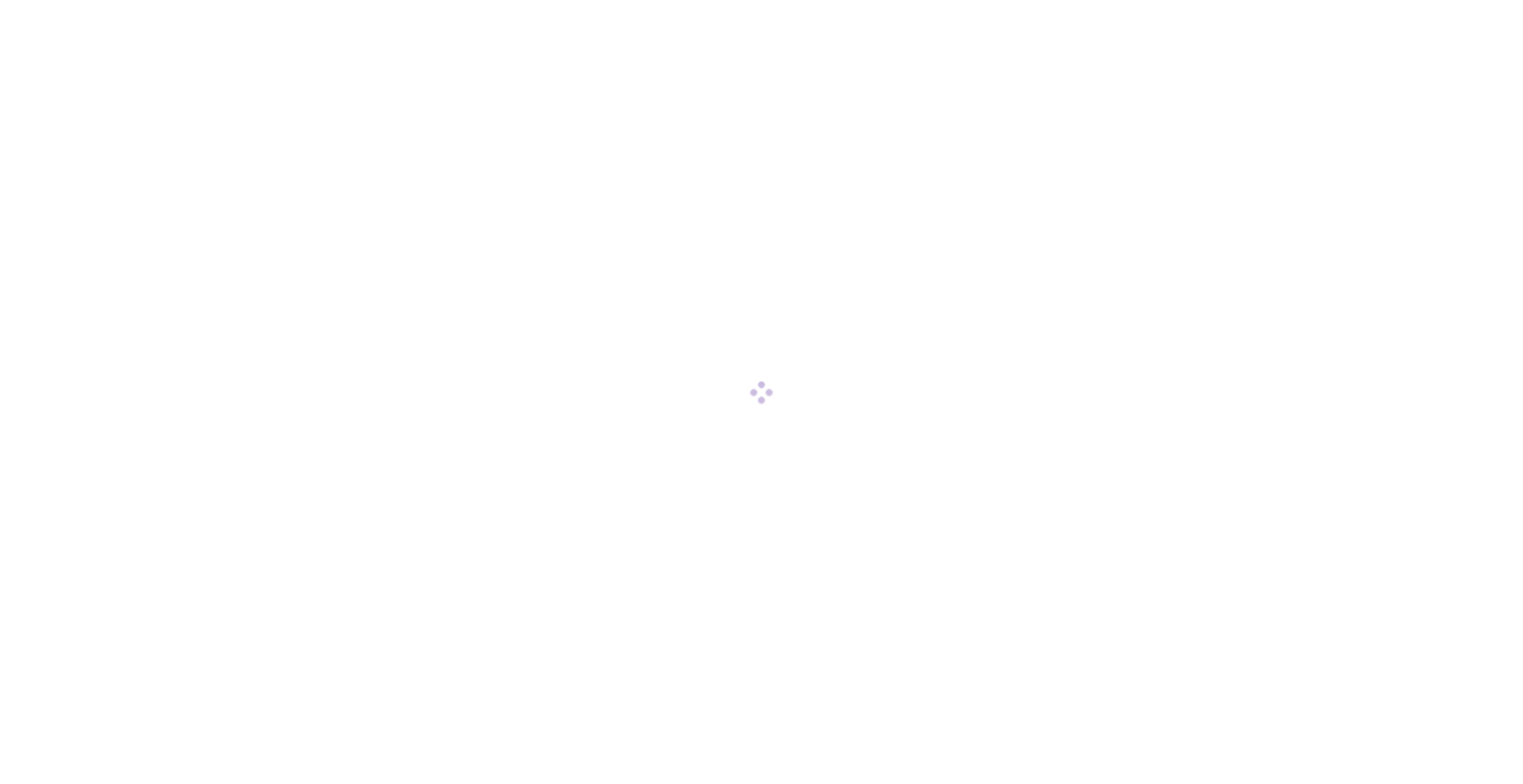 scroll, scrollTop: 0, scrollLeft: 0, axis: both 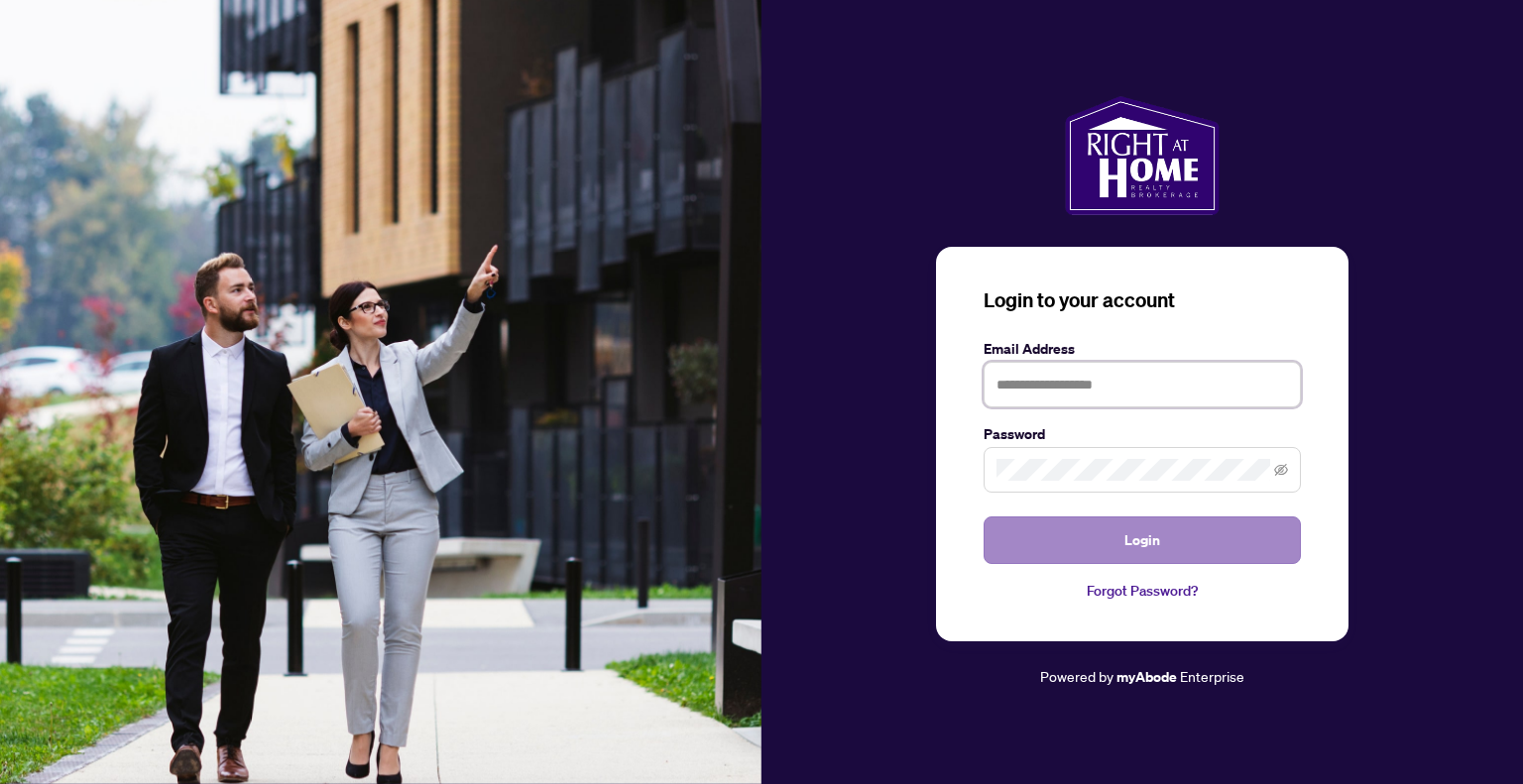 type on "**********" 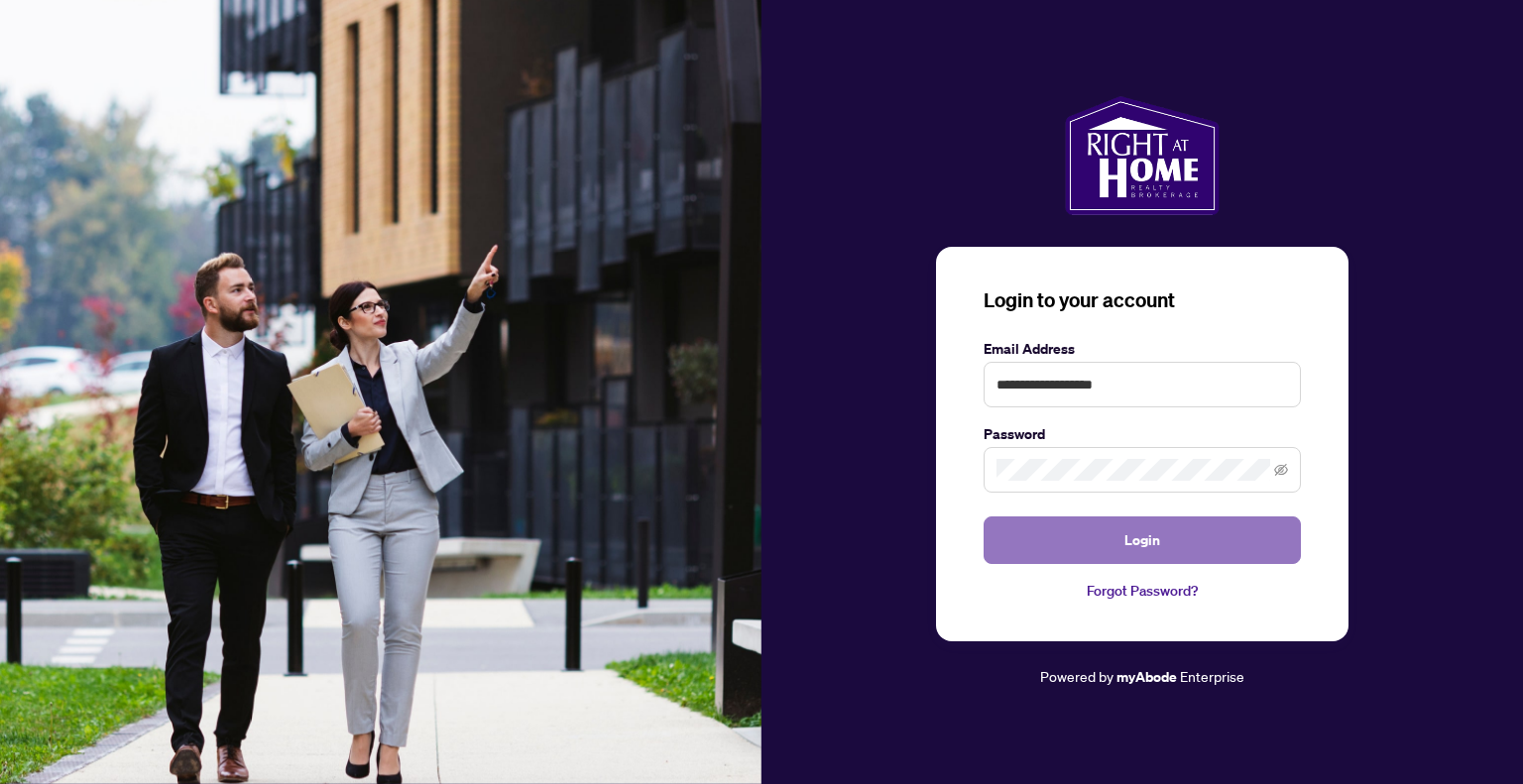 click on "Login" at bounding box center [1142, 540] 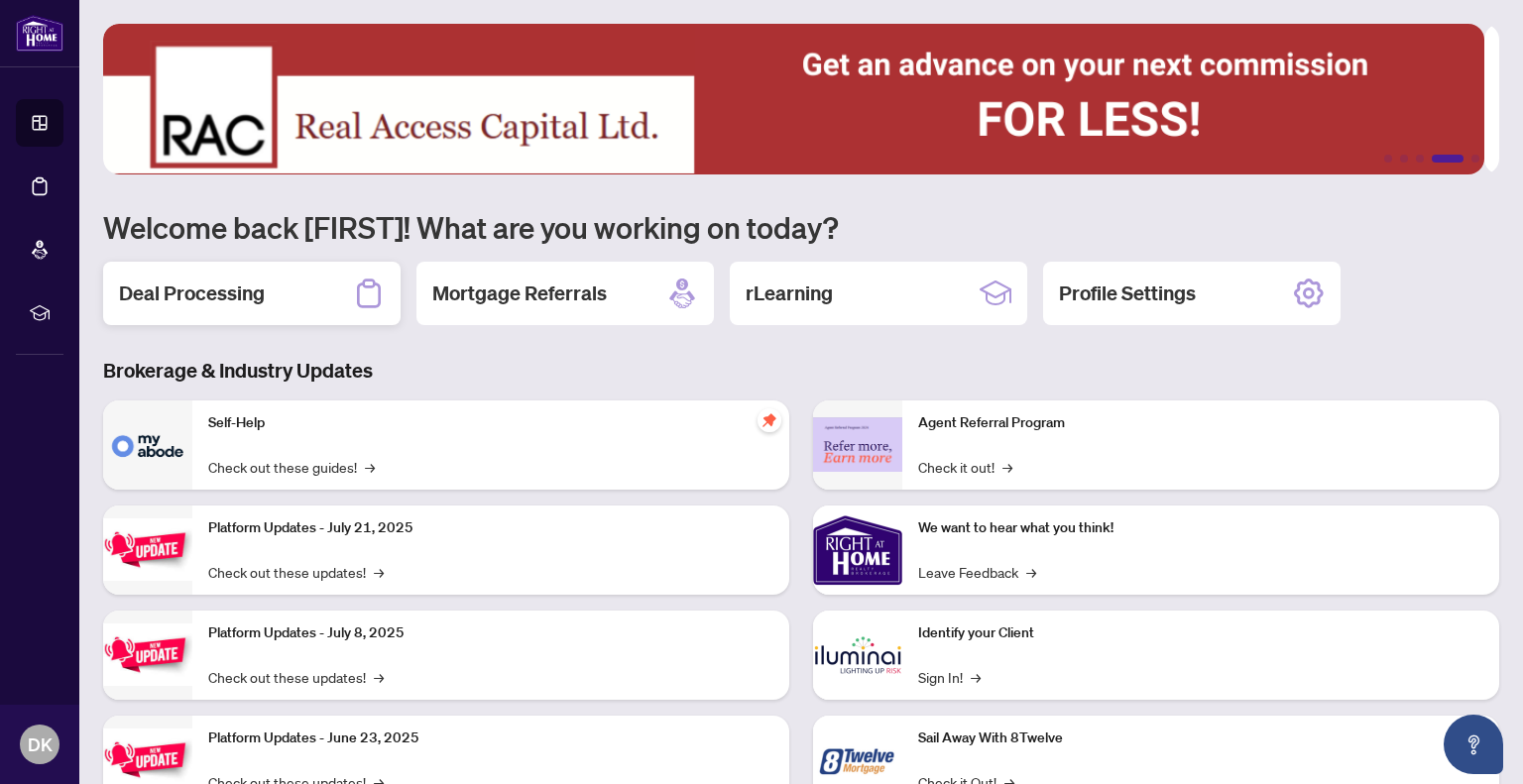 click on "Deal Processing" at bounding box center [191, 293] 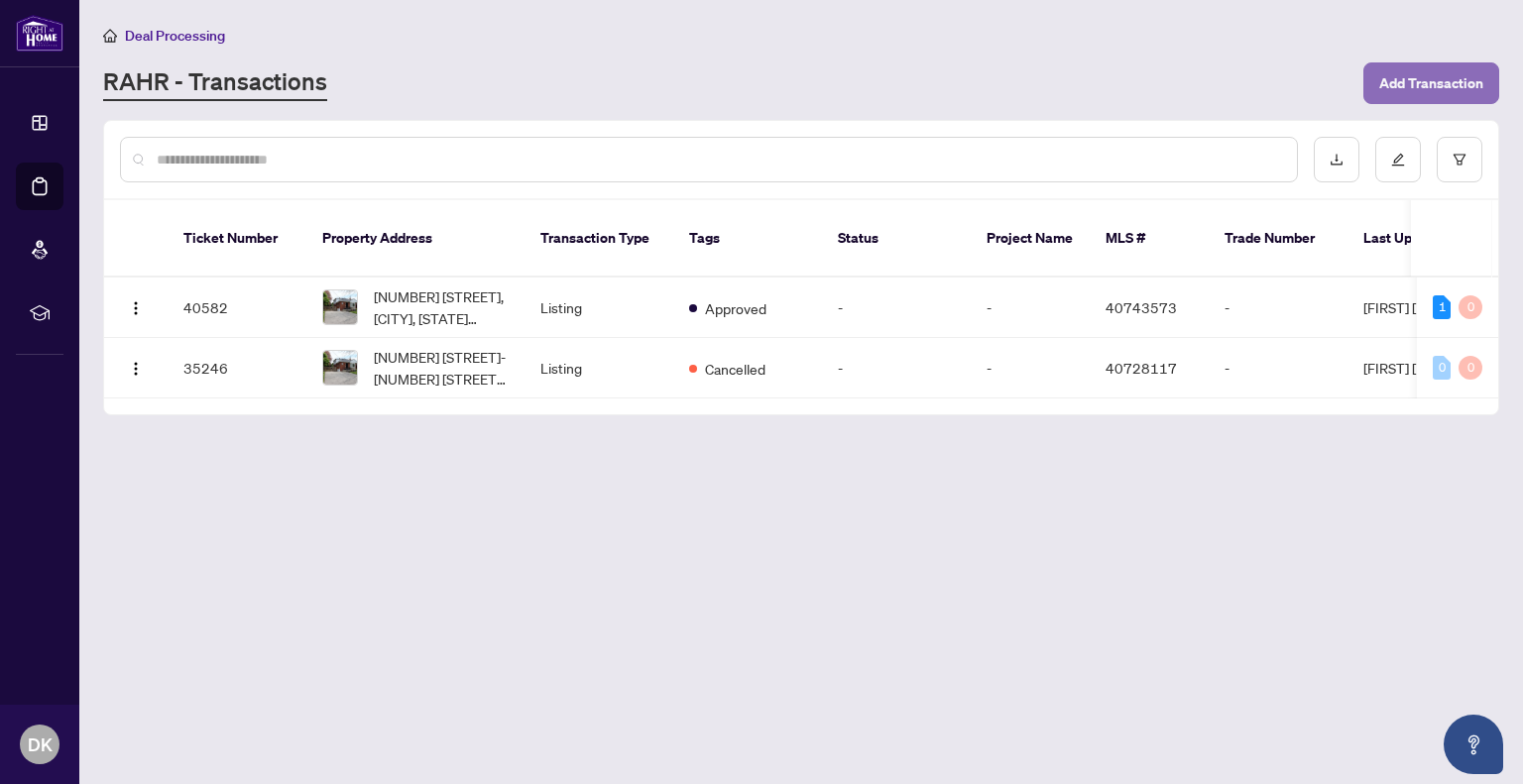 click on "Add Transaction" at bounding box center (1431, 83) 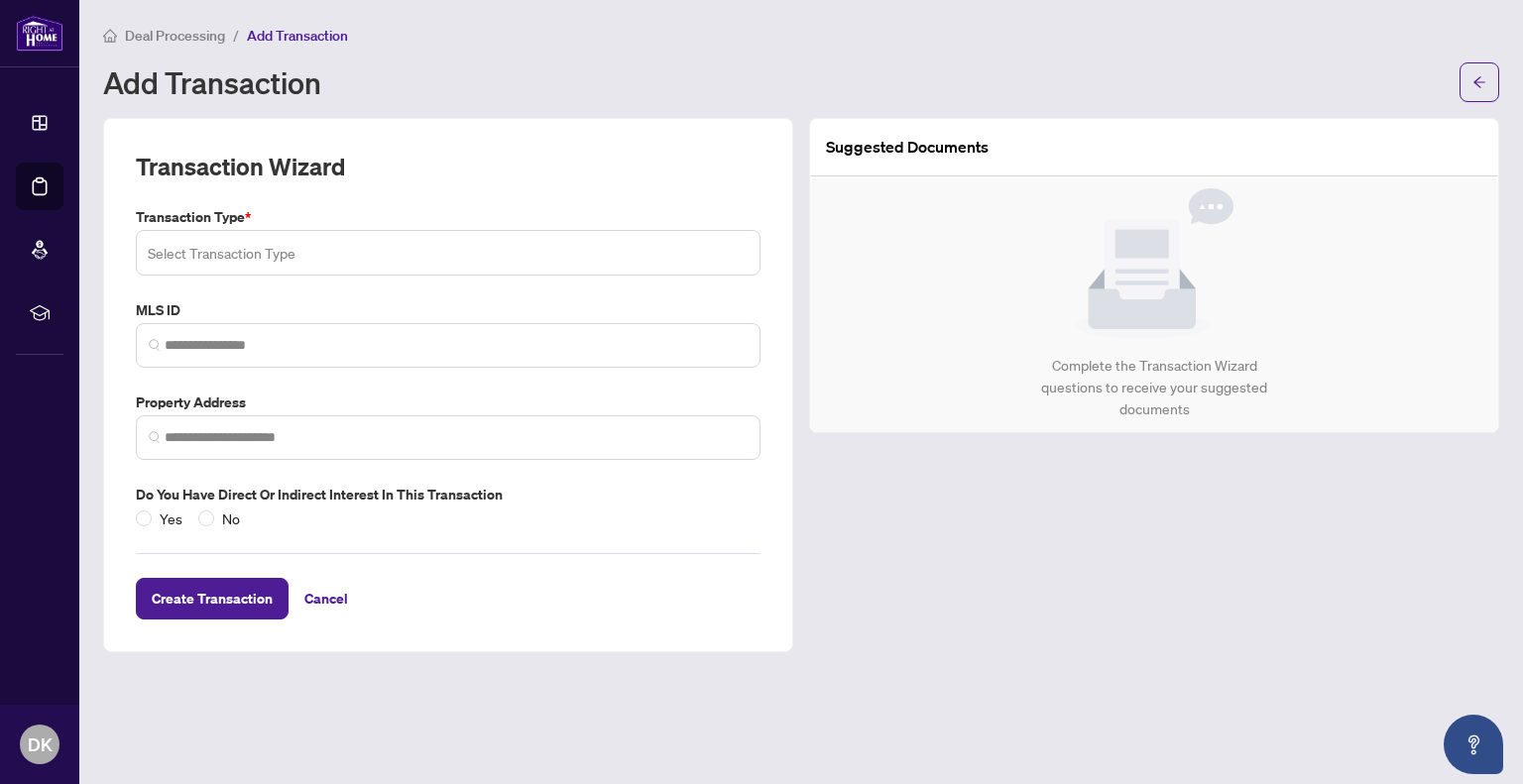 click at bounding box center [448, 253] 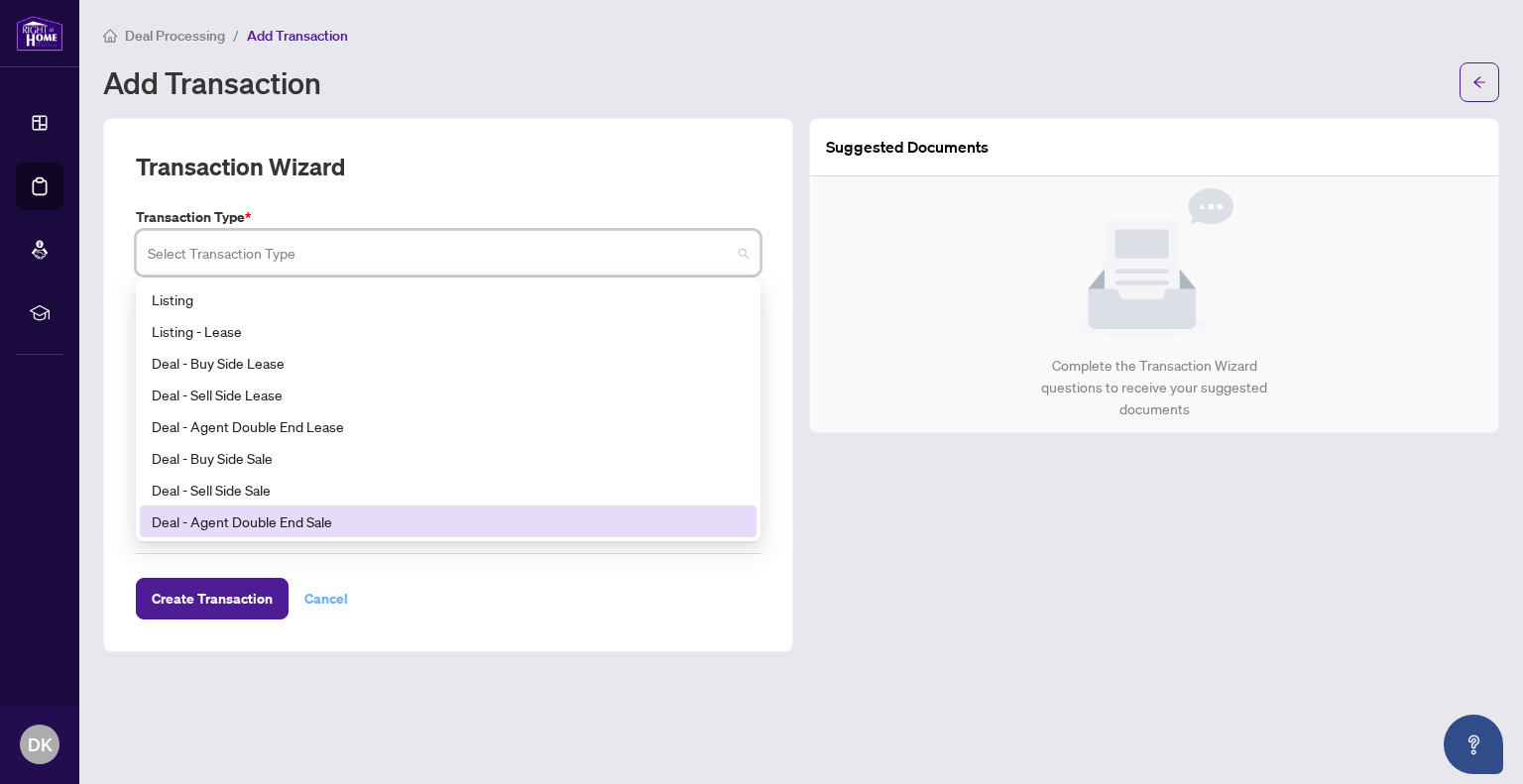 click on "Cancel" at bounding box center (326, 599) 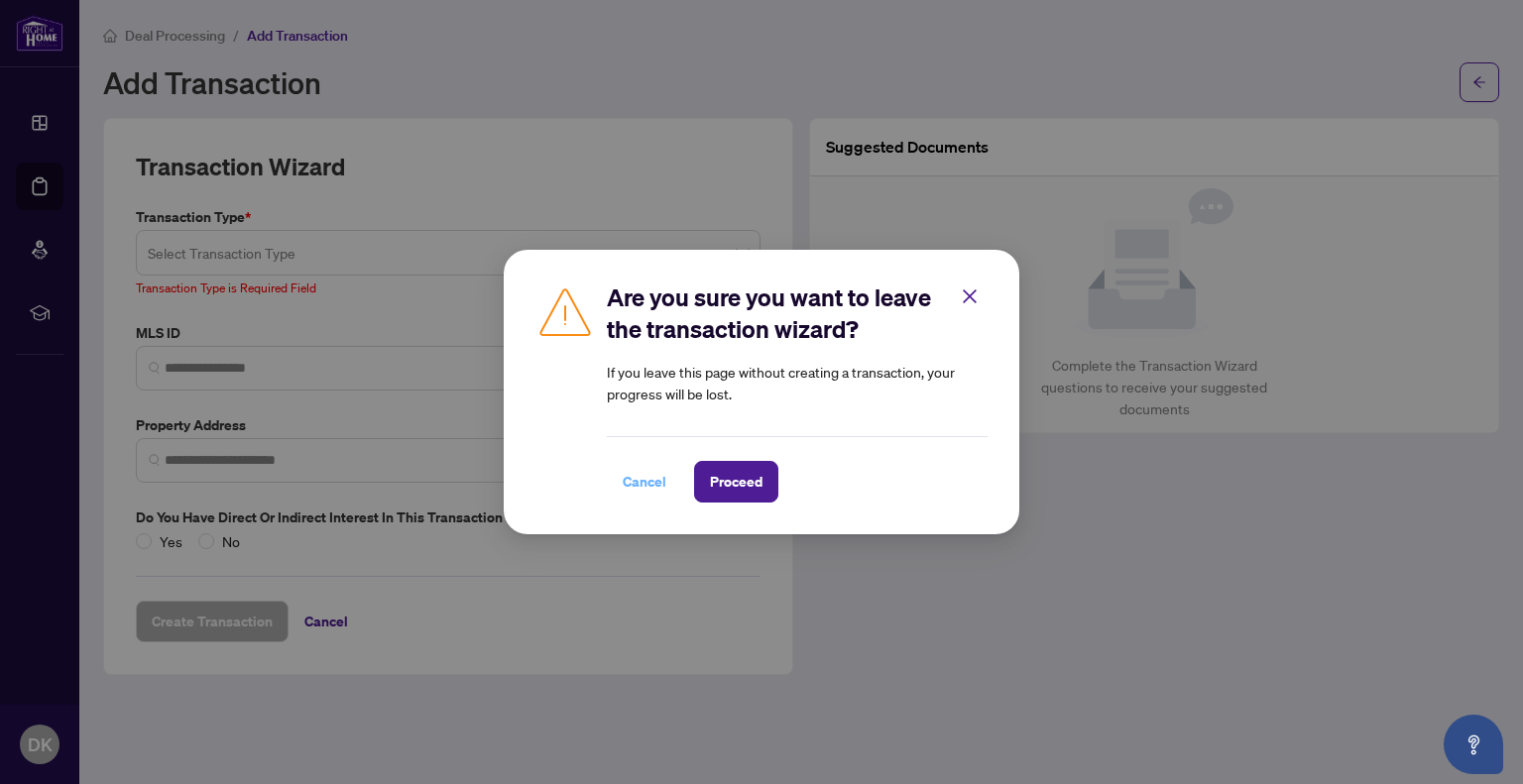 click on "Cancel" at bounding box center (644, 482) 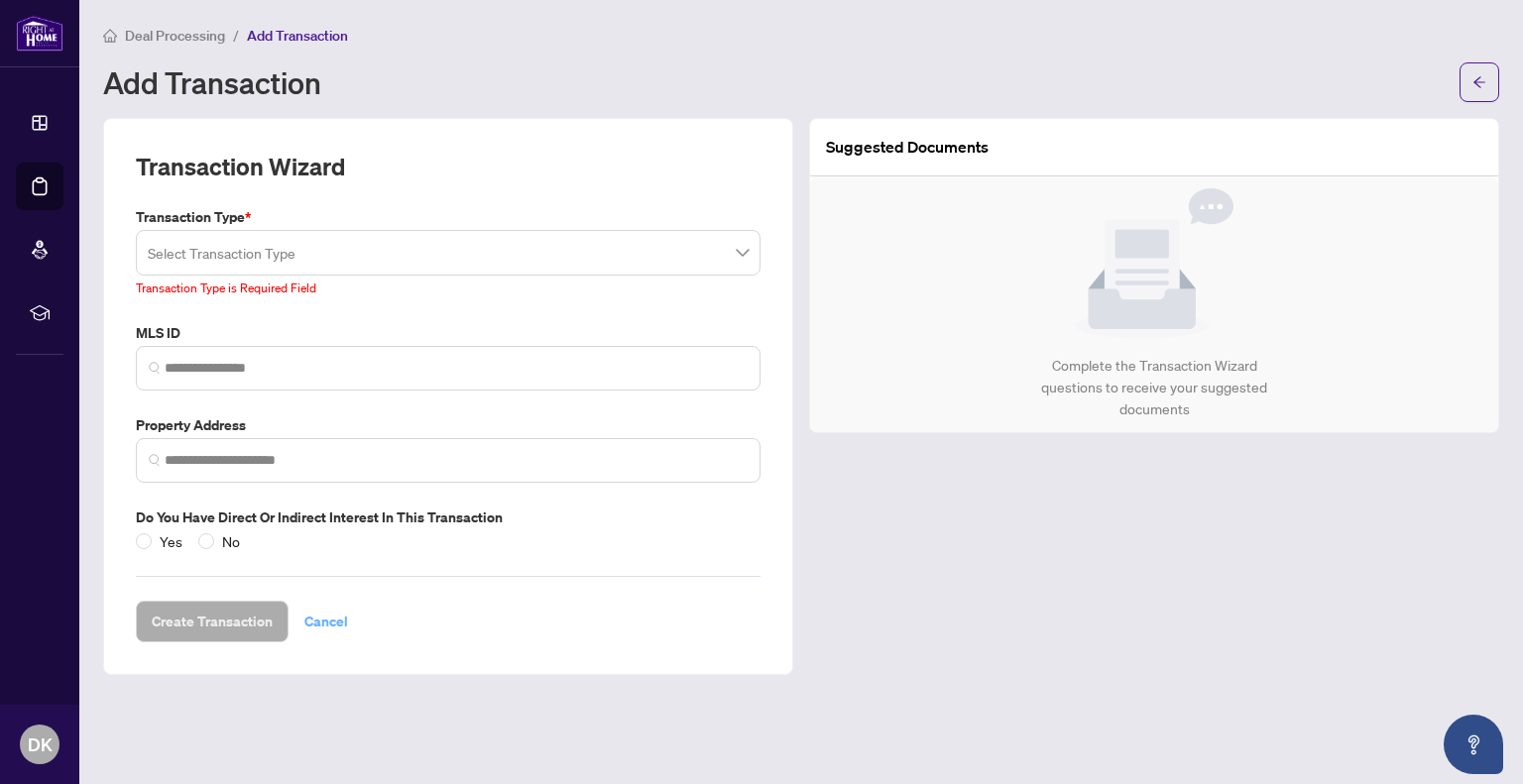 click on "Cancel" at bounding box center [326, 621] 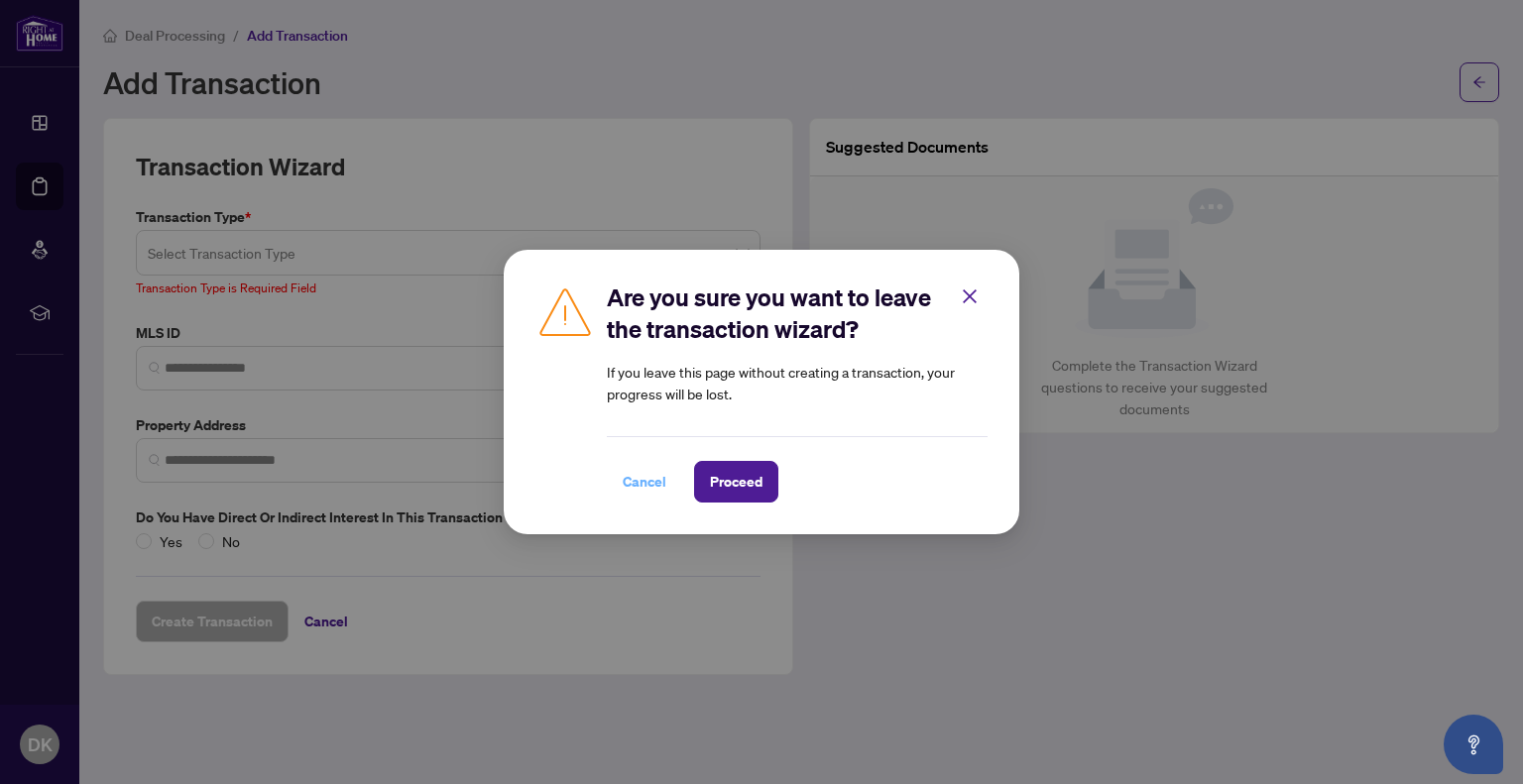 click on "Cancel" at bounding box center [644, 482] 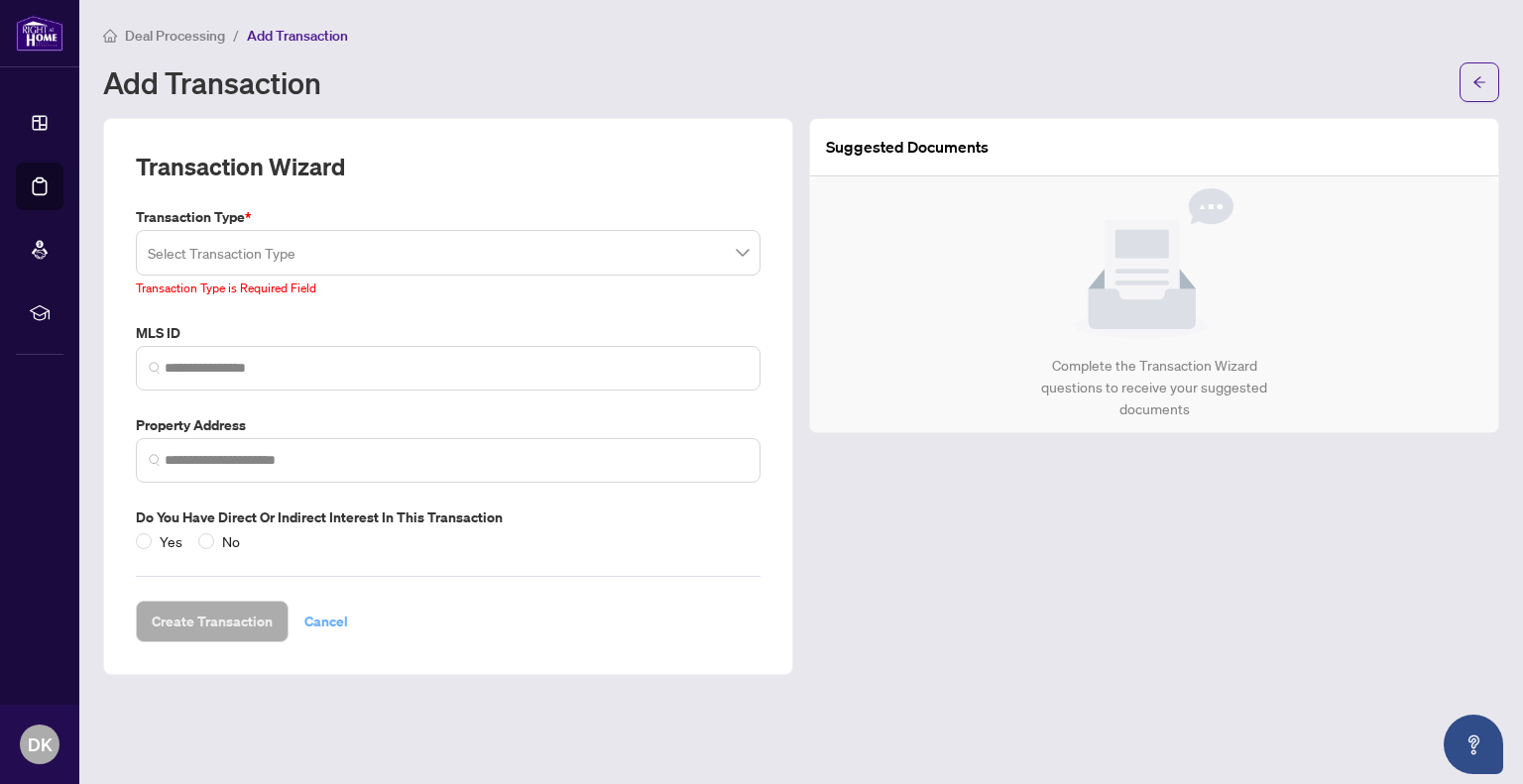 click on "Cancel" at bounding box center (326, 621) 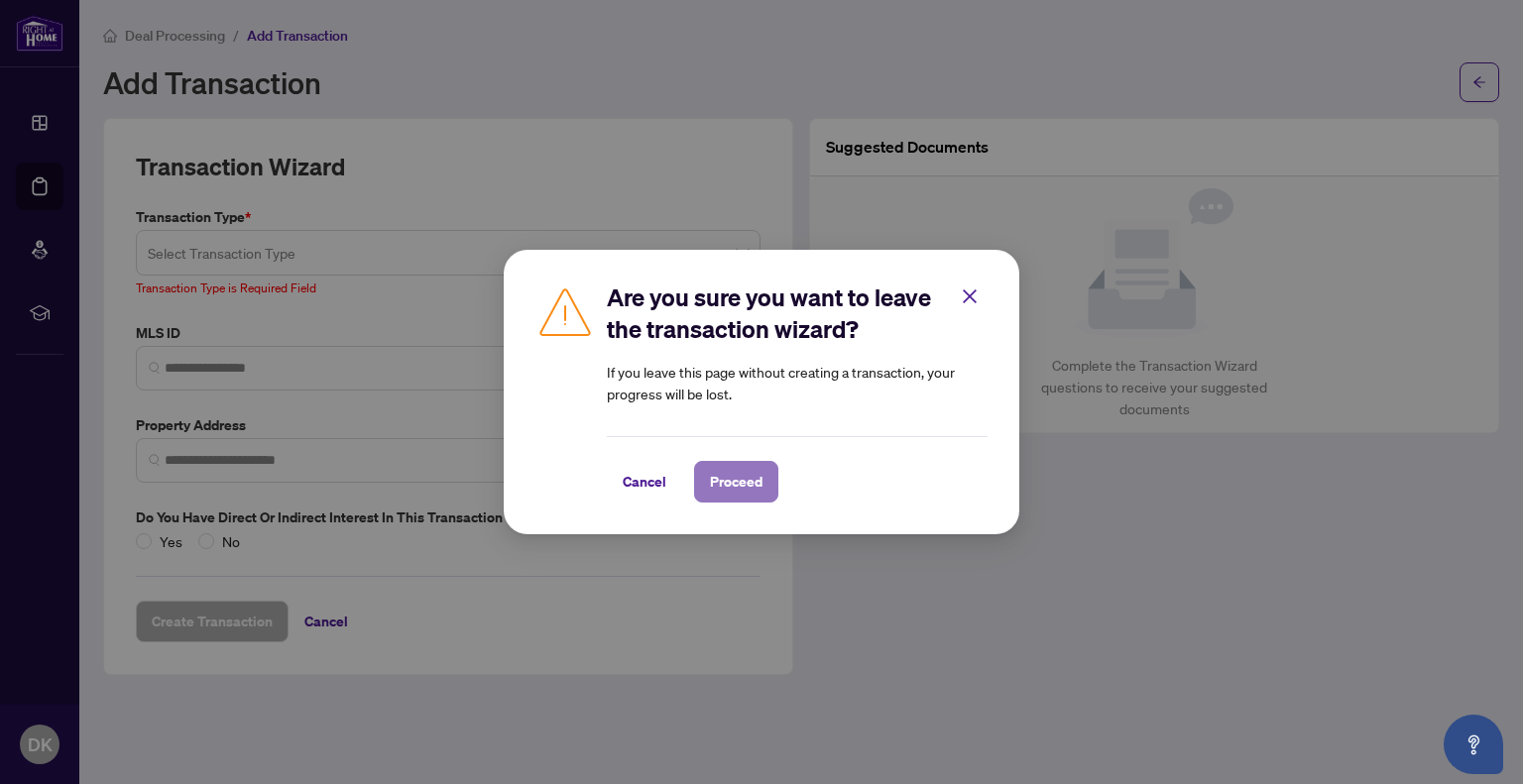 click on "Proceed" at bounding box center [736, 482] 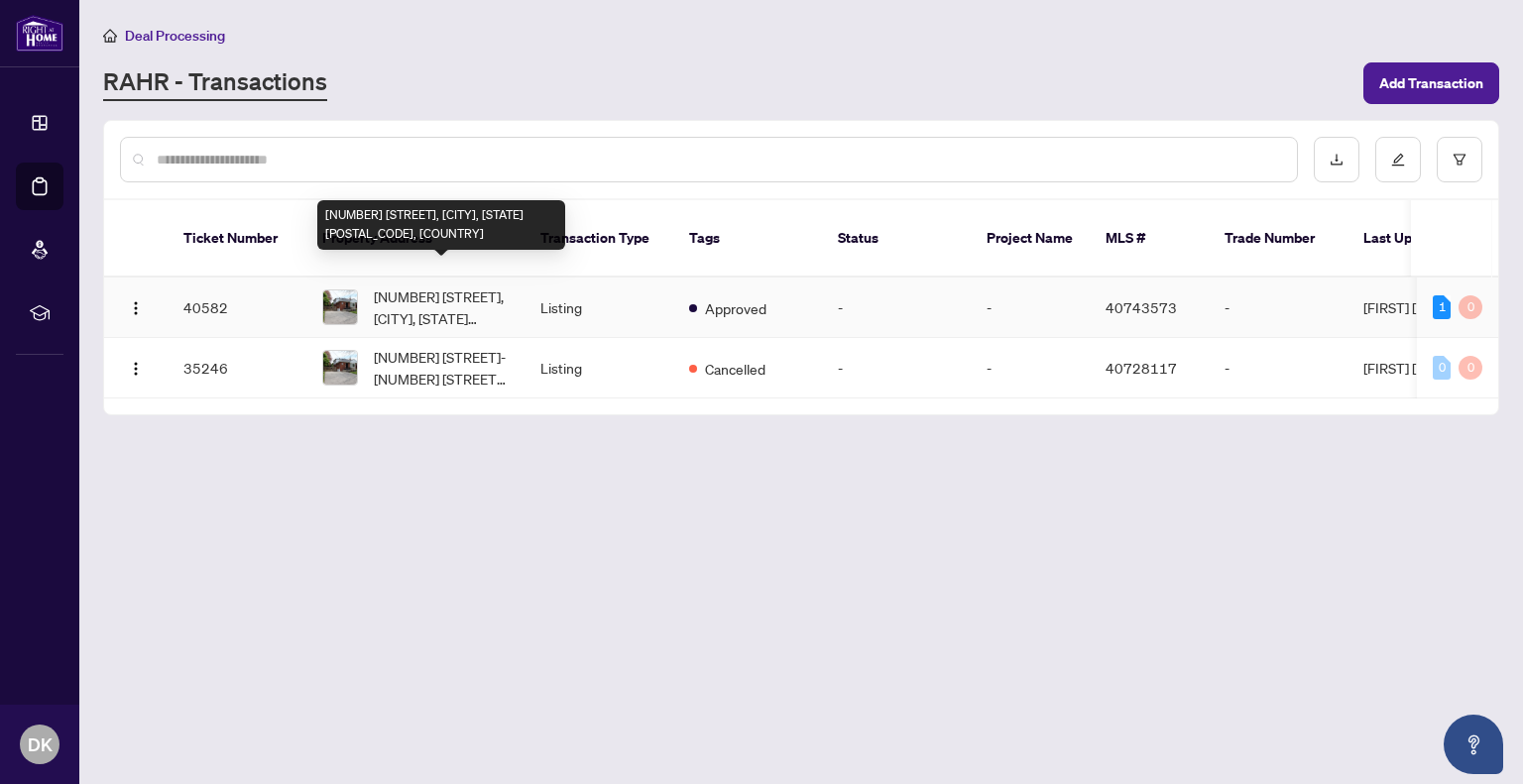click on "[NUMBER] East [STREET], [CITY], [STATE] [POSTAL_CODE], [COUNTRY]" at bounding box center [441, 307] 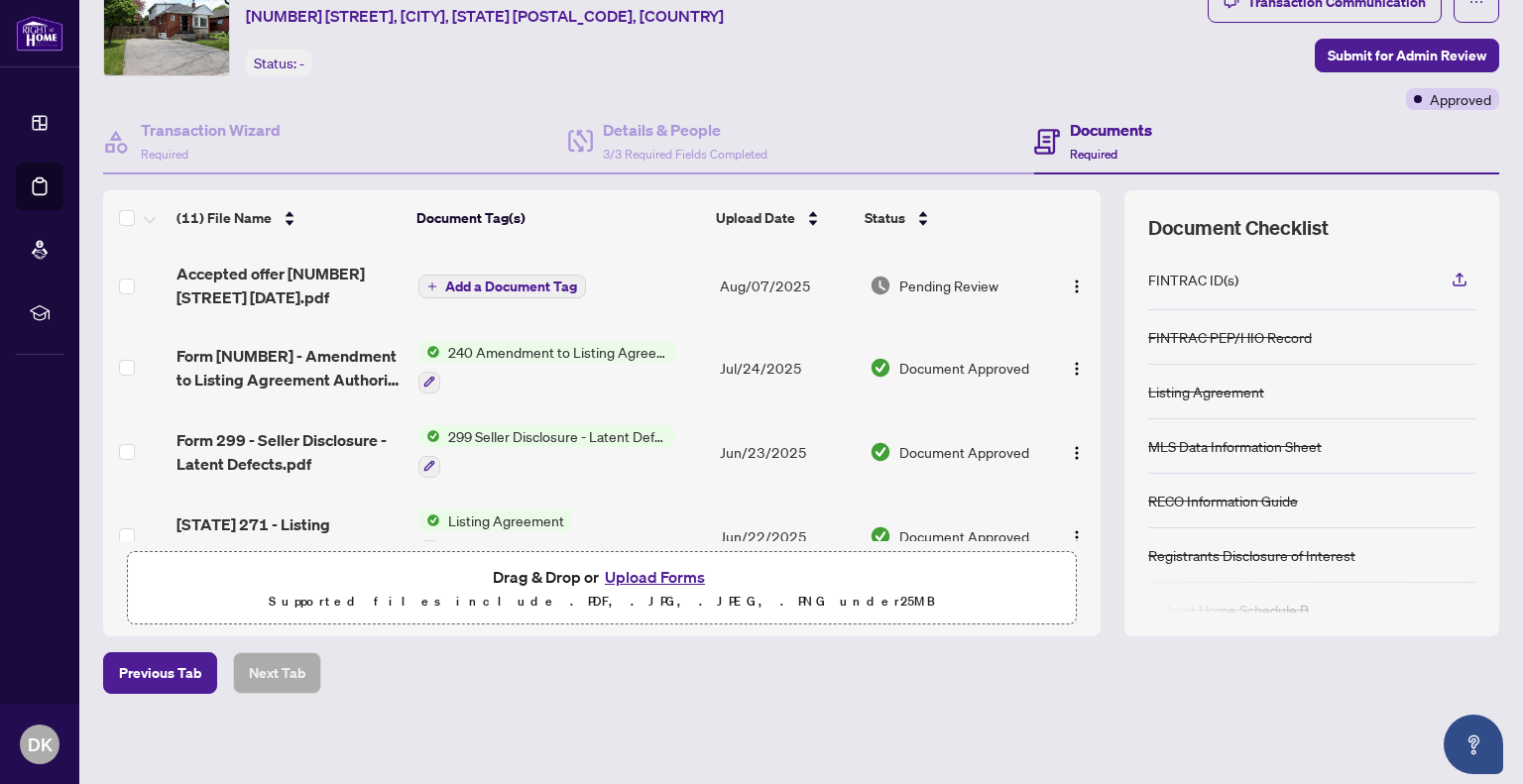 scroll, scrollTop: 0, scrollLeft: 0, axis: both 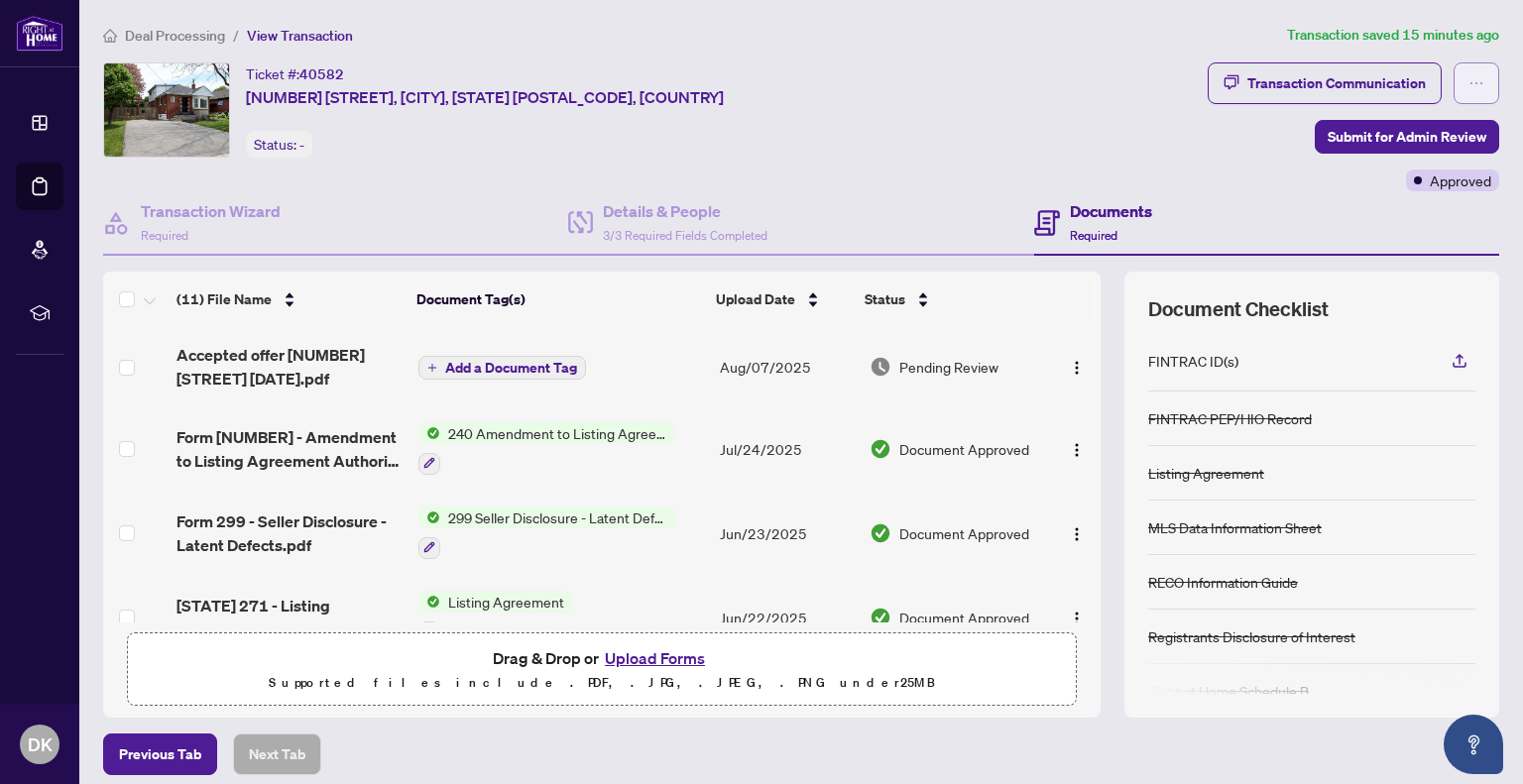 click at bounding box center [1476, 83] 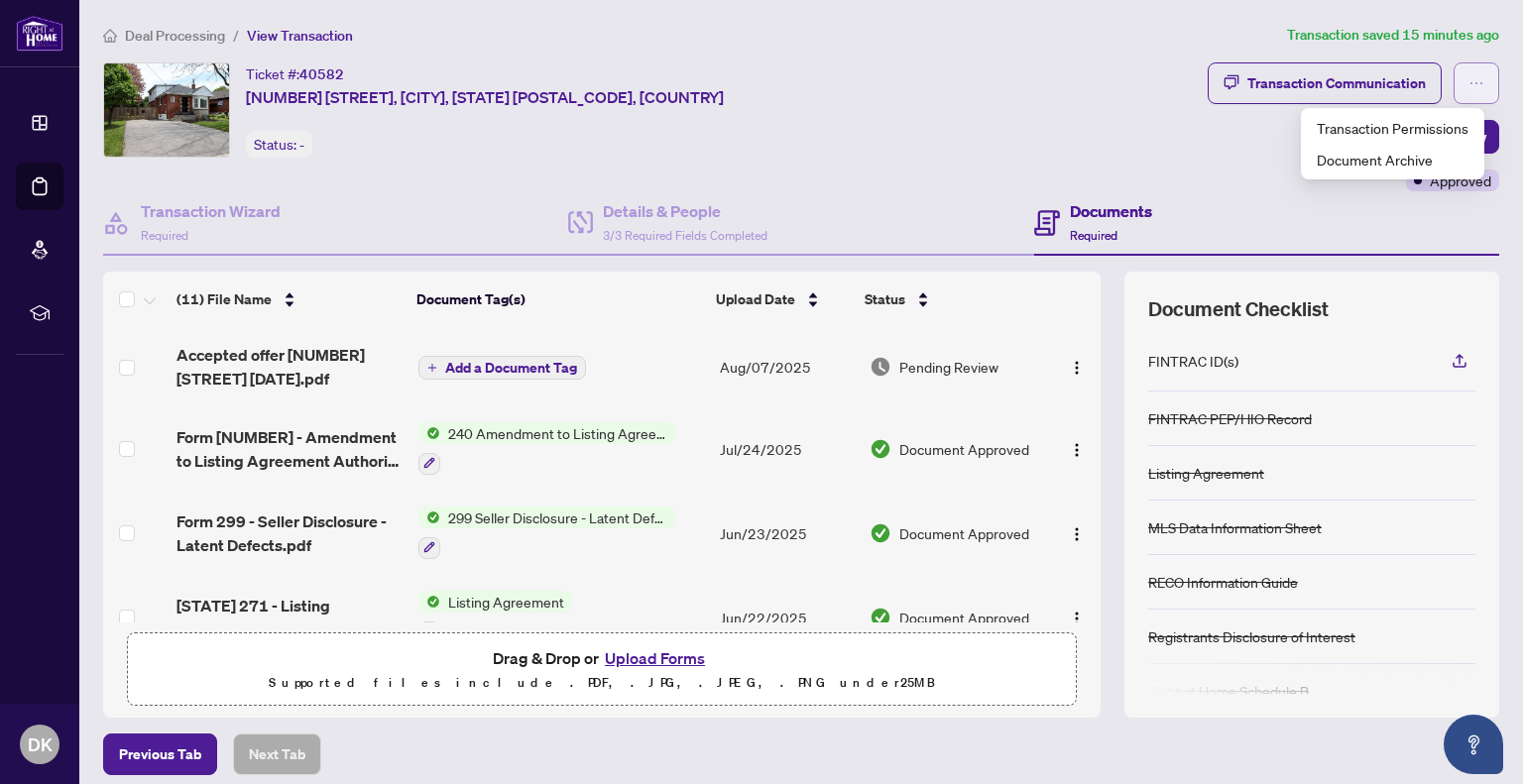 click at bounding box center (1476, 83) 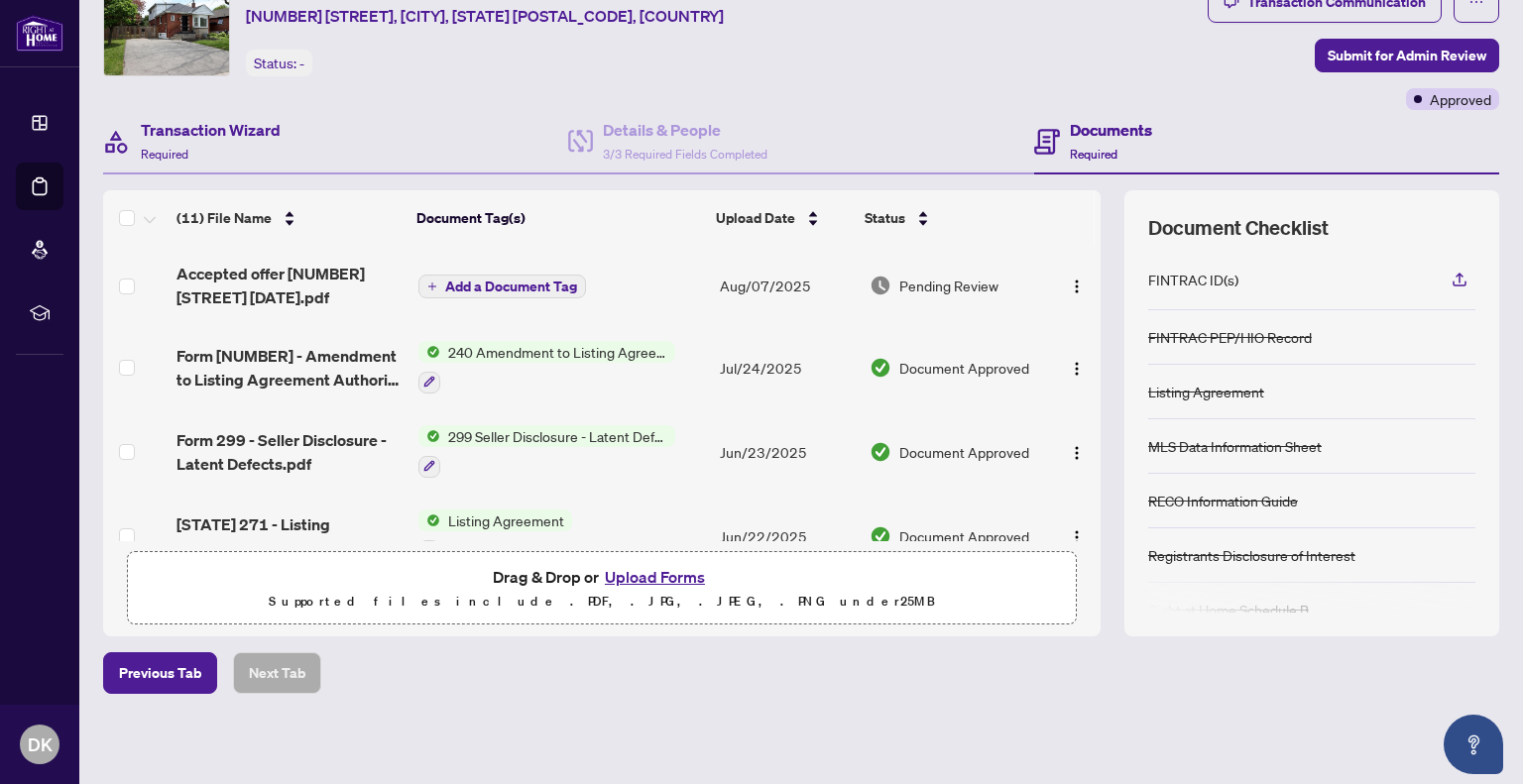 scroll, scrollTop: 0, scrollLeft: 0, axis: both 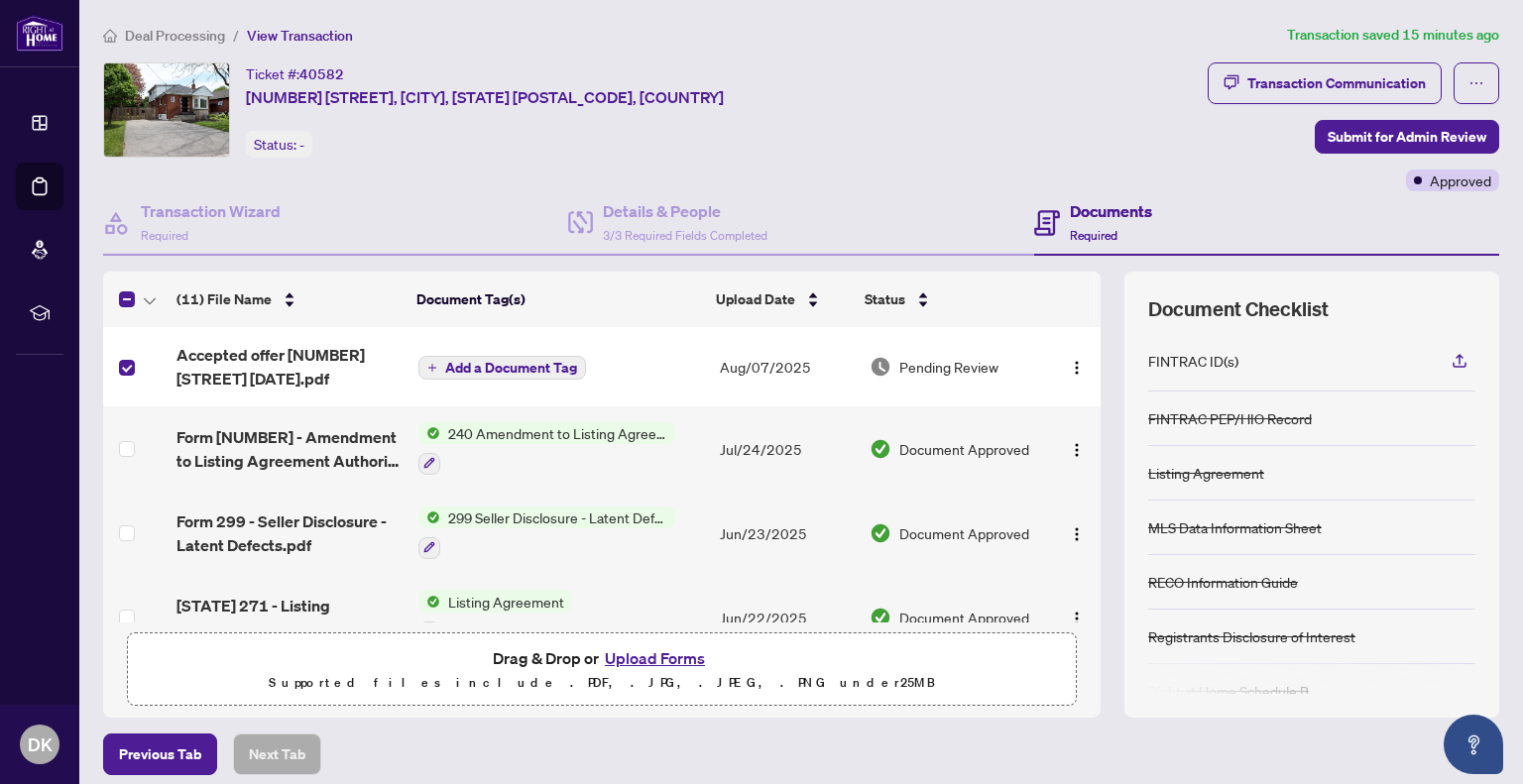 click on "Ticket #:  40582 255 East 11th Street, Hamilton, ON L9A 3T8, Canada Status:   -" at bounding box center [651, 110] 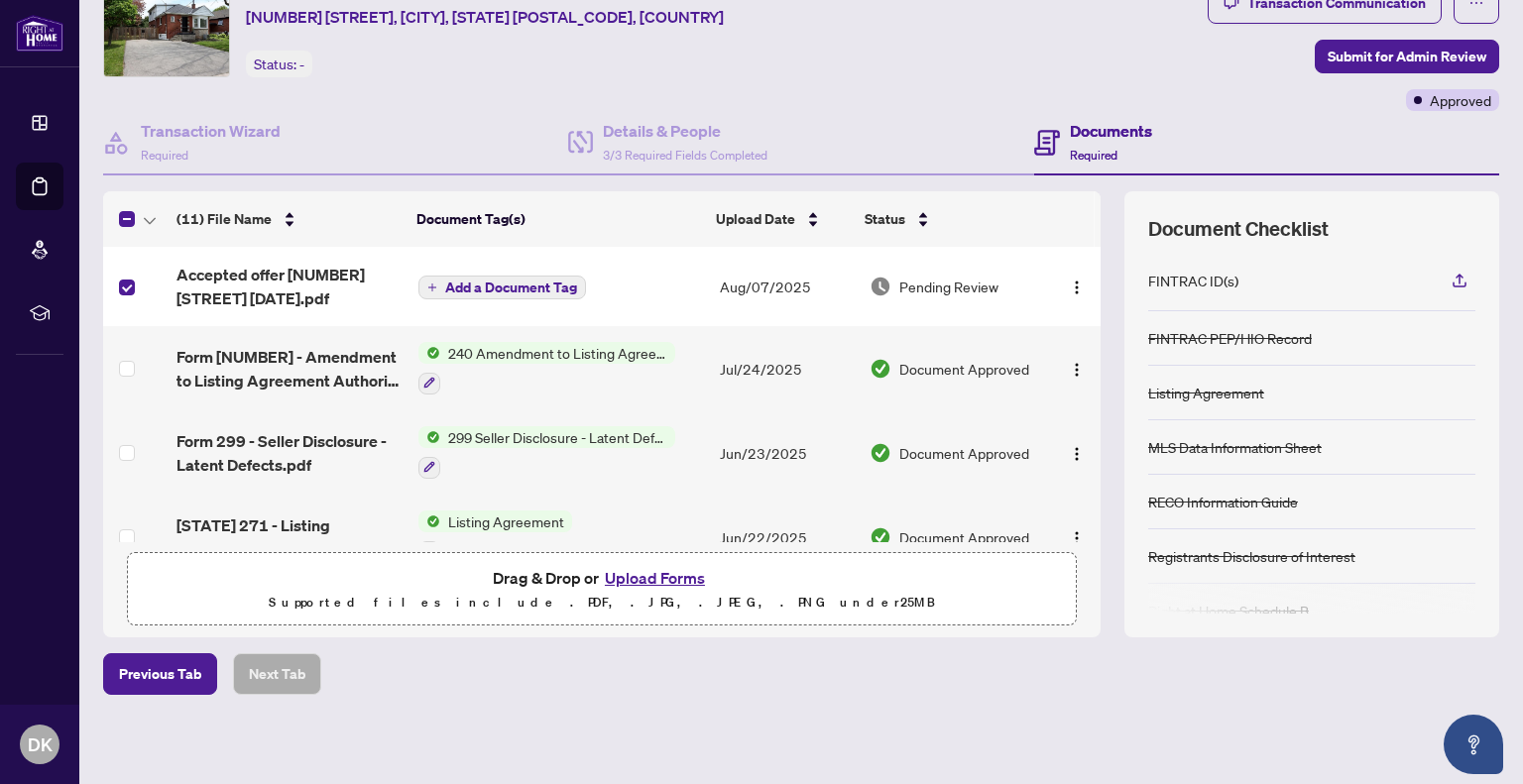 scroll, scrollTop: 81, scrollLeft: 0, axis: vertical 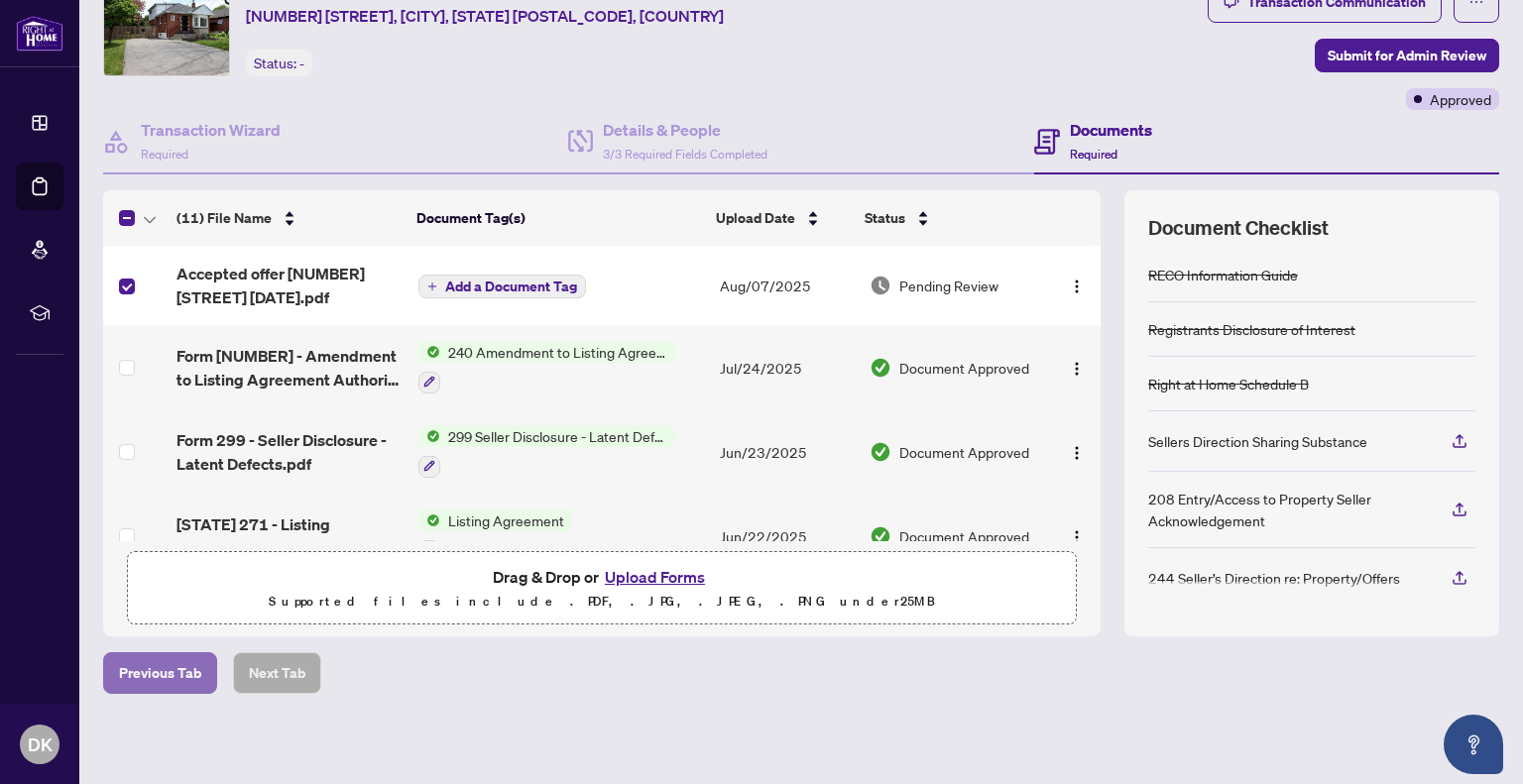 click on "Previous Tab" at bounding box center [160, 673] 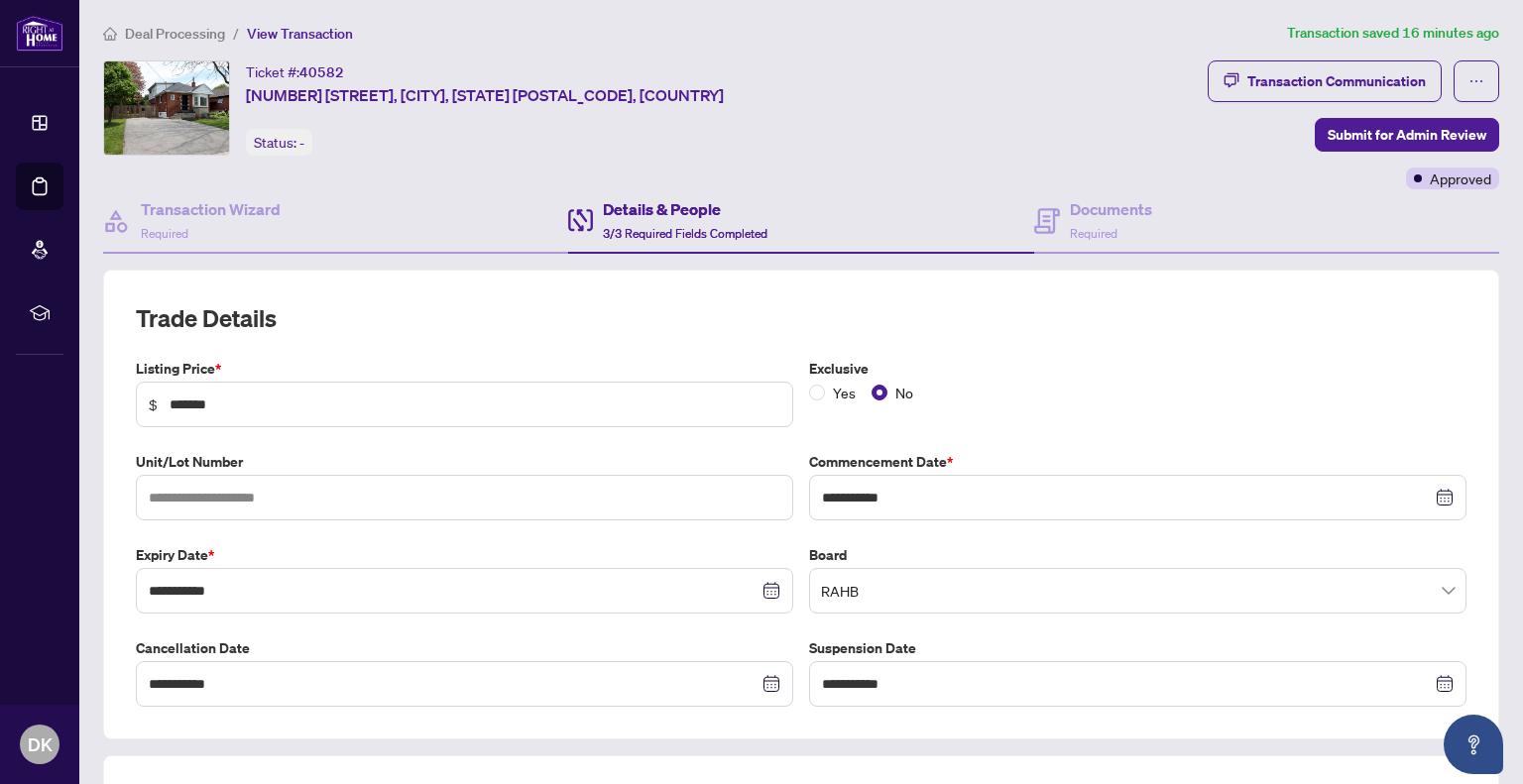 scroll, scrollTop: 0, scrollLeft: 0, axis: both 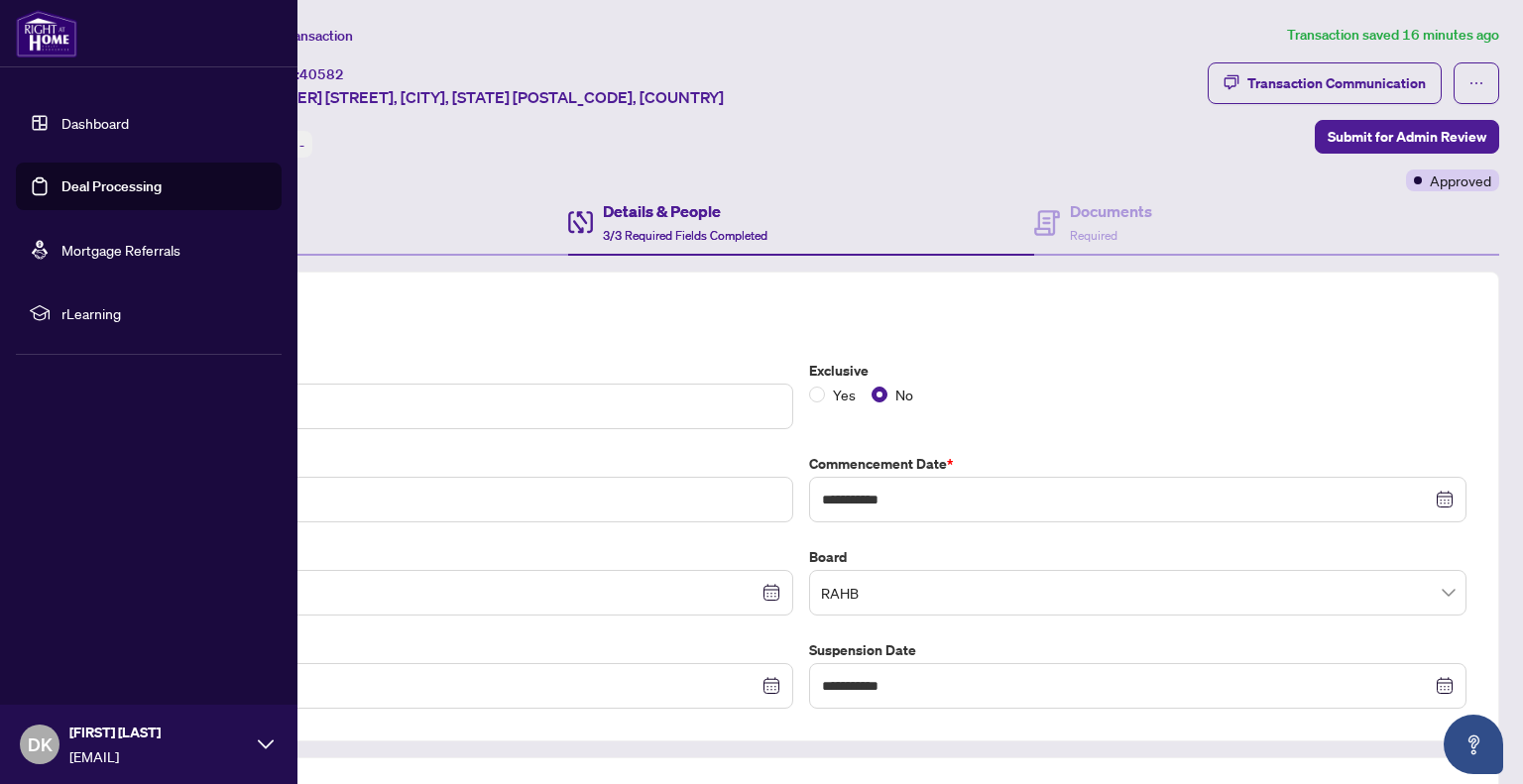 click on "Dashboard" at bounding box center [95, 123] 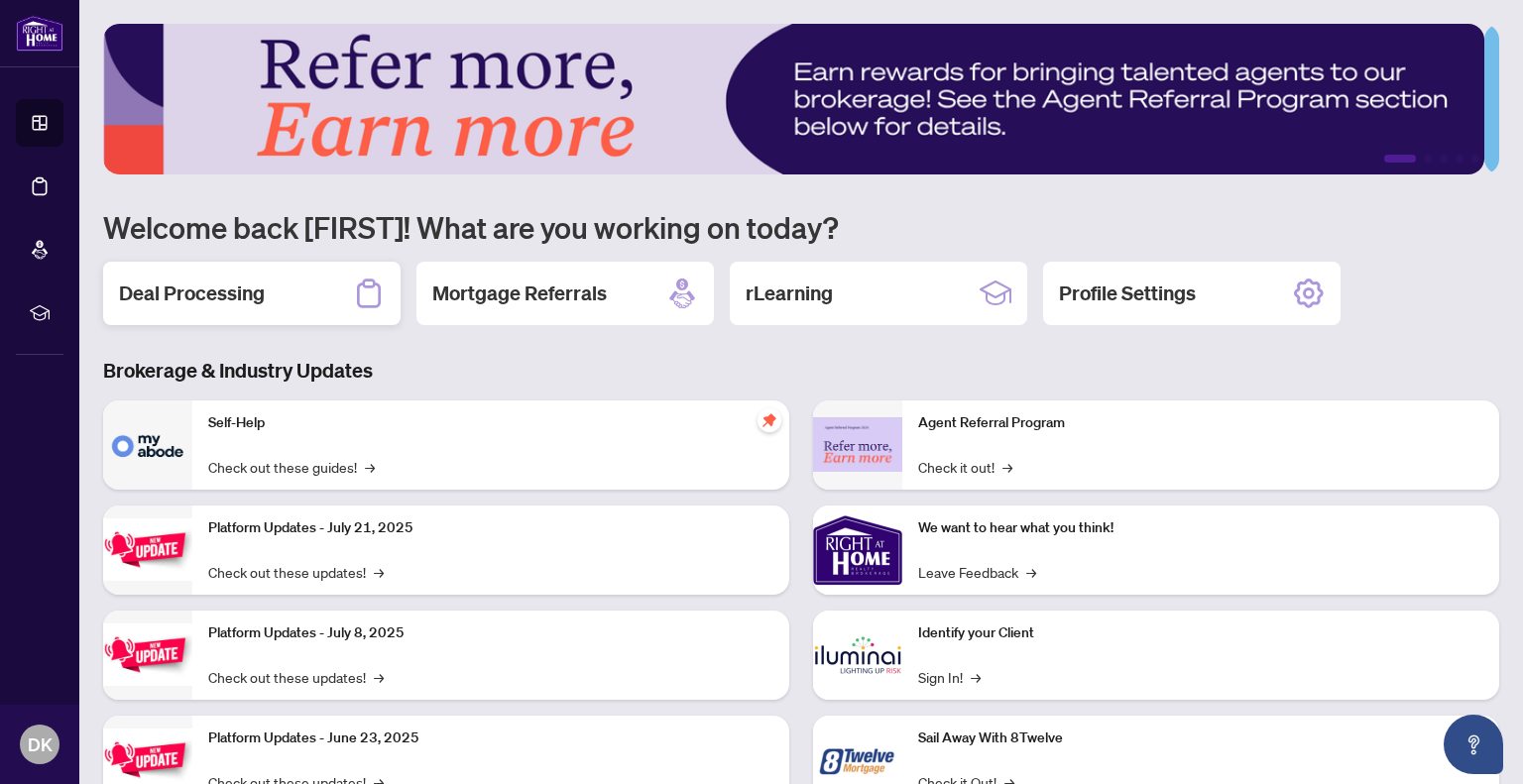 click on "Deal Processing" at bounding box center (191, 293) 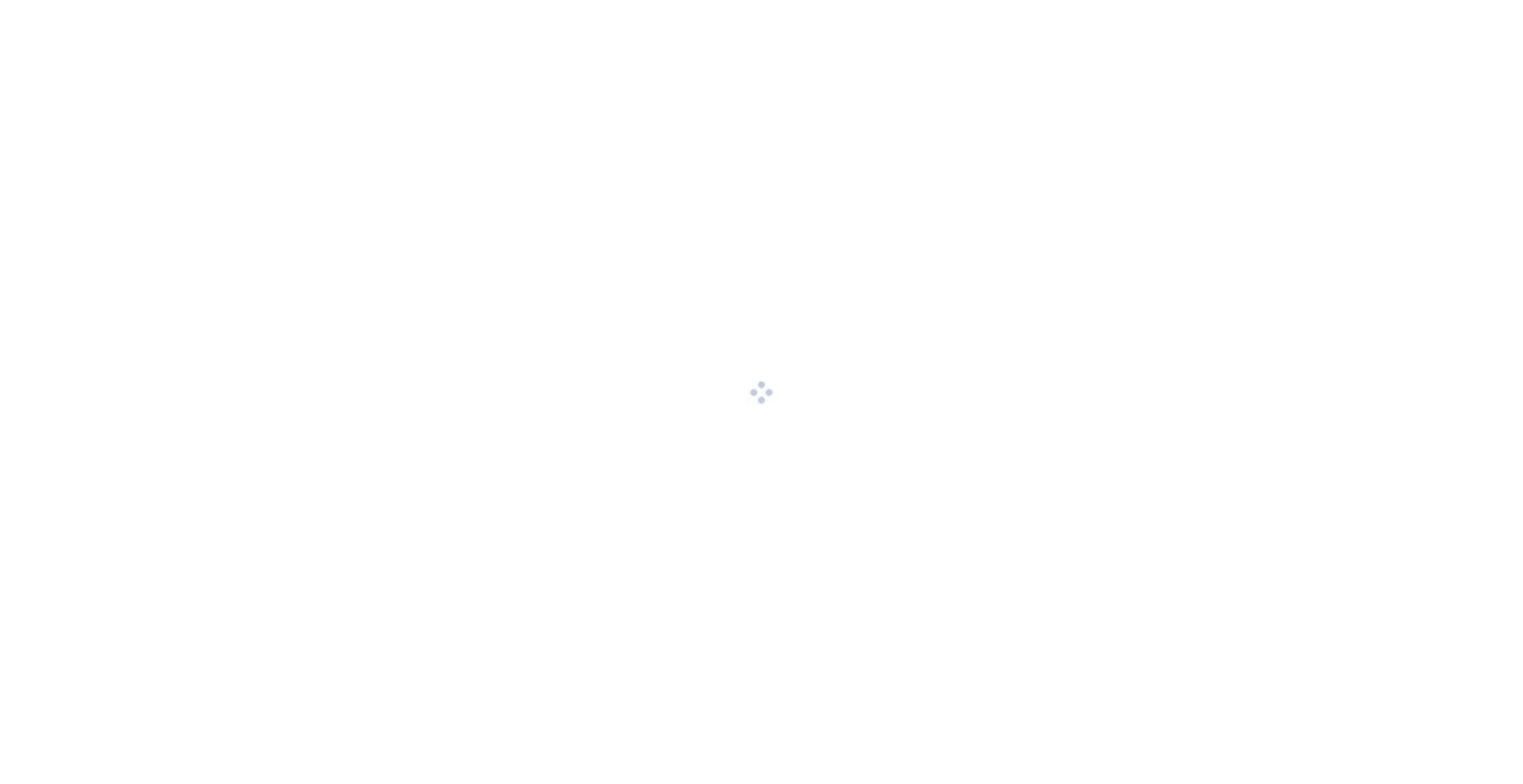 scroll, scrollTop: 0, scrollLeft: 0, axis: both 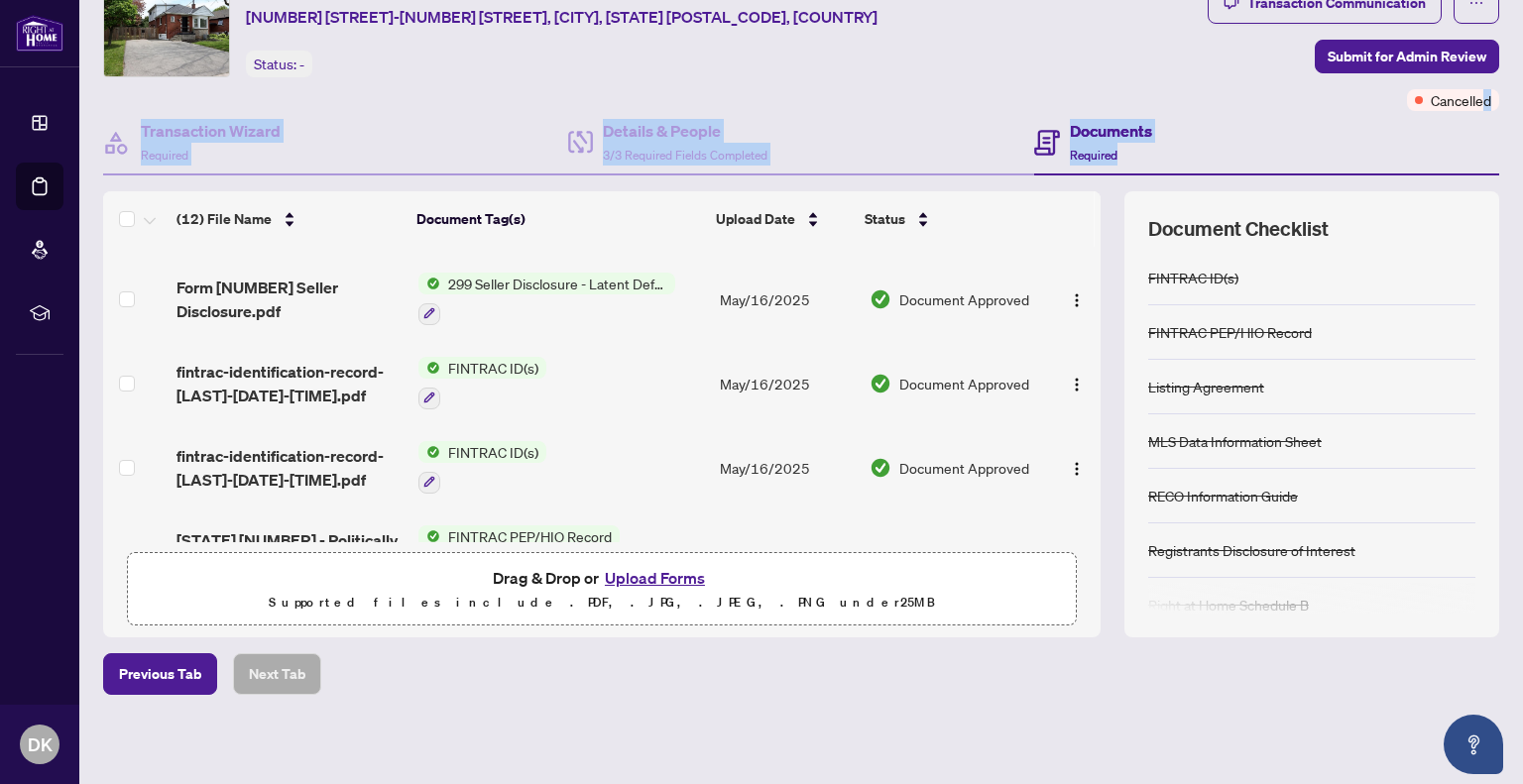 drag, startPoint x: 1471, startPoint y: 105, endPoint x: 1179, endPoint y: 153, distance: 295.91891 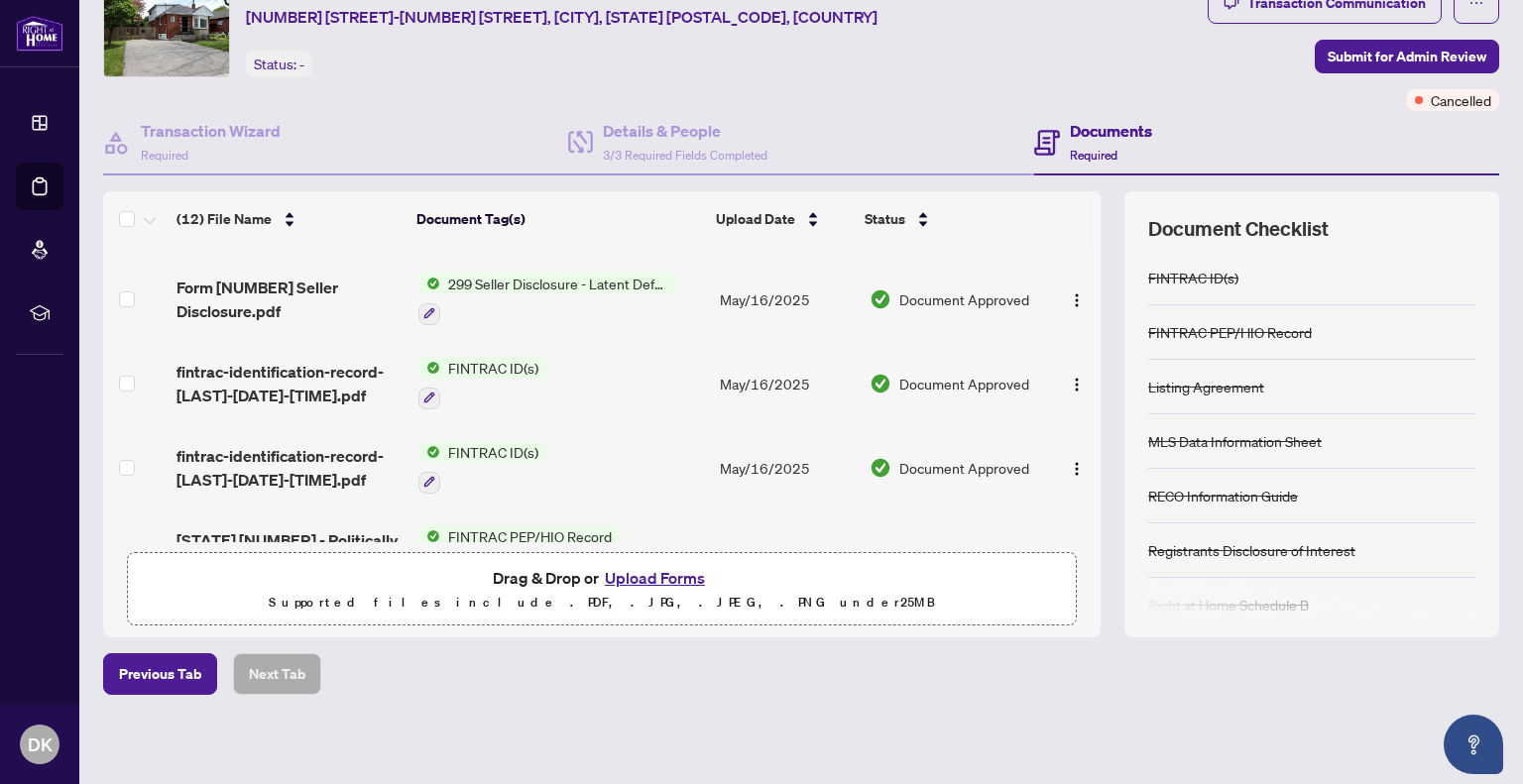 click on "Ticket #:  35246 255 East 11th Street-255 East 11th Street, Hamilton, ON L9A 3T8, Canada Status:   -" at bounding box center [651, 47] 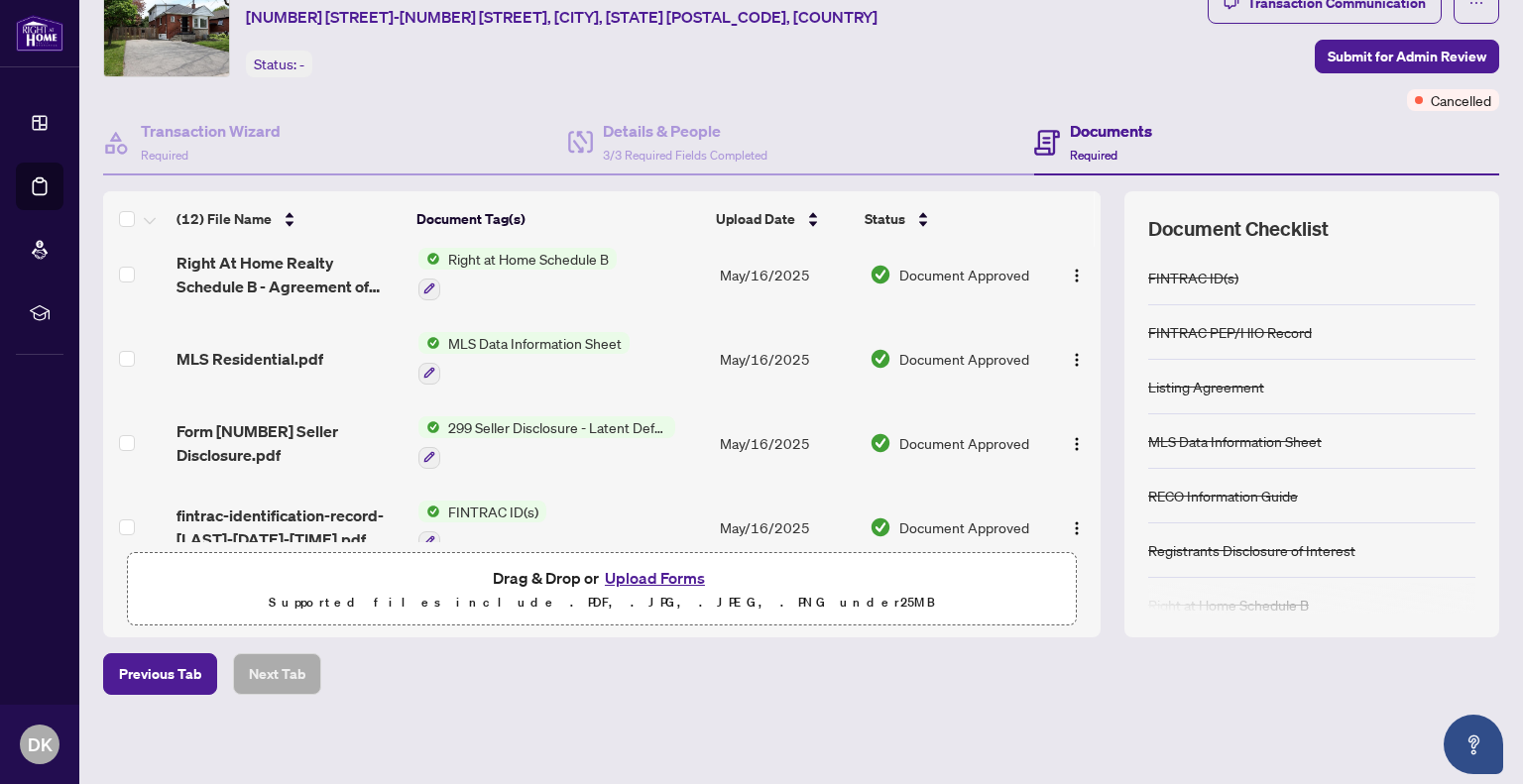 scroll, scrollTop: 0, scrollLeft: 0, axis: both 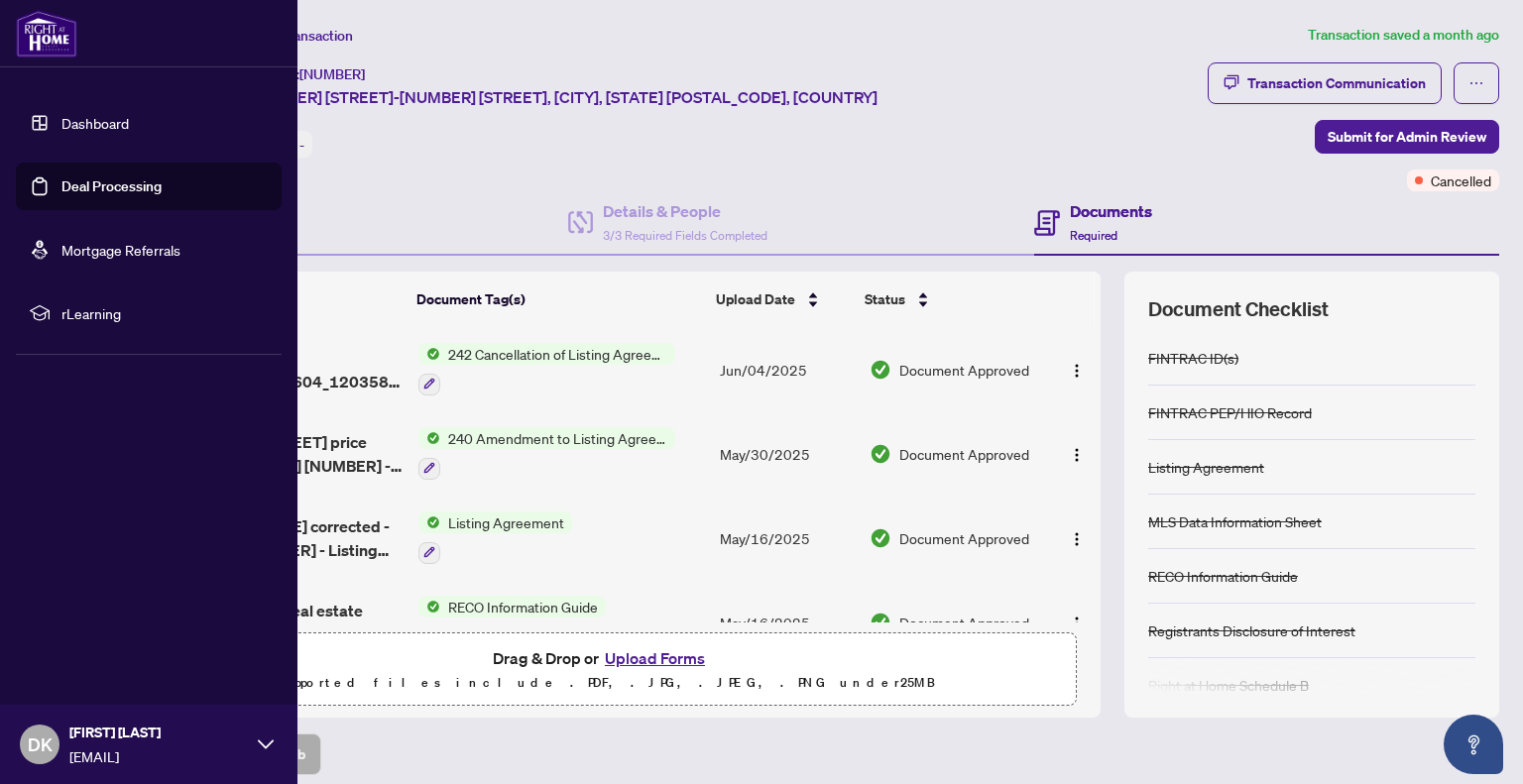 click on "Deal Processing" at bounding box center (111, 186) 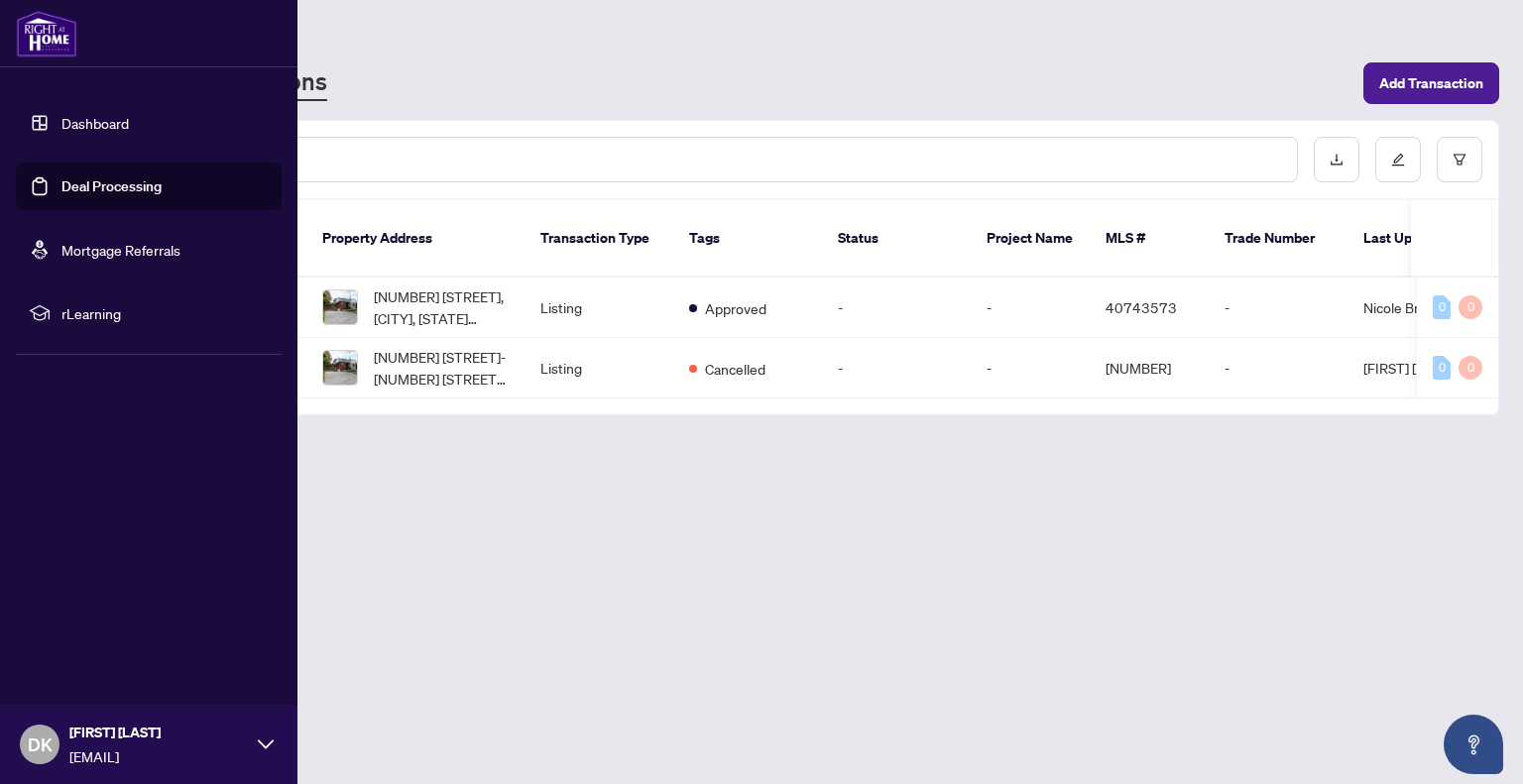 click on "Deal Processing" at bounding box center (111, 186) 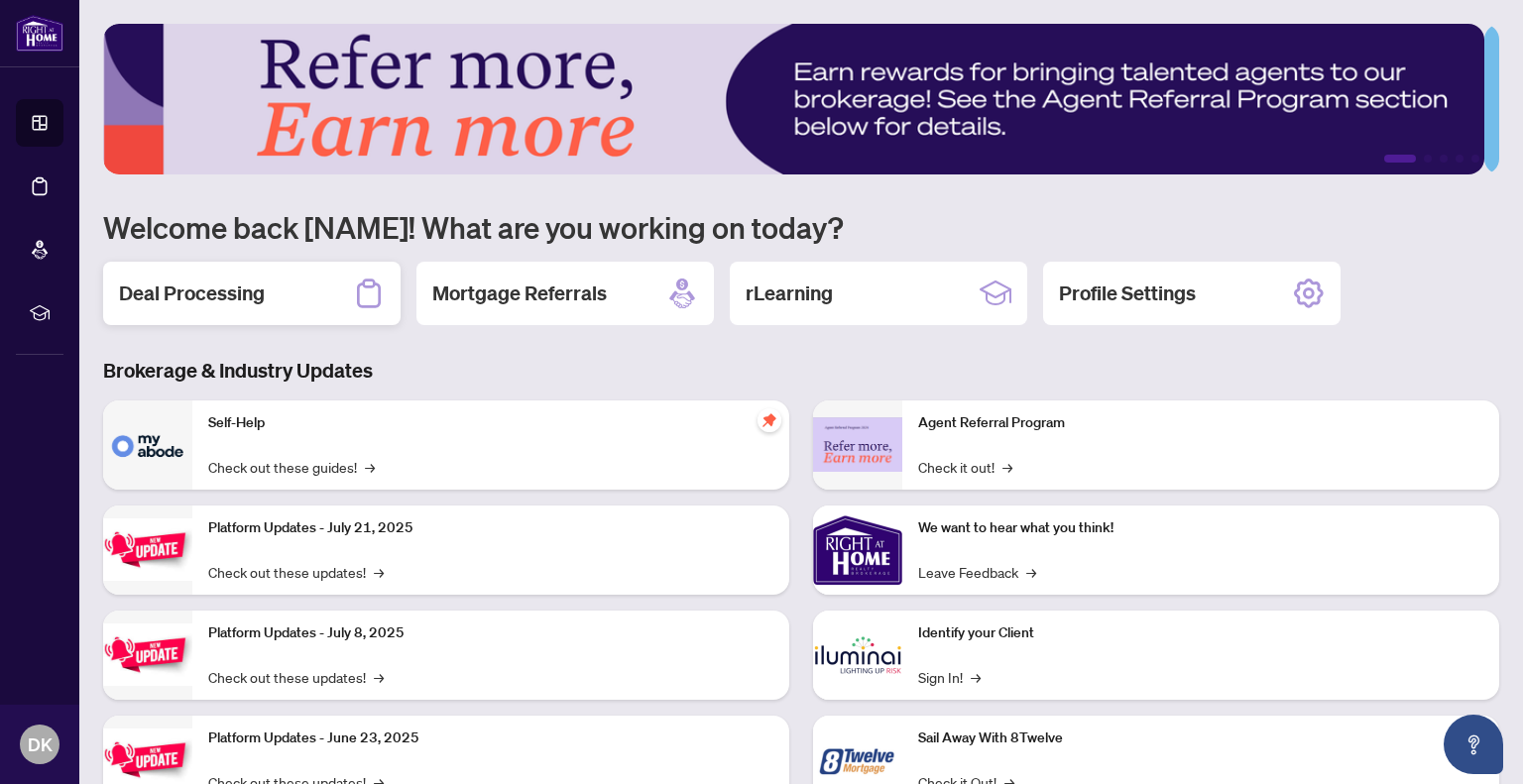 click on "Deal Processing" at bounding box center [191, 293] 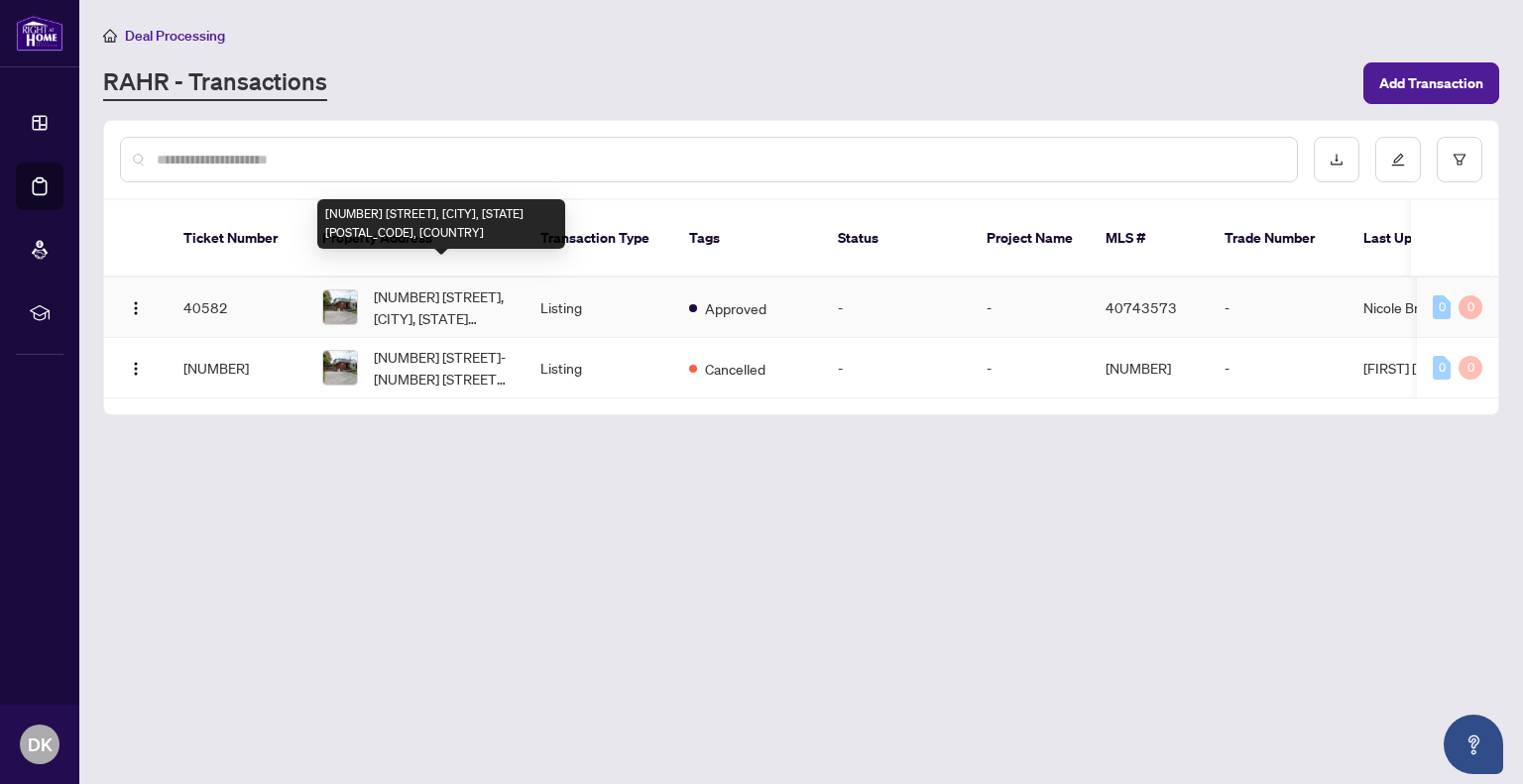 click on "[NUMBER] [STREET], [CITY], [STATE] [POSTAL_CODE], [COUNTRY]" at bounding box center (441, 307) 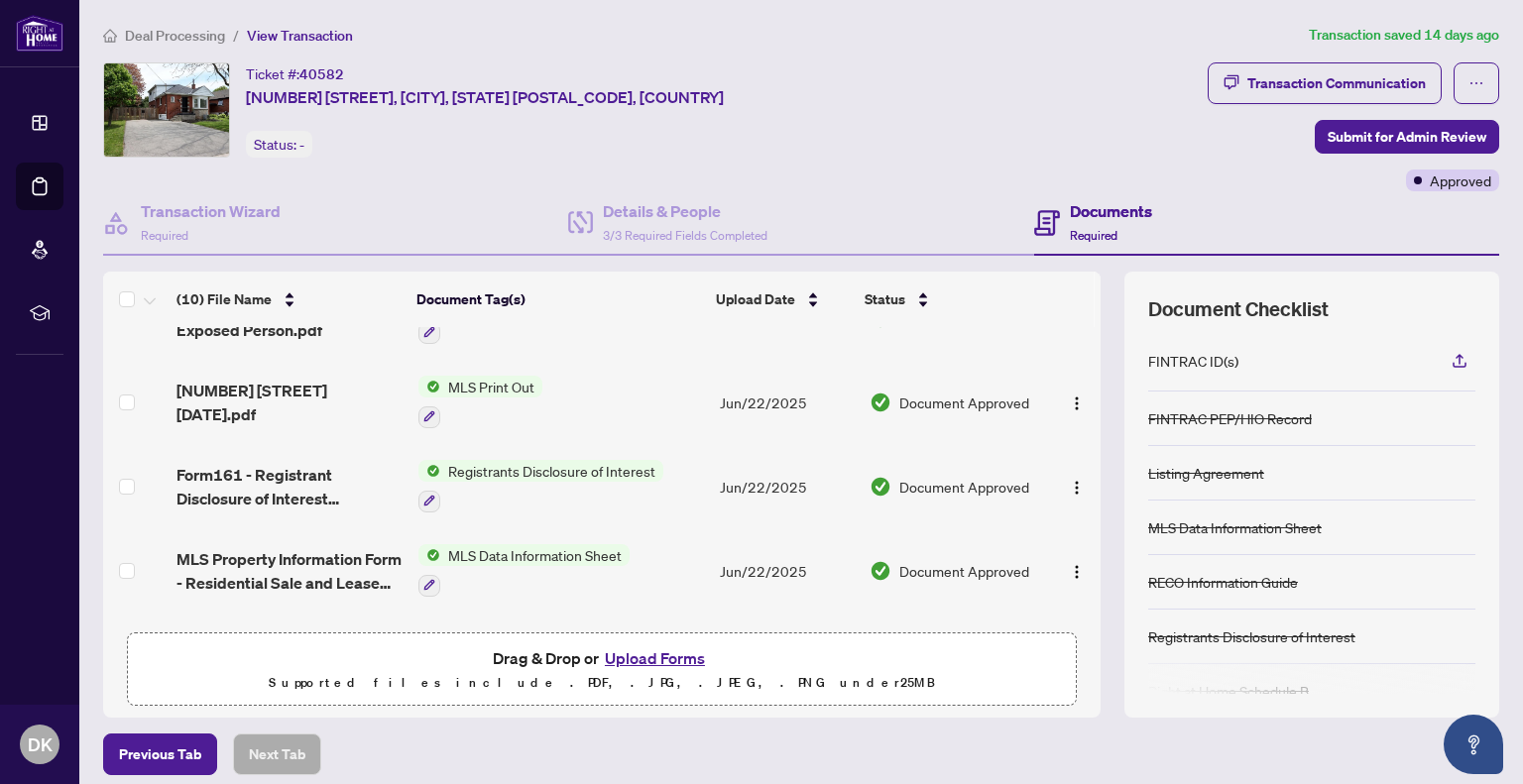 scroll, scrollTop: 547, scrollLeft: 0, axis: vertical 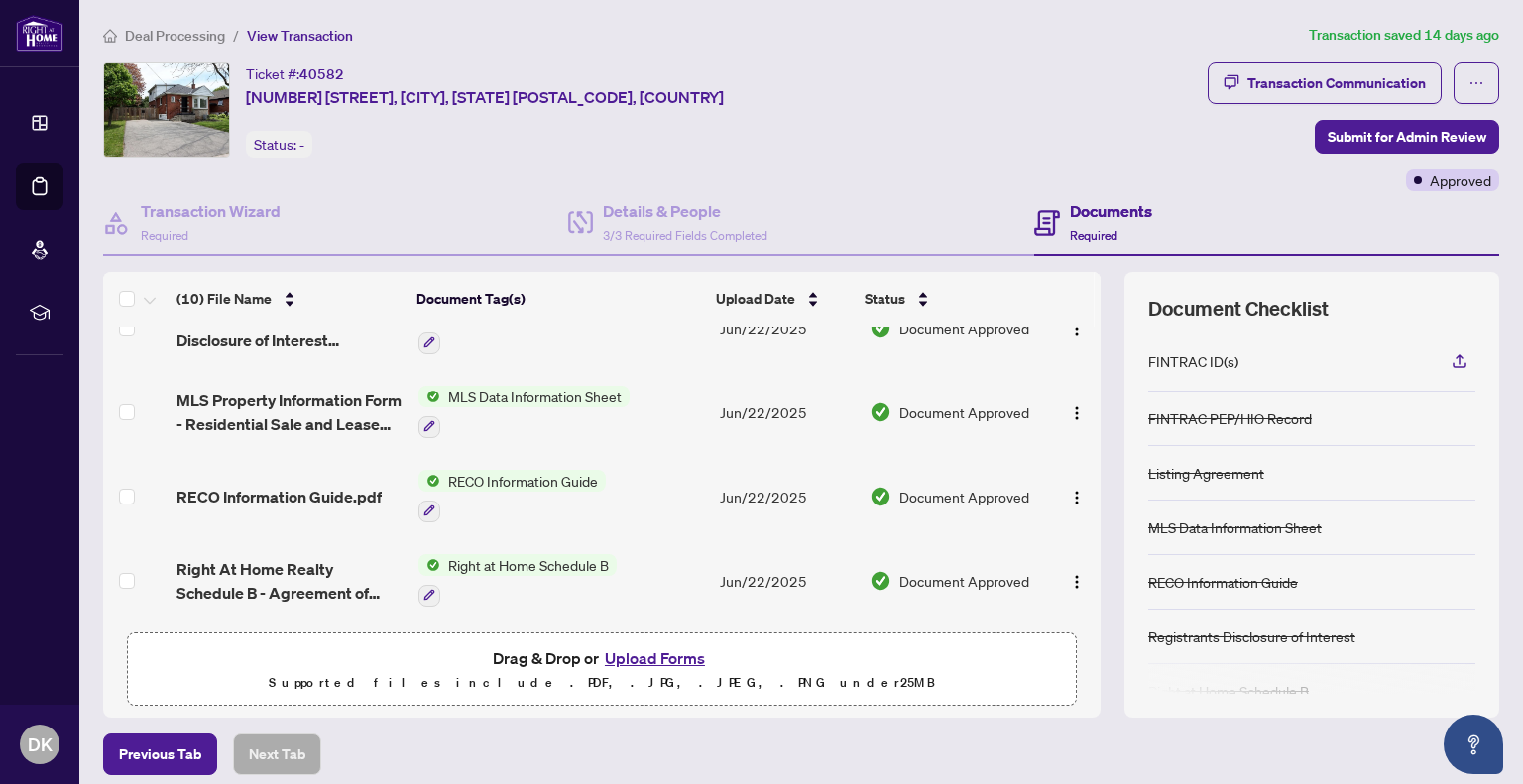 click on "Upload Forms" at bounding box center (654, 658) 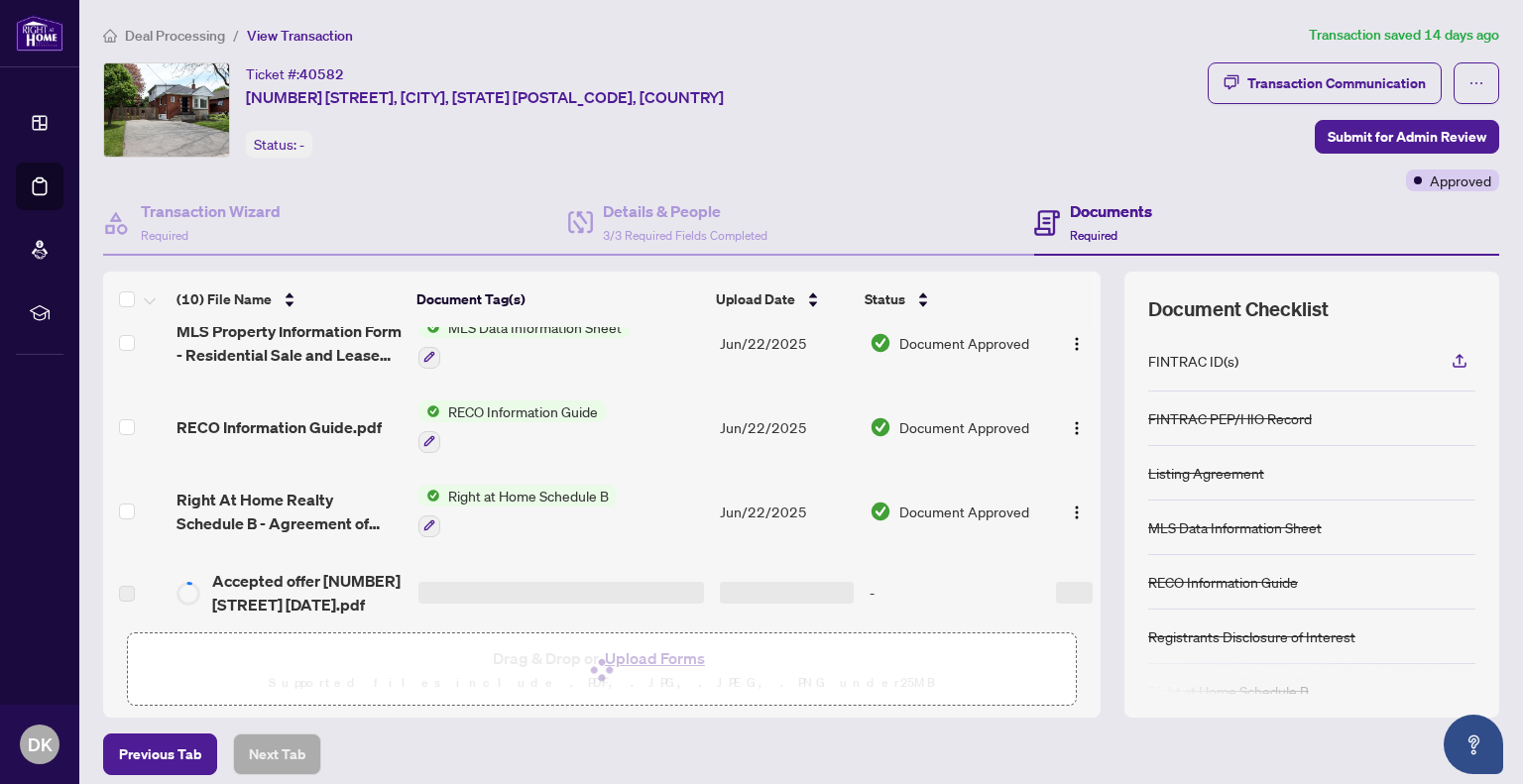 scroll, scrollTop: 626, scrollLeft: 0, axis: vertical 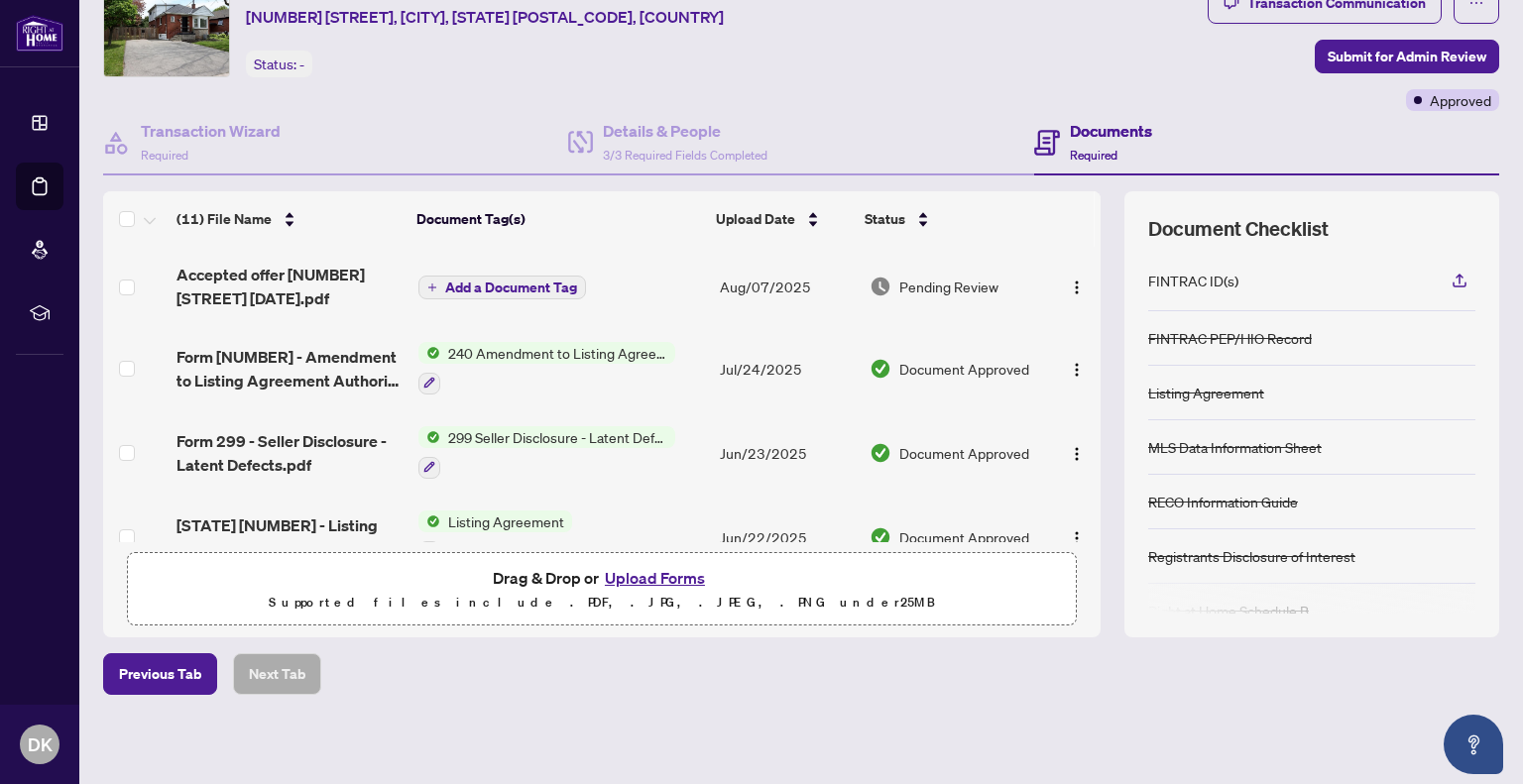 click on "Add a Document Tag" at bounding box center (511, 287) 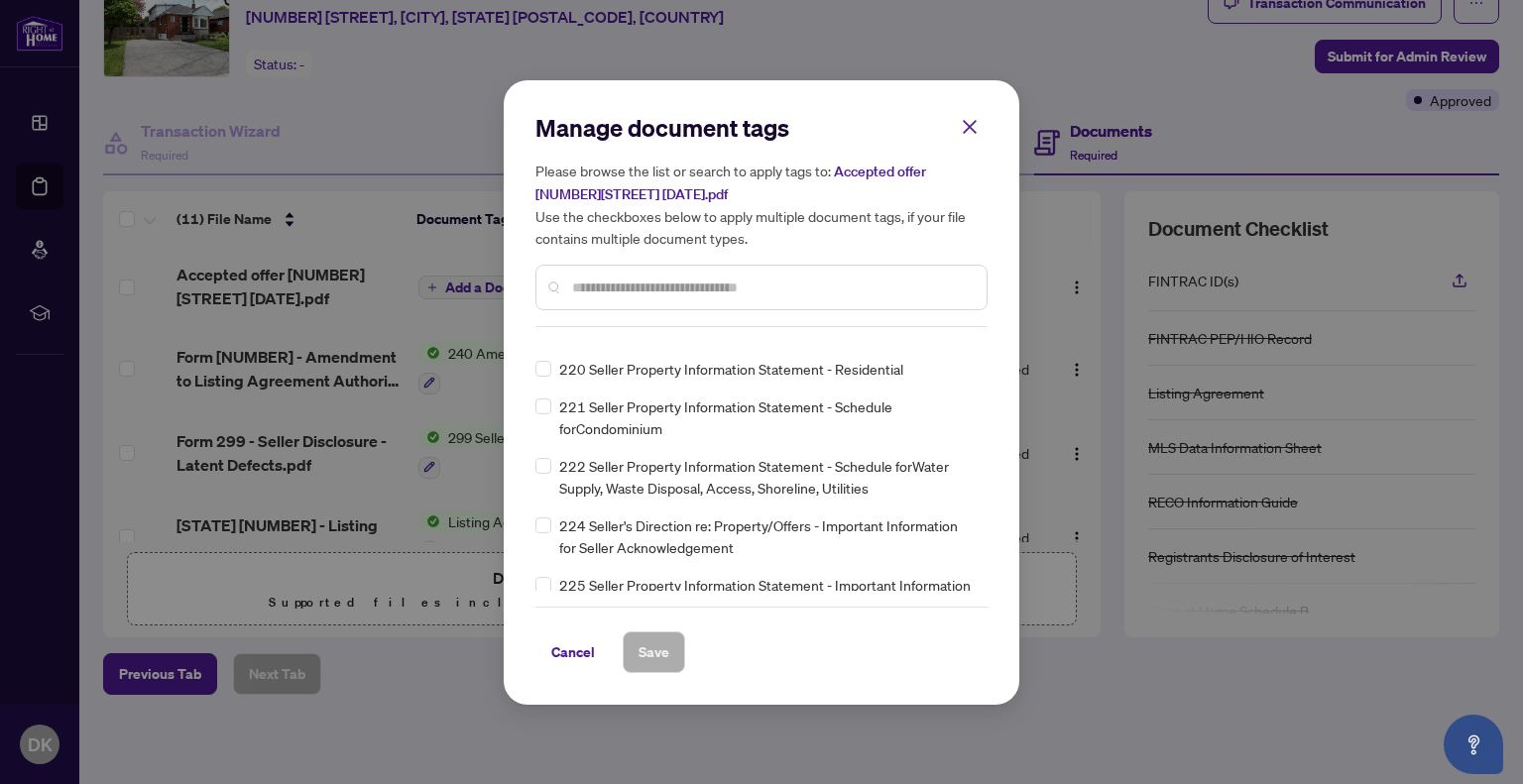 scroll, scrollTop: 7533, scrollLeft: 0, axis: vertical 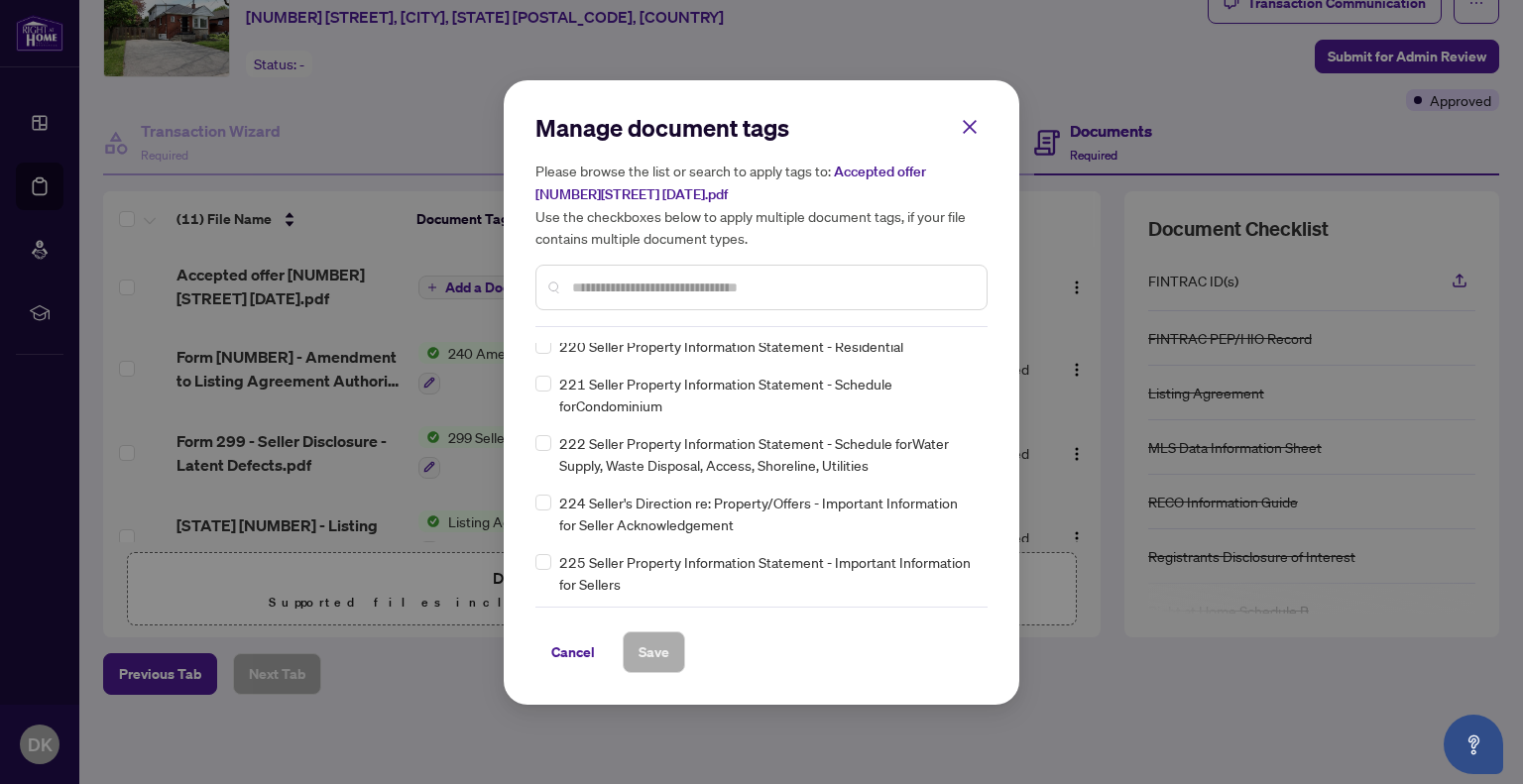 click at bounding box center (771, 287) 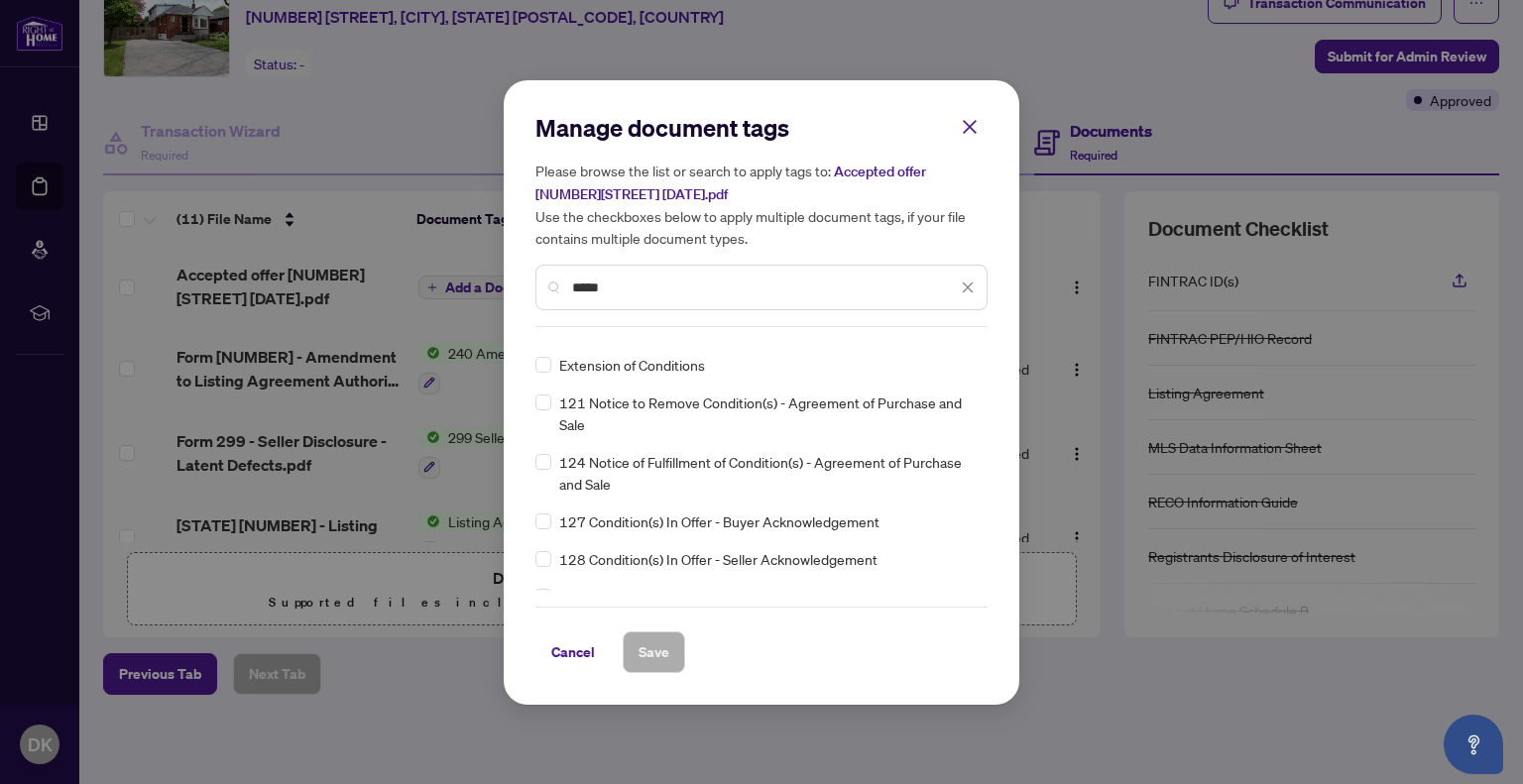 scroll, scrollTop: 0, scrollLeft: 0, axis: both 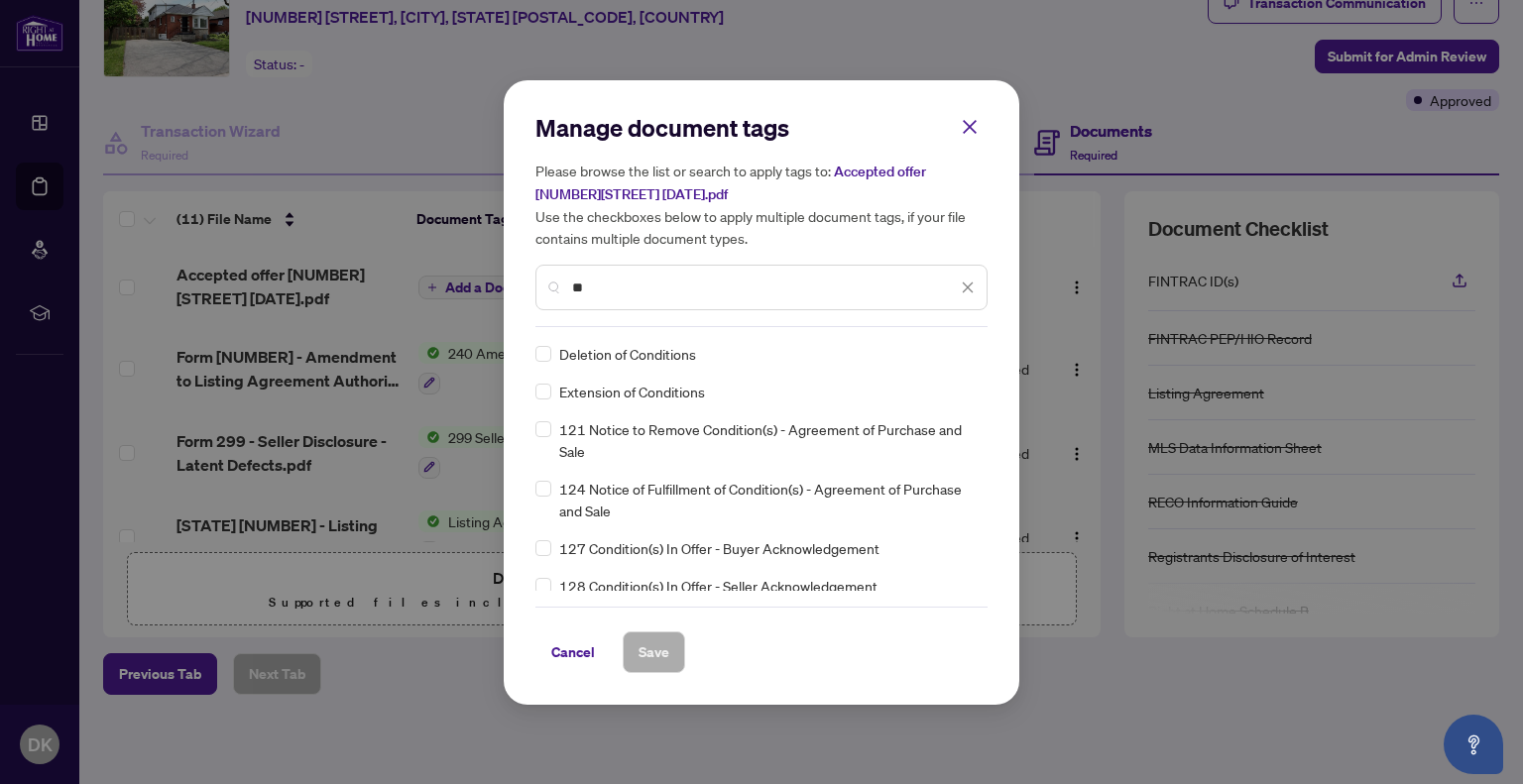 type on "*" 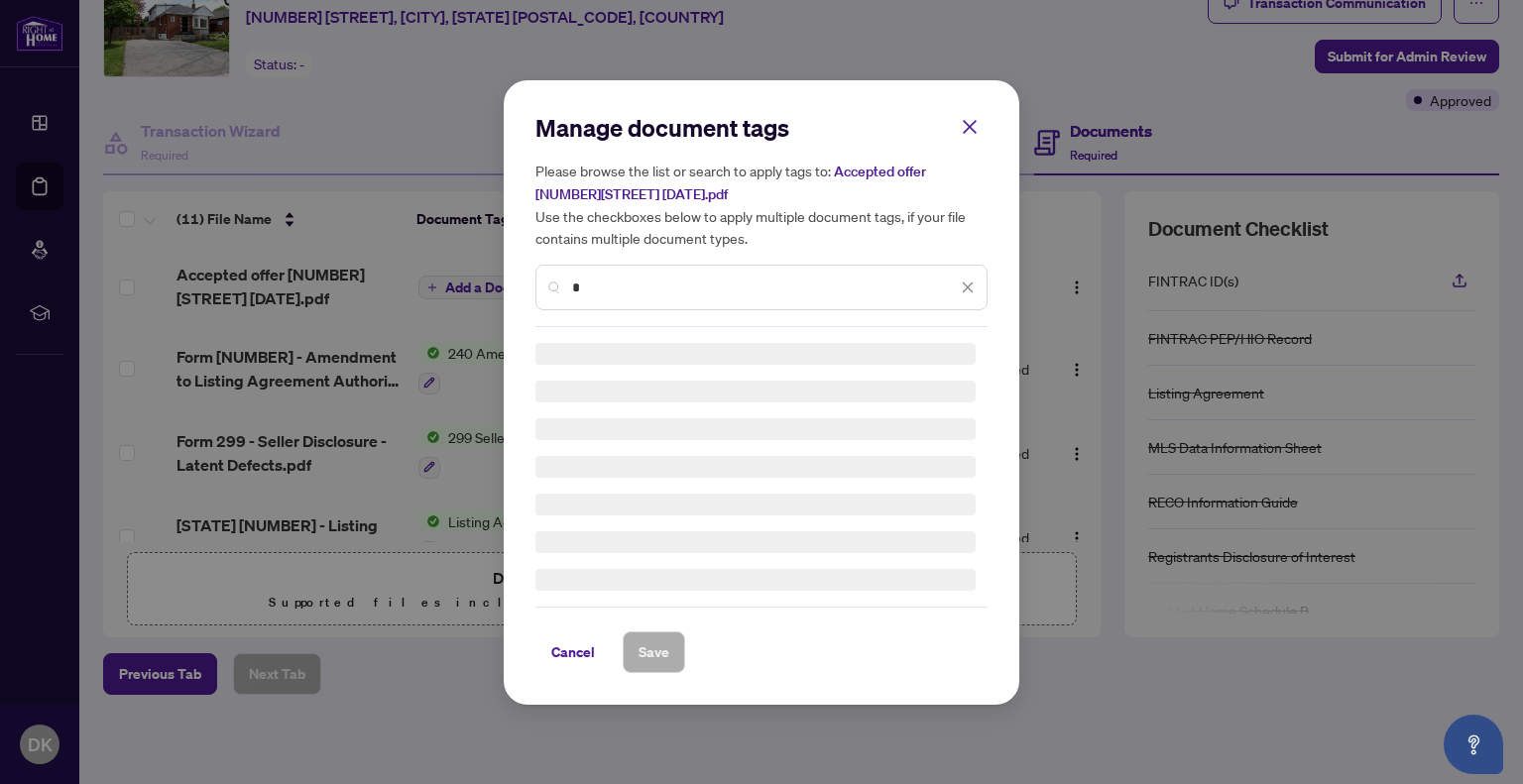 type 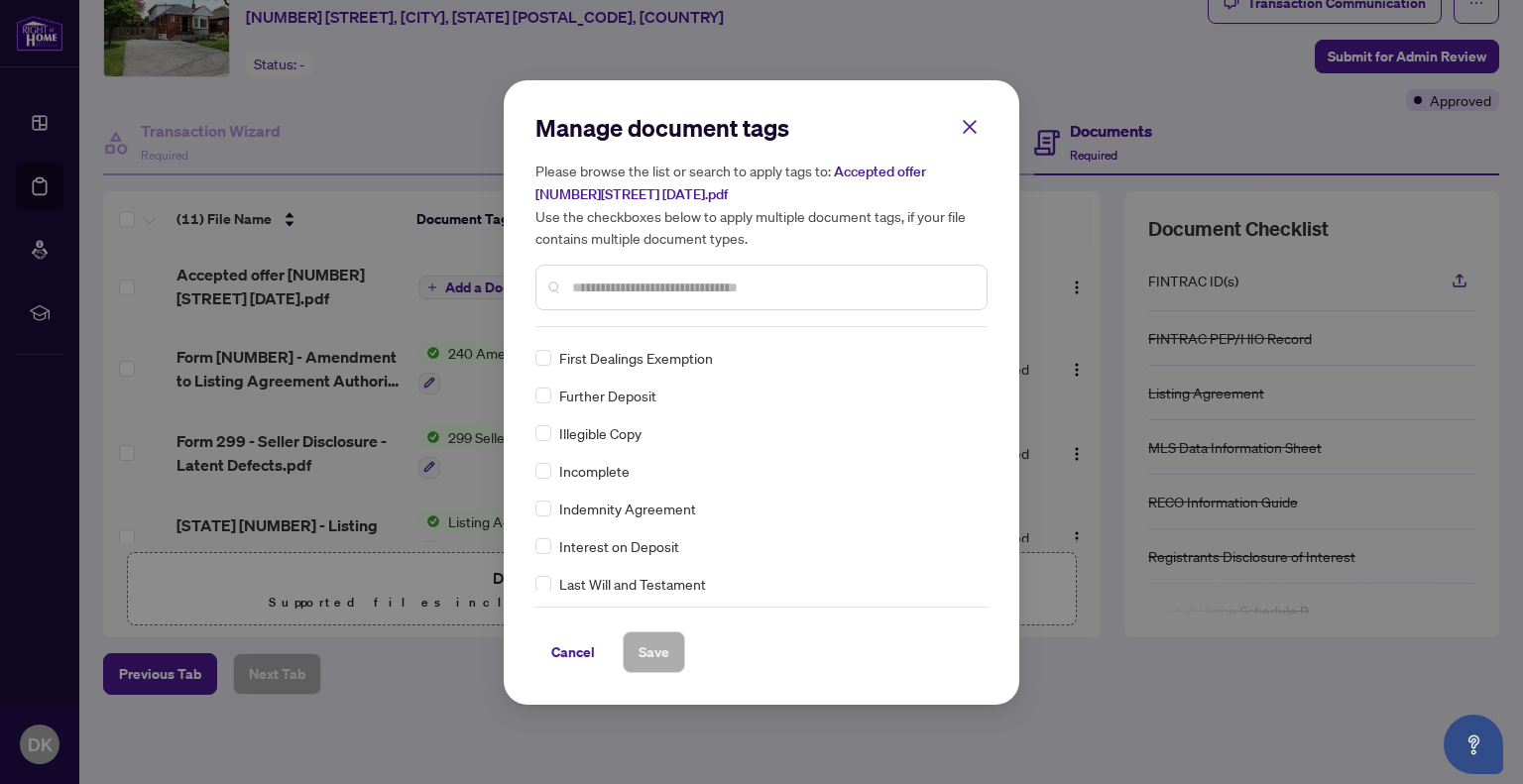 scroll, scrollTop: 2874, scrollLeft: 0, axis: vertical 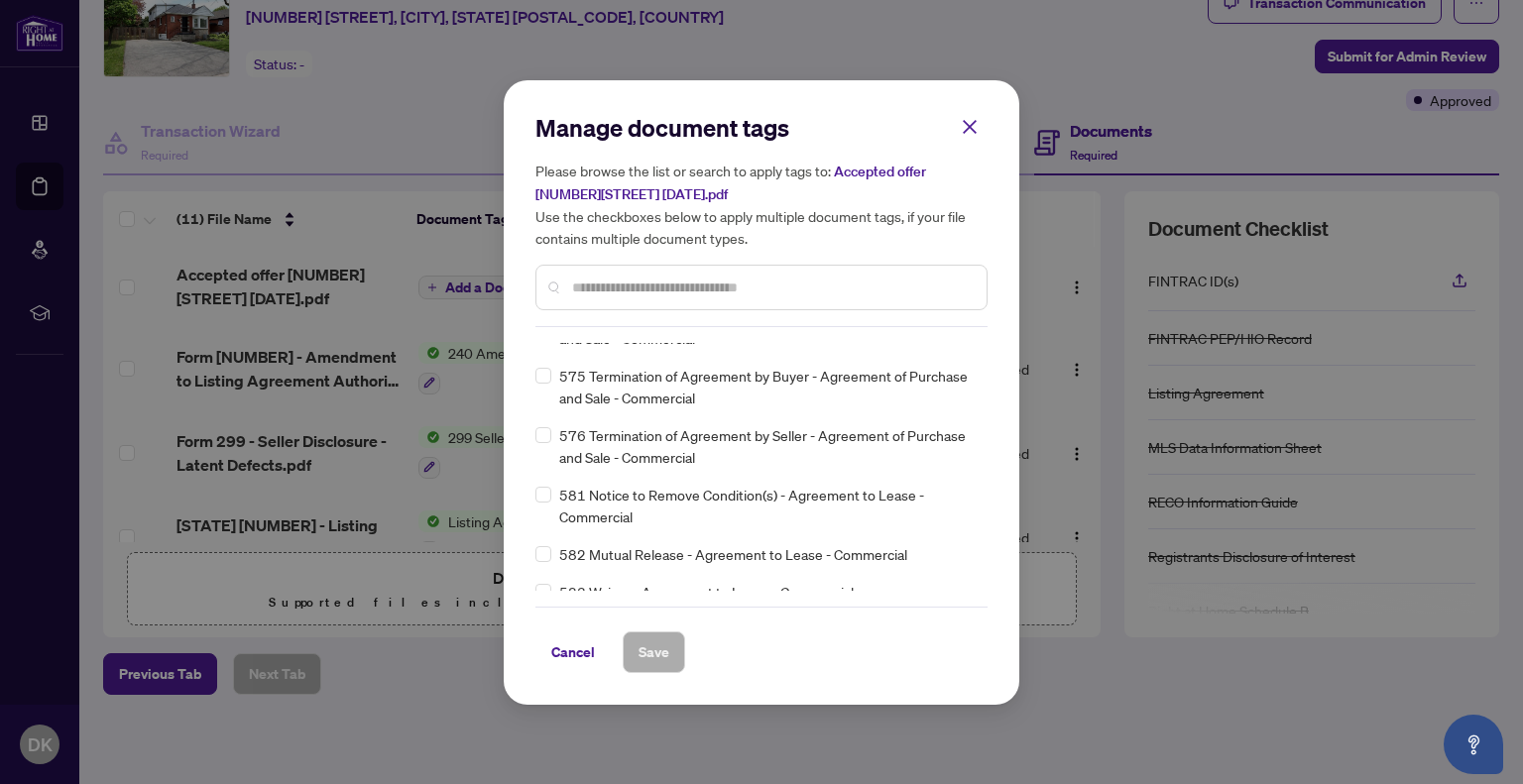 click 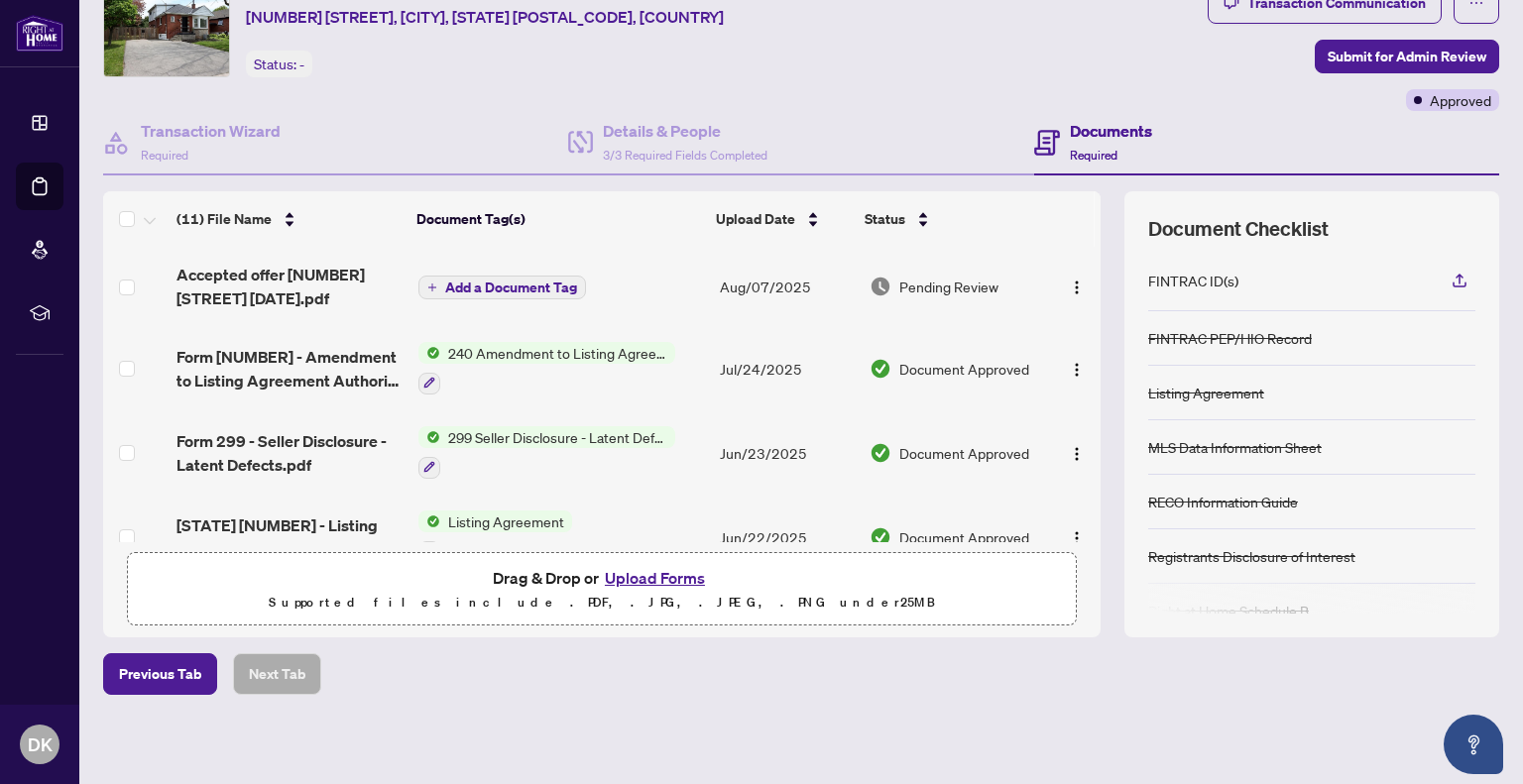 click on "Previous Tab Next Tab" at bounding box center (801, 674) 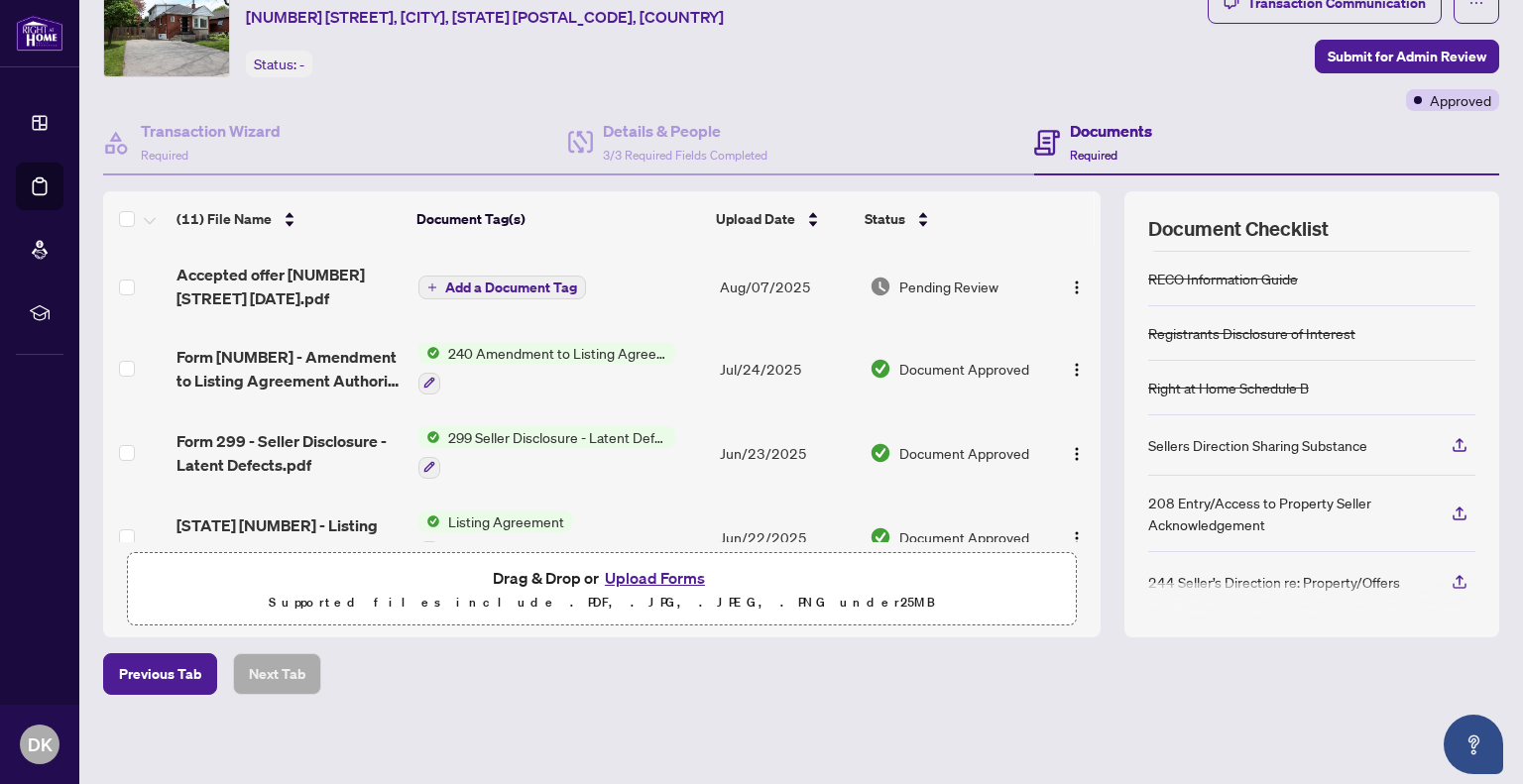 scroll, scrollTop: 226, scrollLeft: 0, axis: vertical 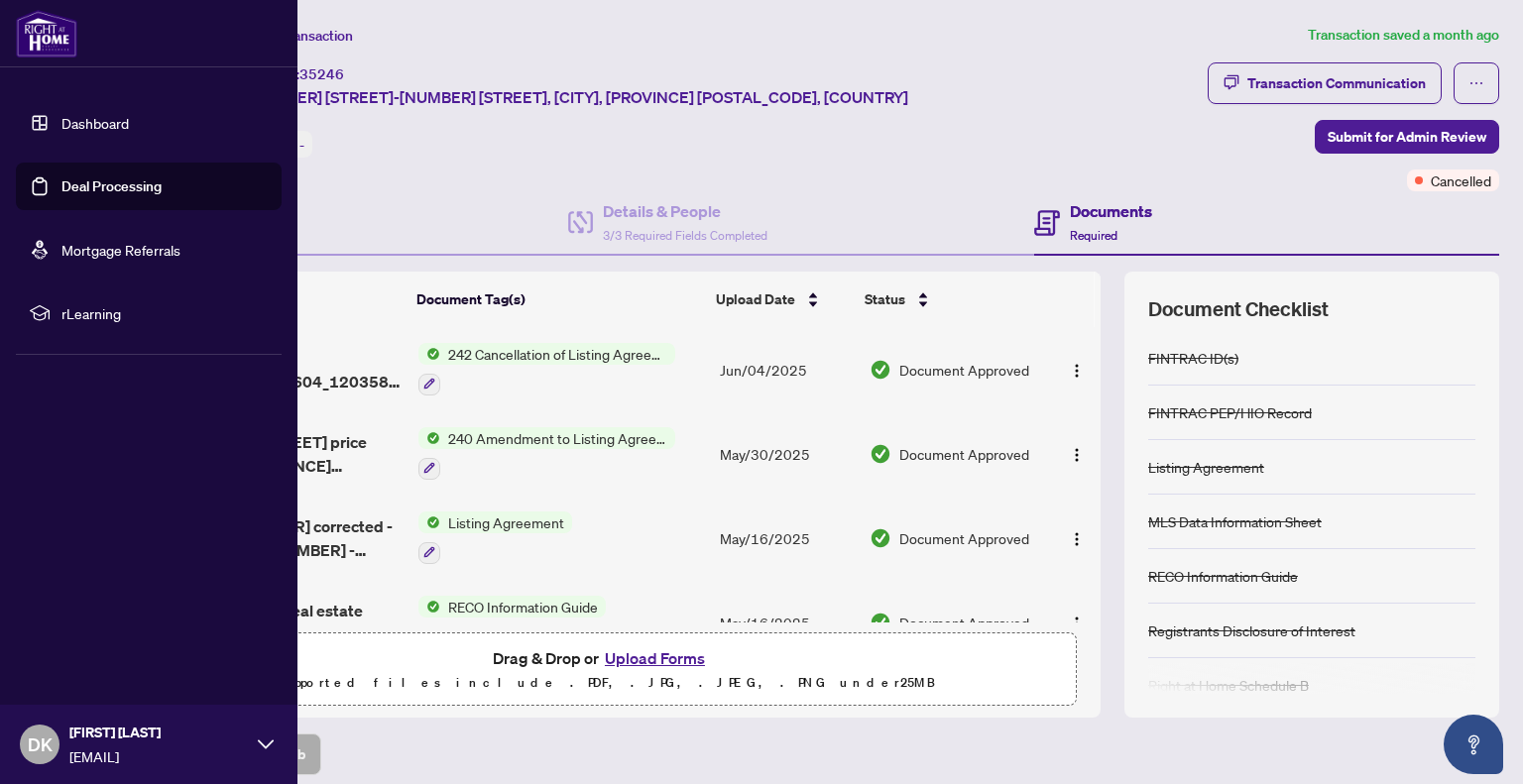 click at bounding box center (47, 34) 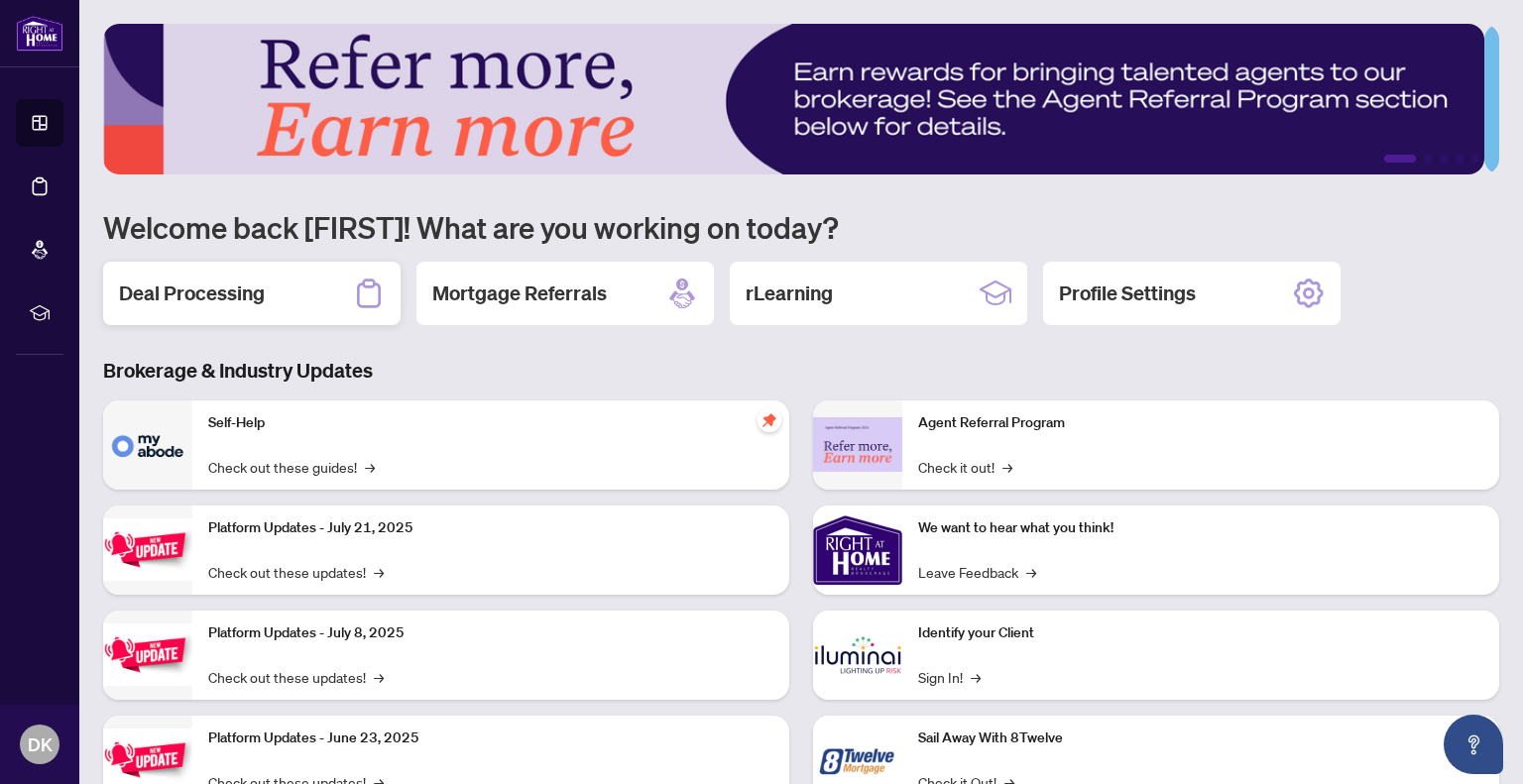 click on "Deal Processing" at bounding box center [191, 293] 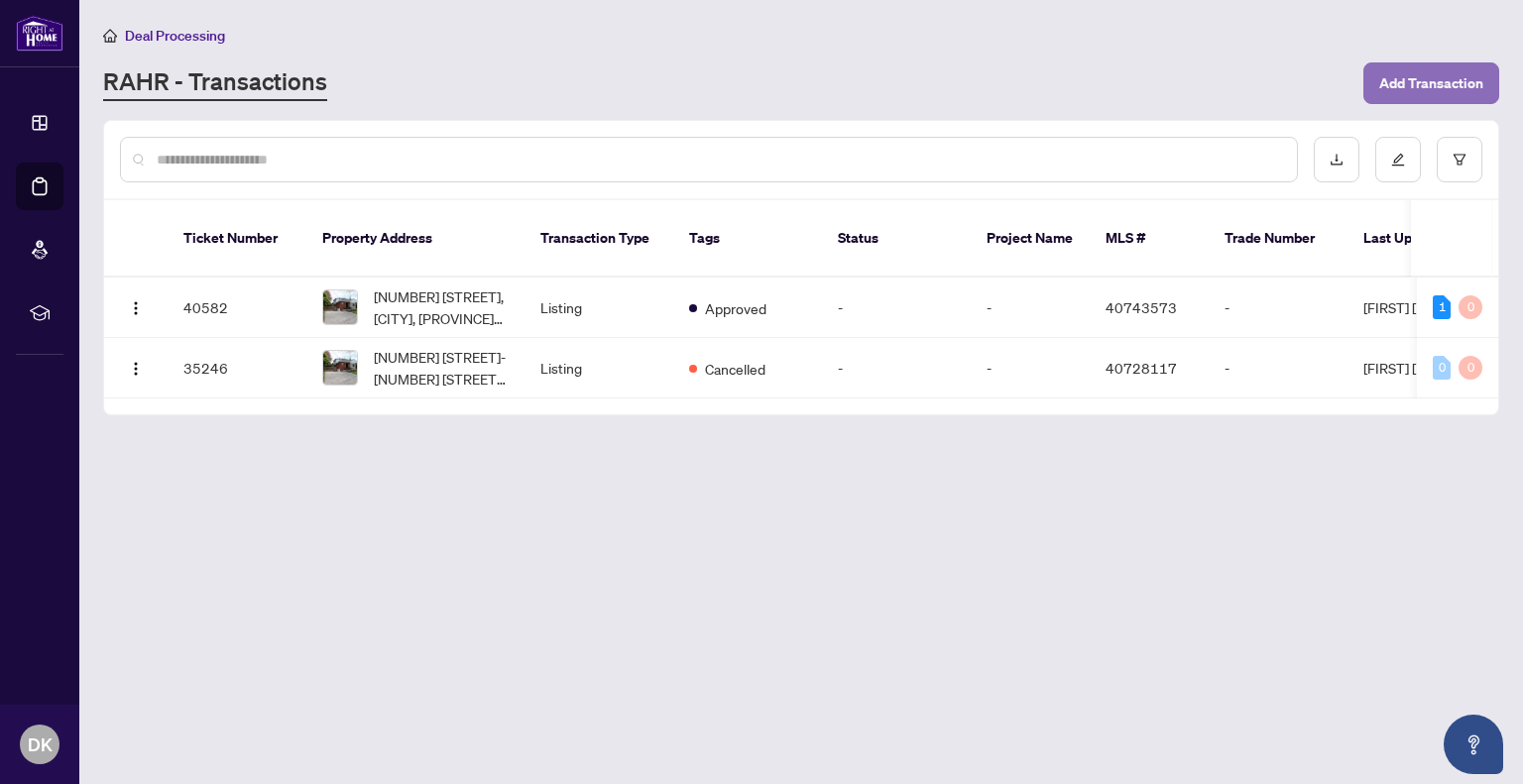 click on "Add Transaction" at bounding box center [1431, 83] 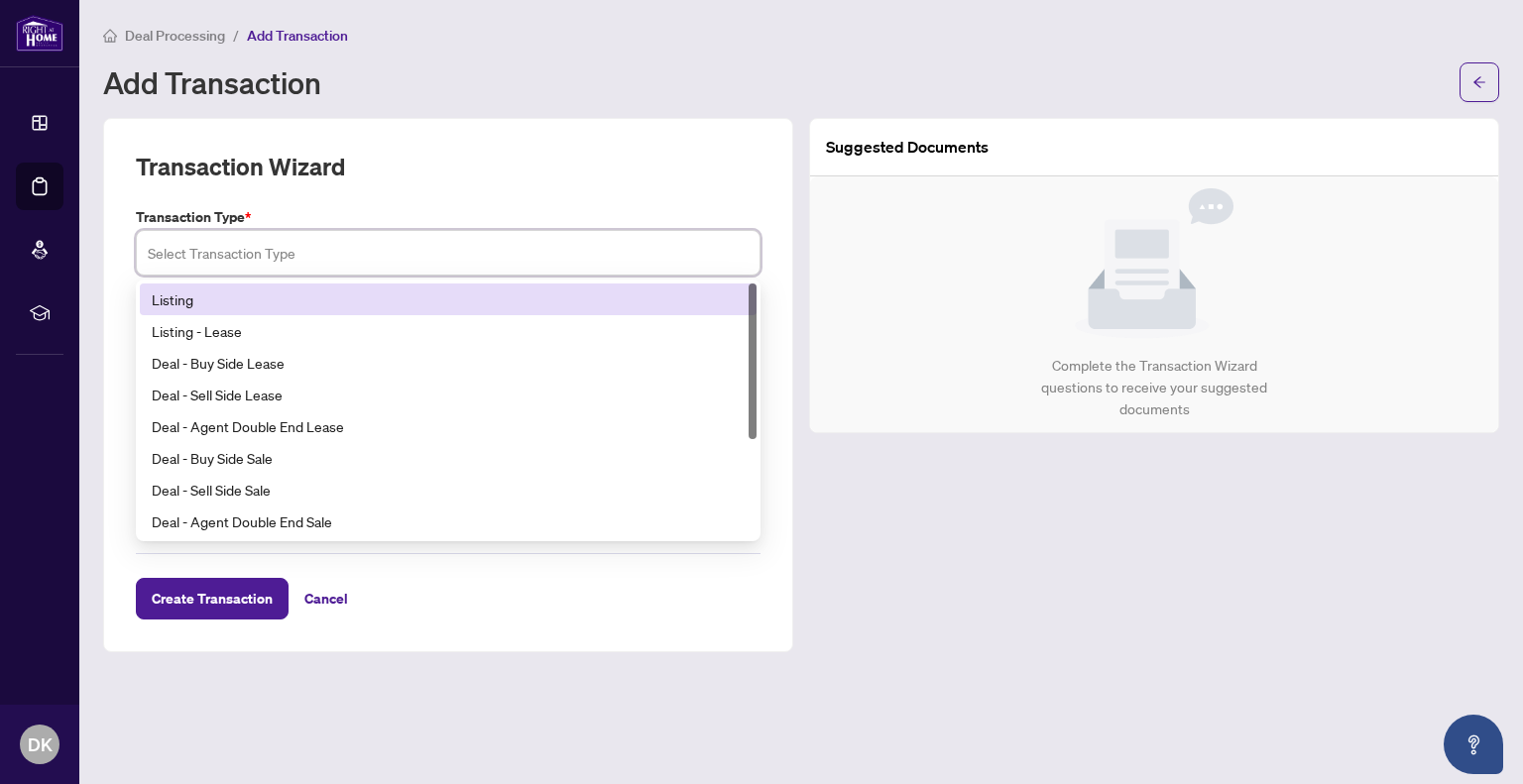 click at bounding box center [448, 253] 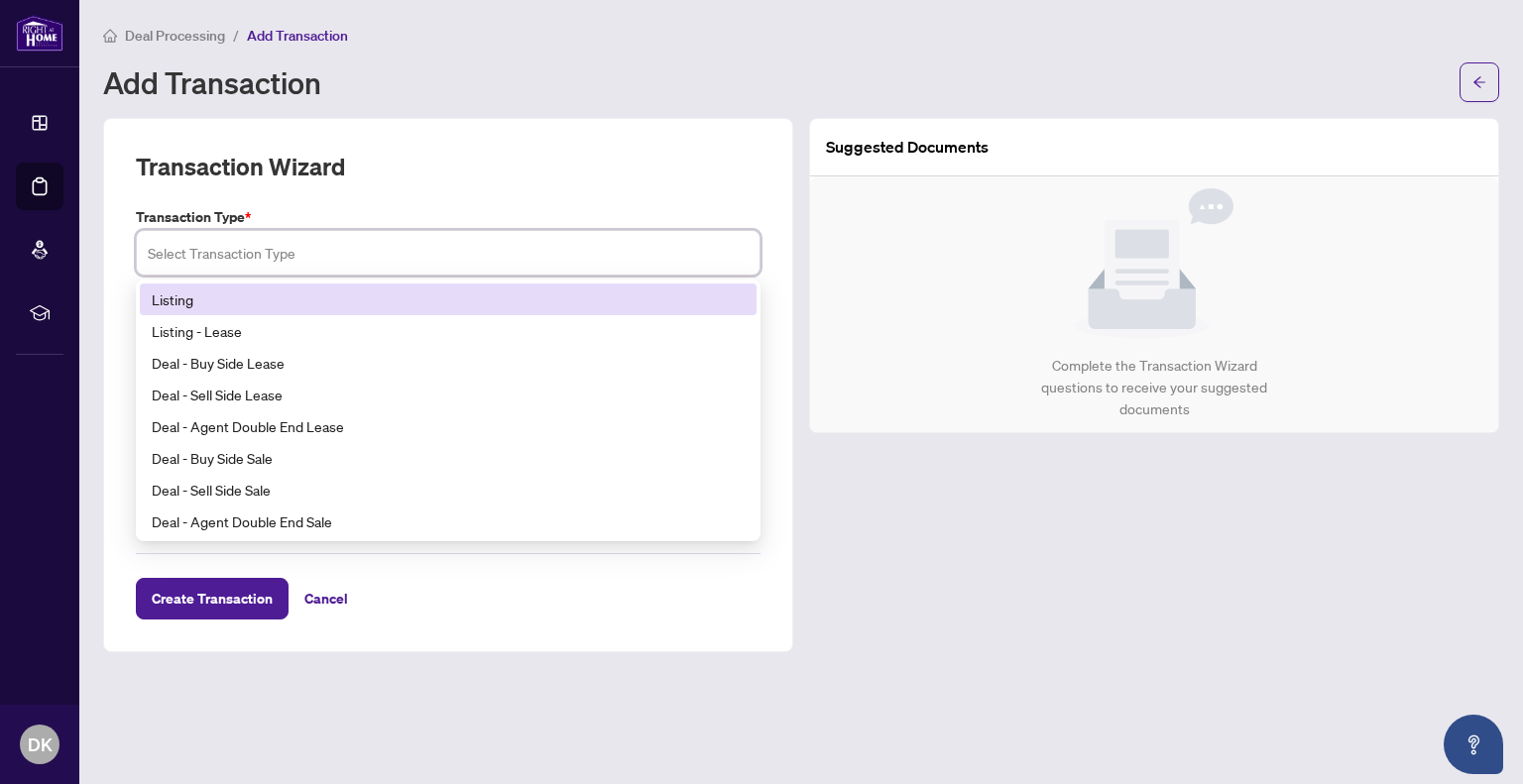 click on "Listing" at bounding box center (448, 299) 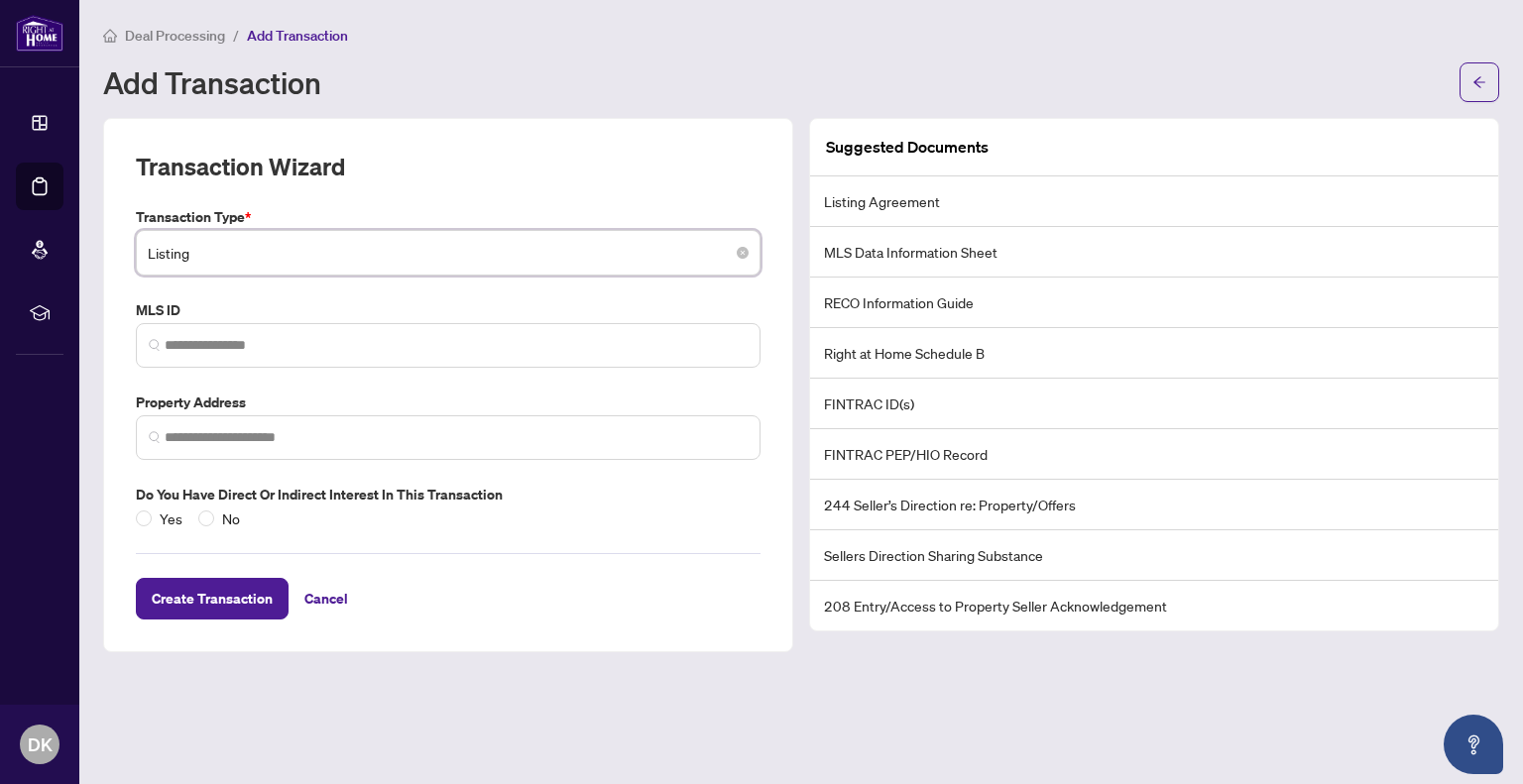 click on "Listing" at bounding box center (448, 253) 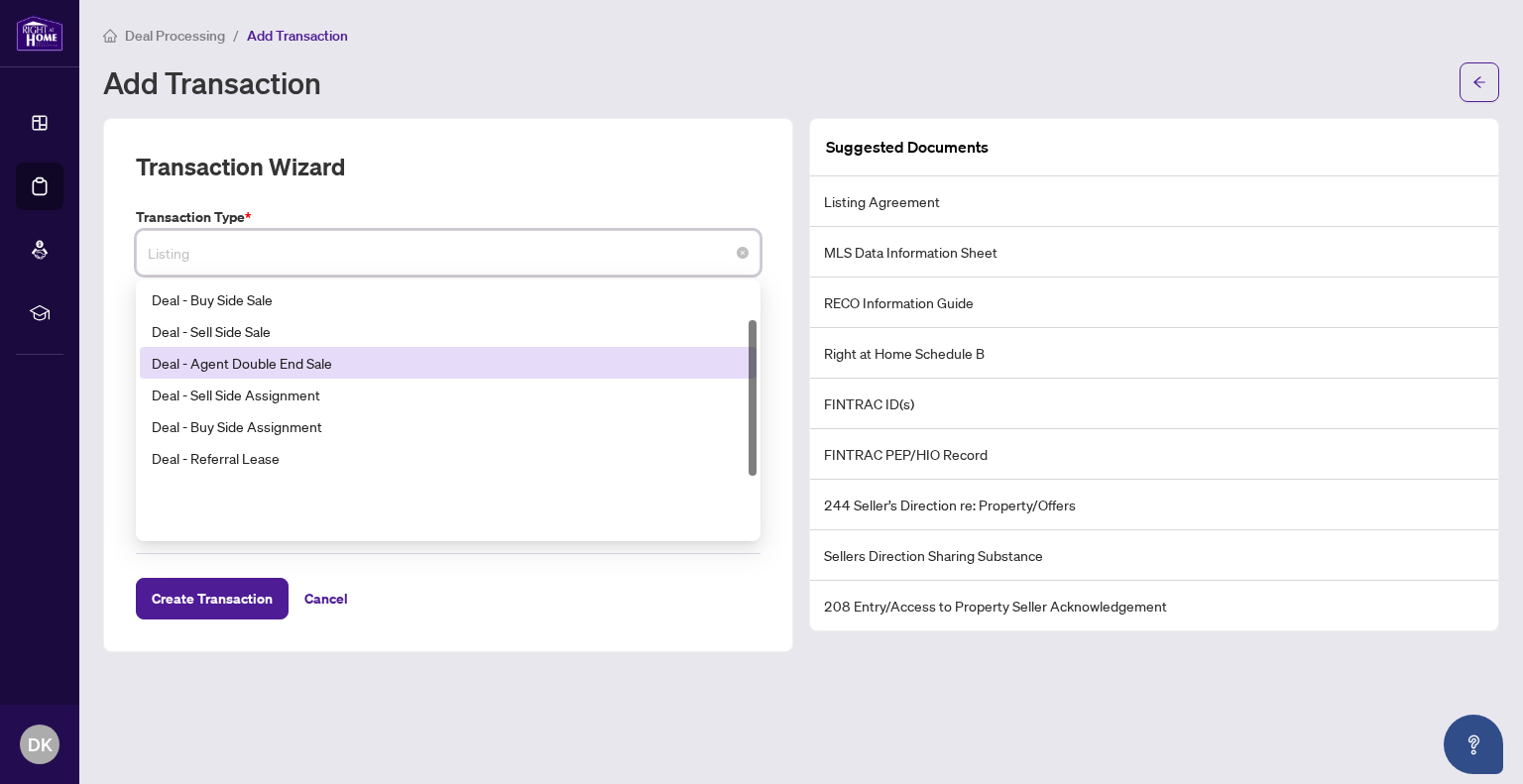 scroll, scrollTop: 0, scrollLeft: 0, axis: both 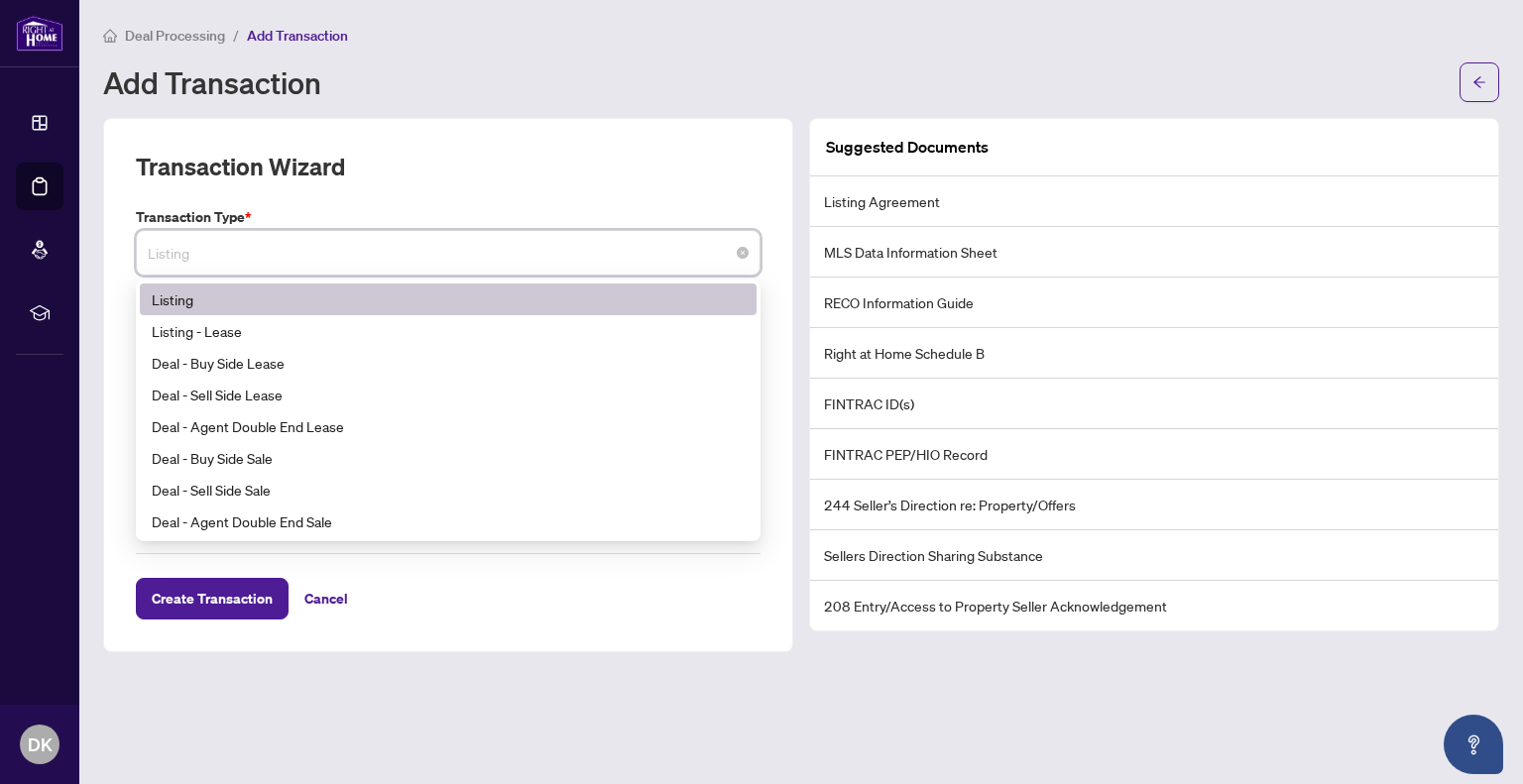 click on "Listing" at bounding box center [448, 299] 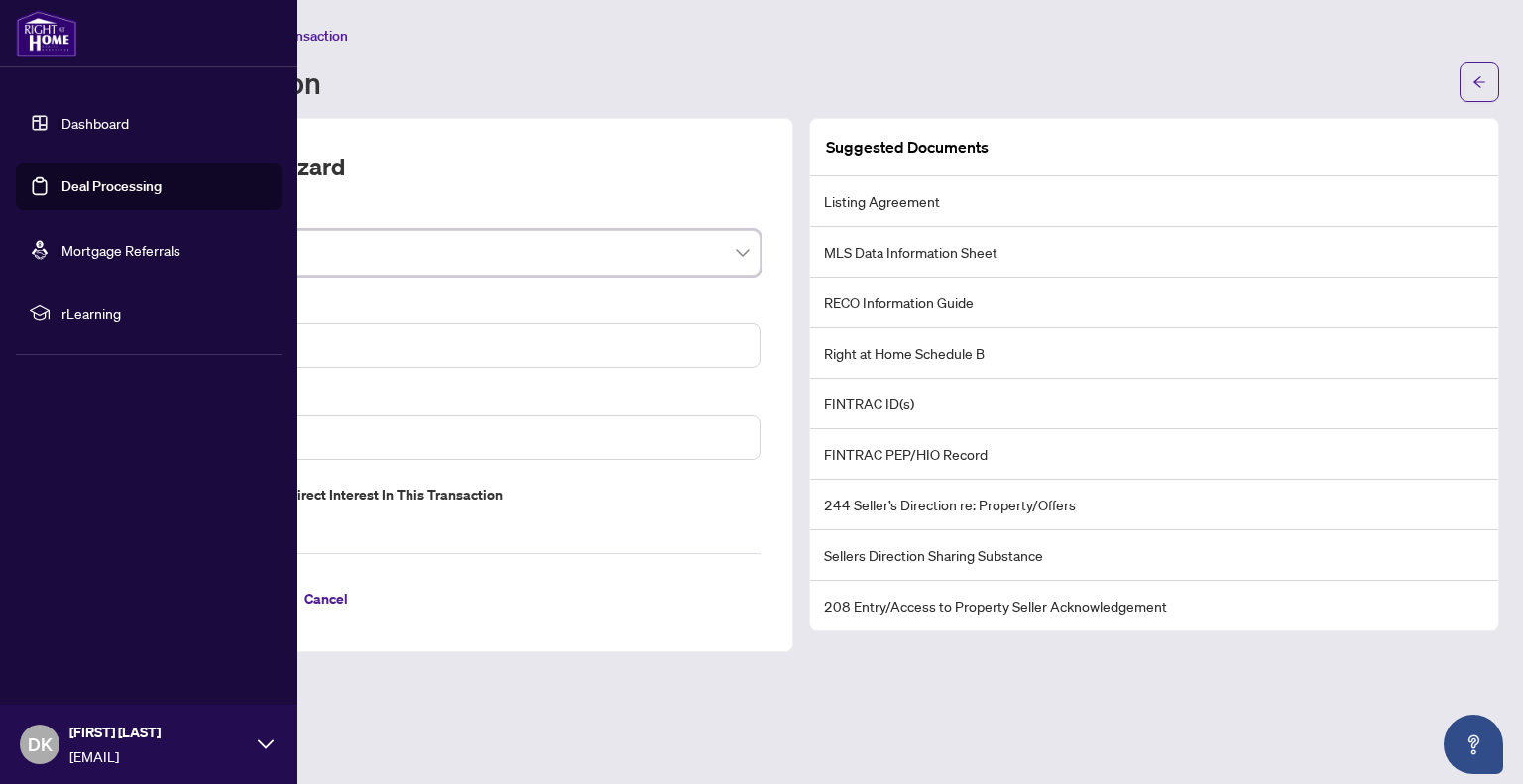 click on "Dashboard" at bounding box center (95, 123) 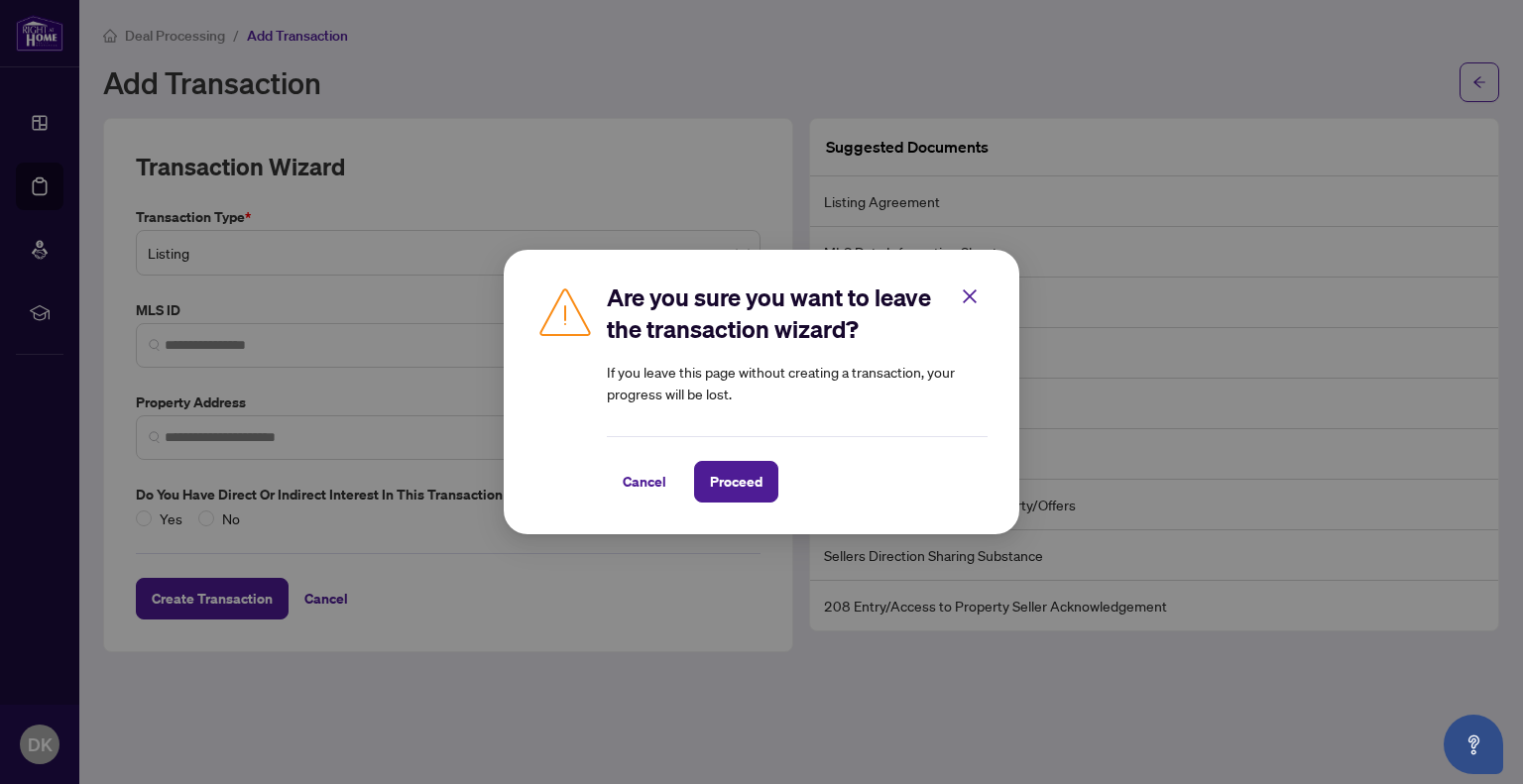 click on "Are you sure you want to leave the transaction wizard? If you leave this page without creating a transaction, your progress will be lost. Cancel Proceed Cancel OK" at bounding box center [762, 392] 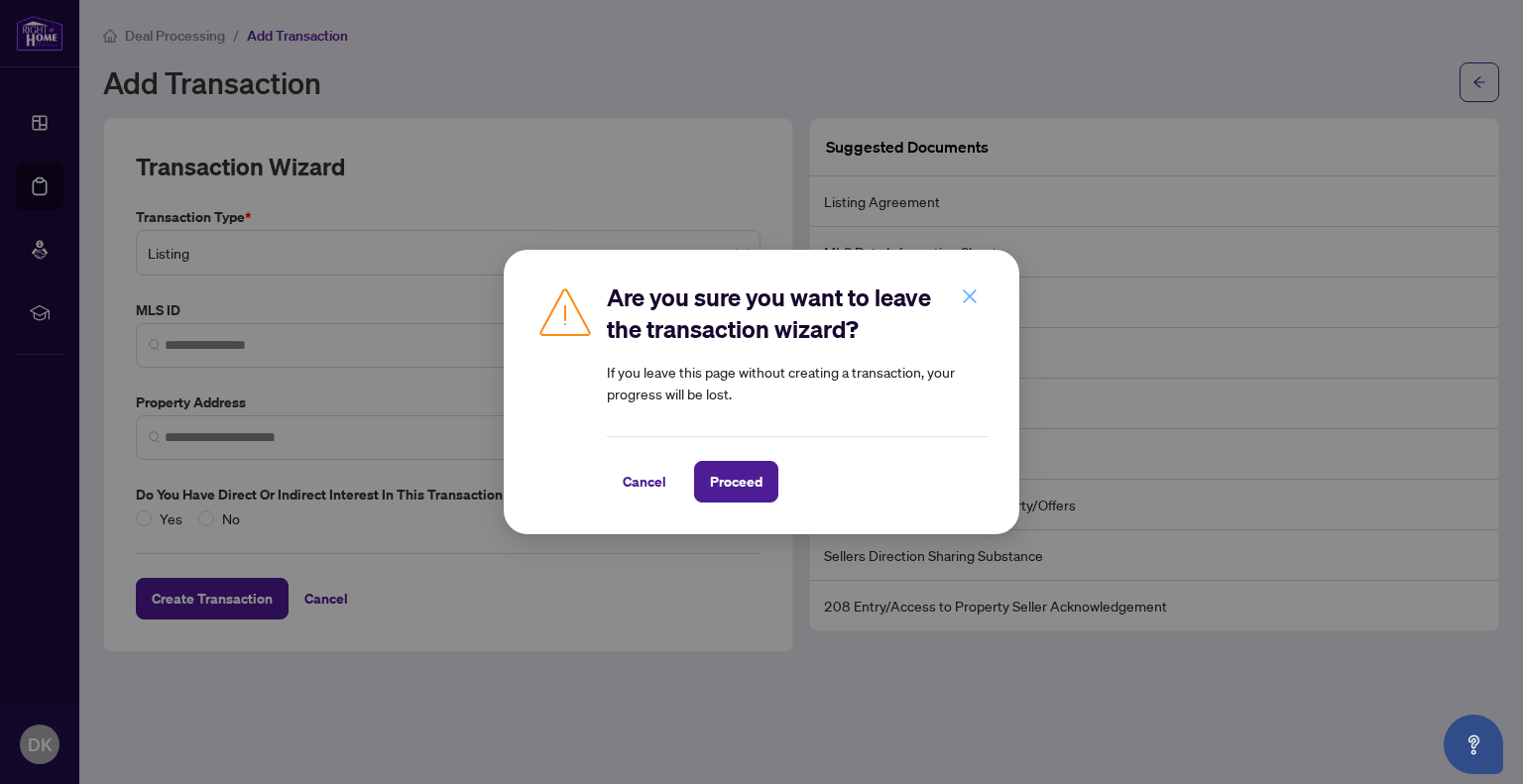 click 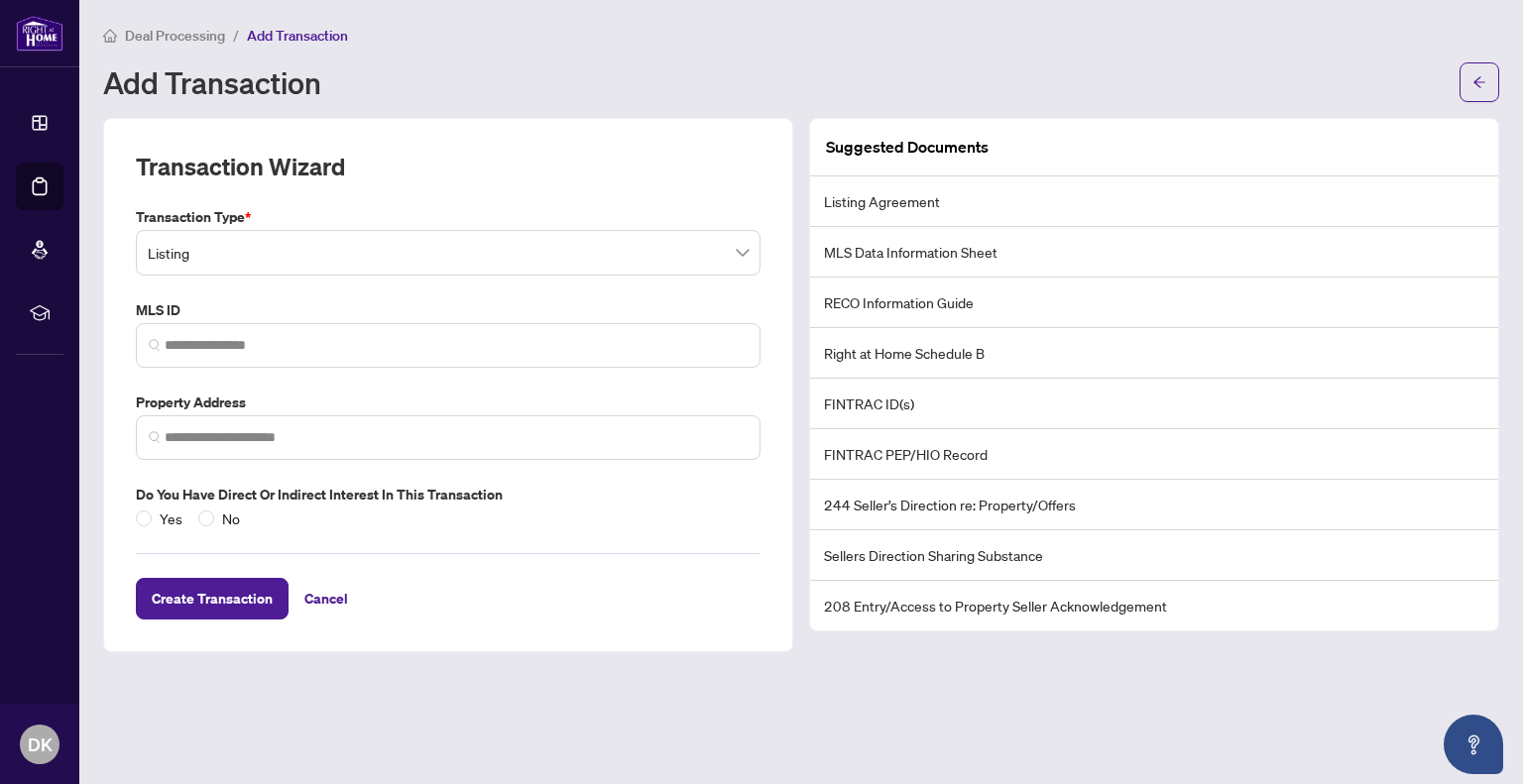 click on "Add Transaction" at bounding box center [775, 82] 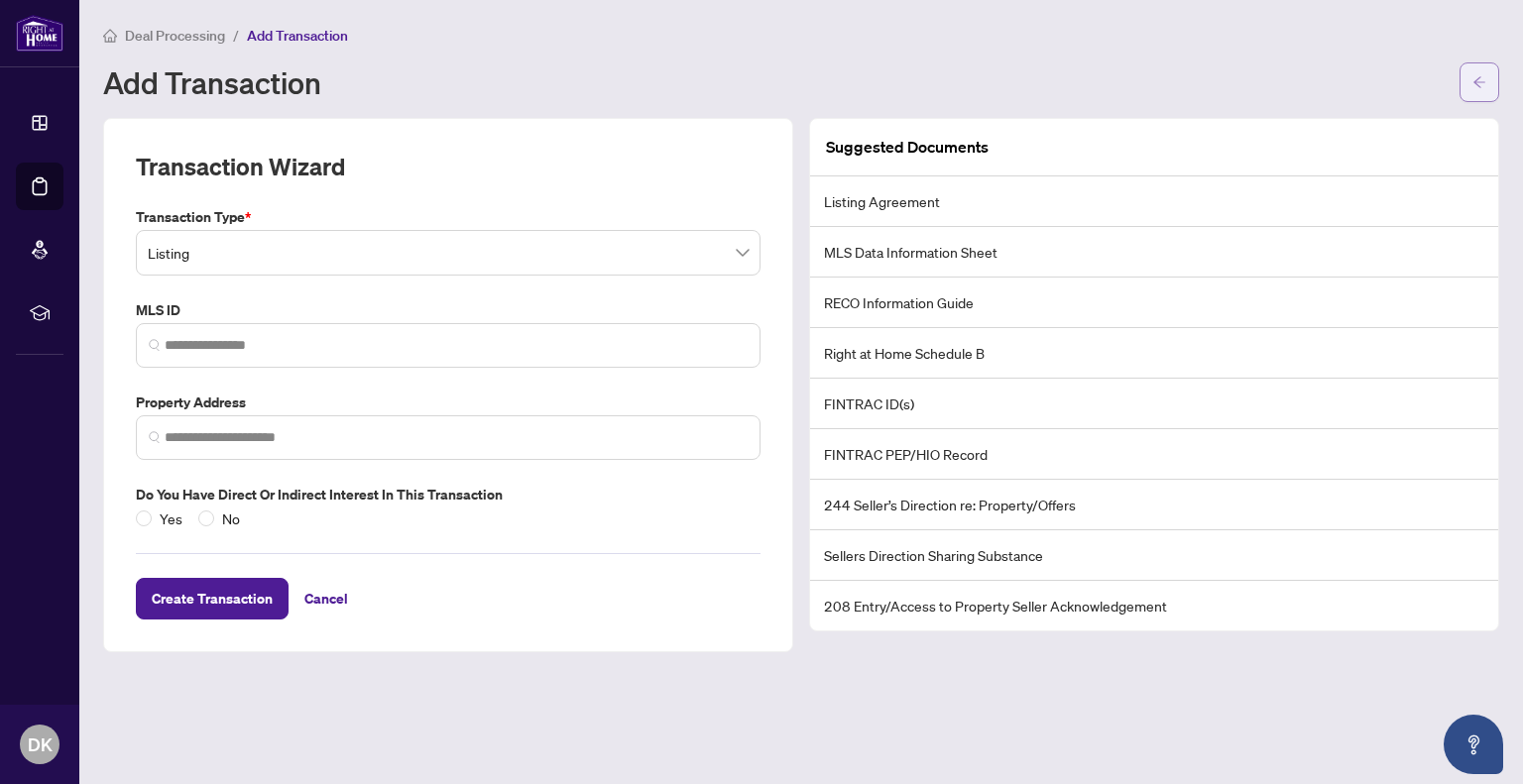 click 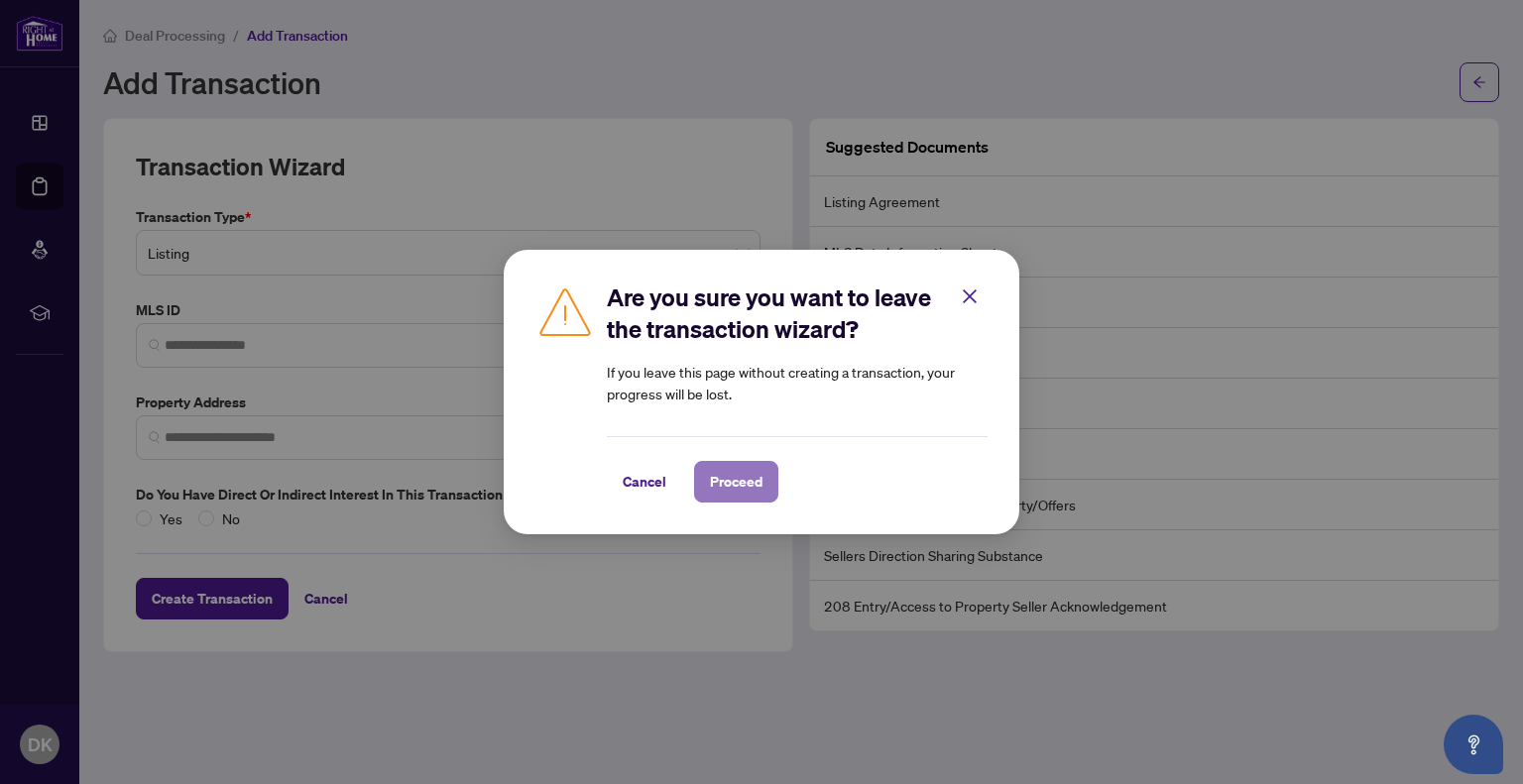 click on "Proceed" at bounding box center (736, 482) 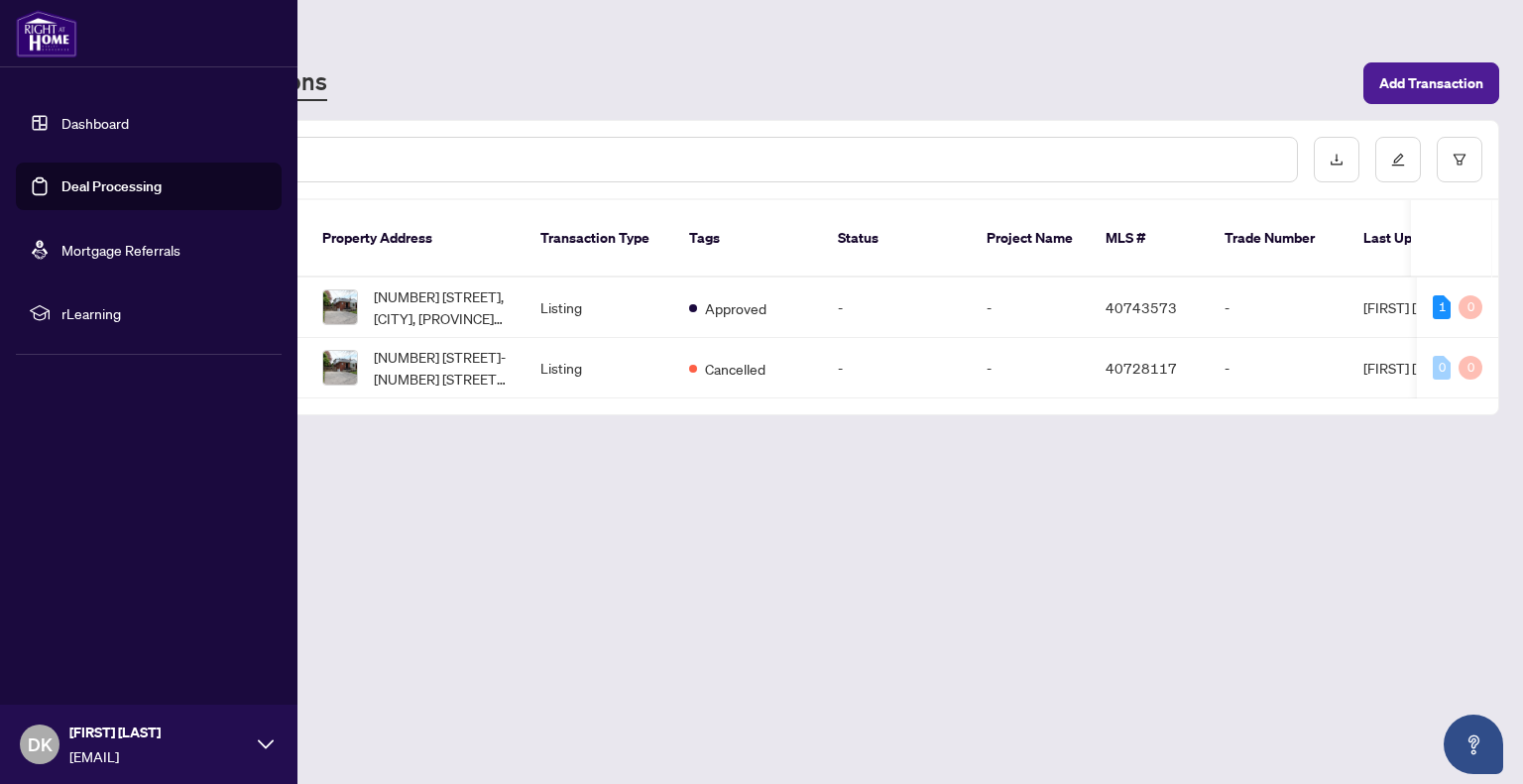 click 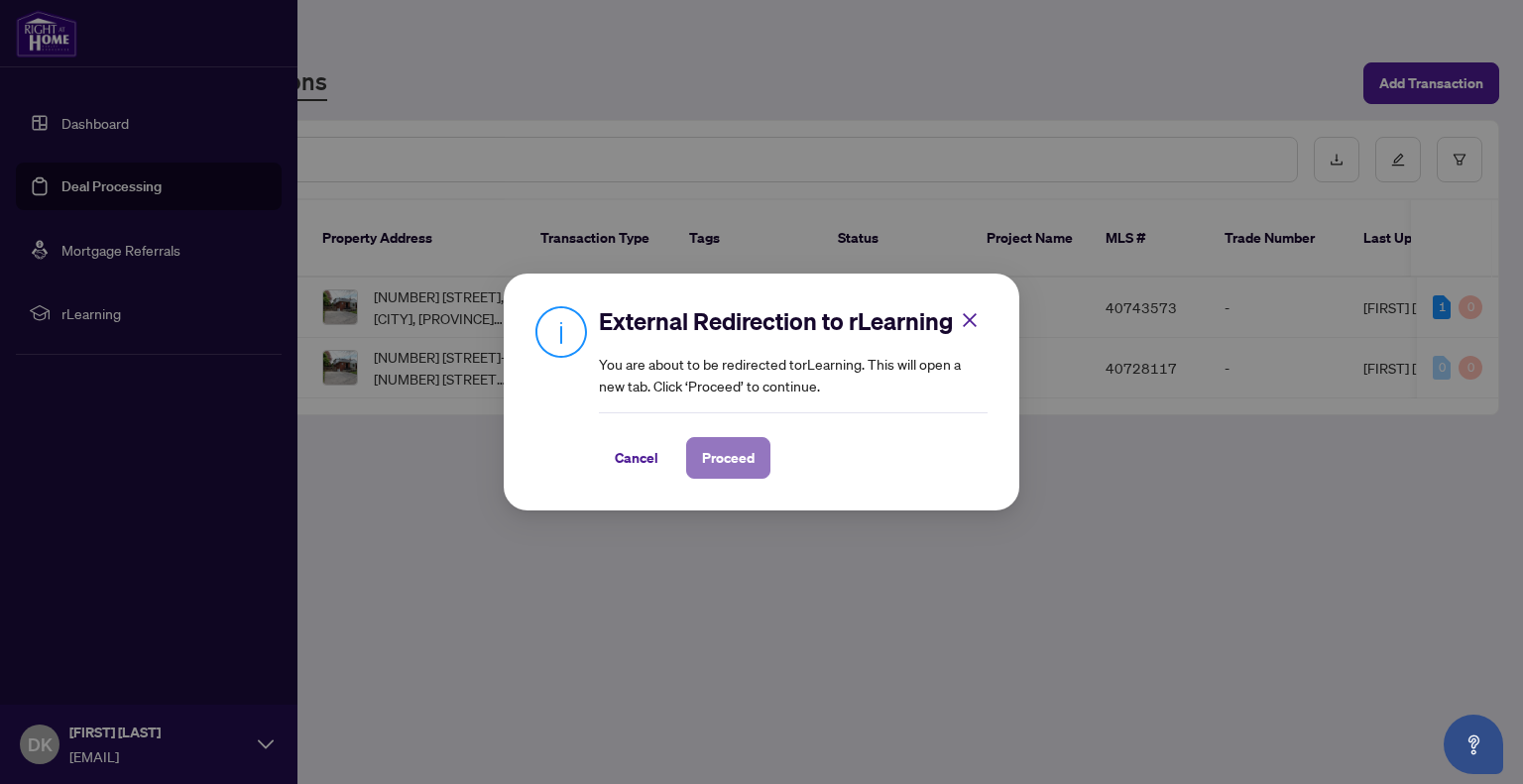 click on "Proceed" at bounding box center (728, 458) 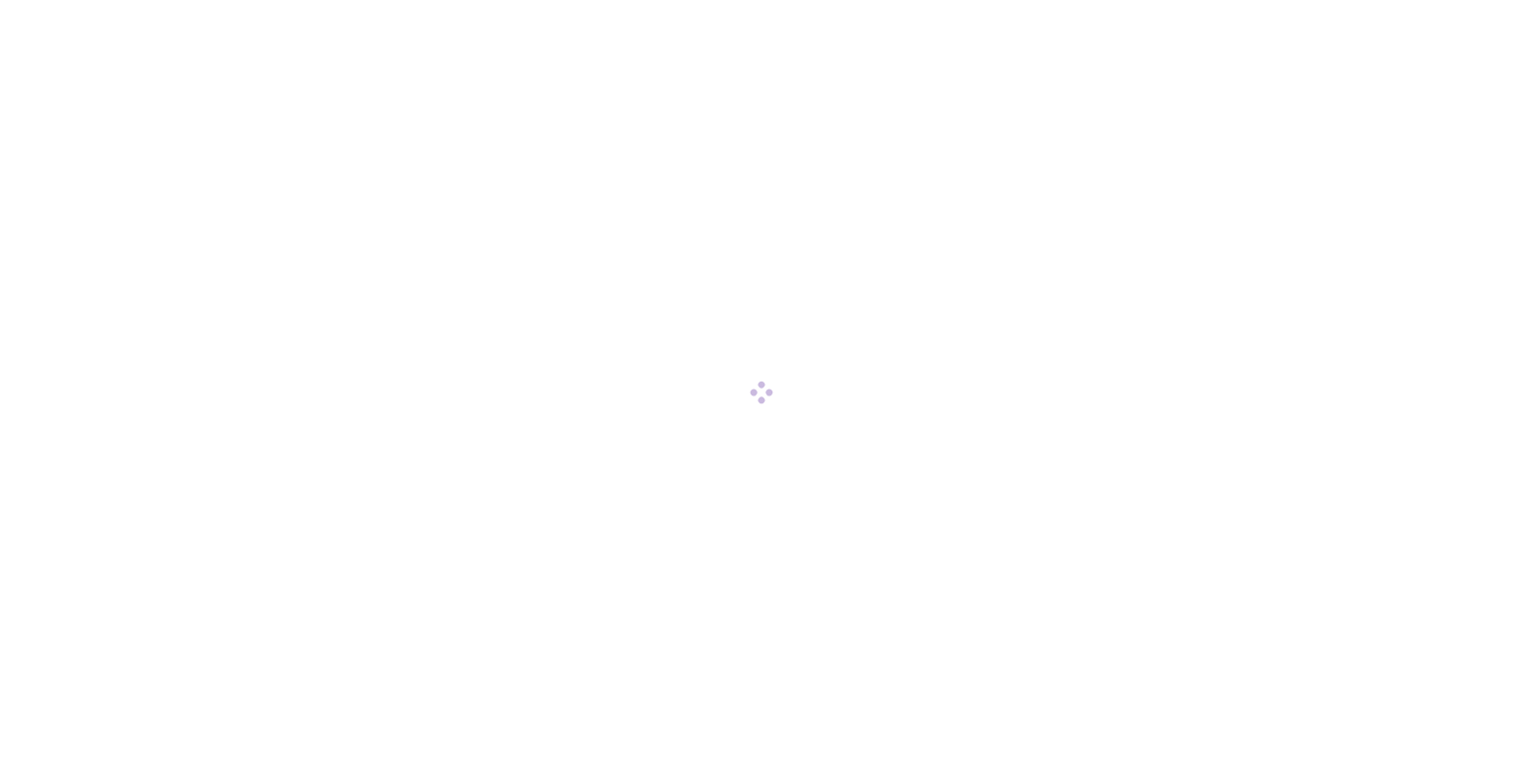 scroll, scrollTop: 0, scrollLeft: 0, axis: both 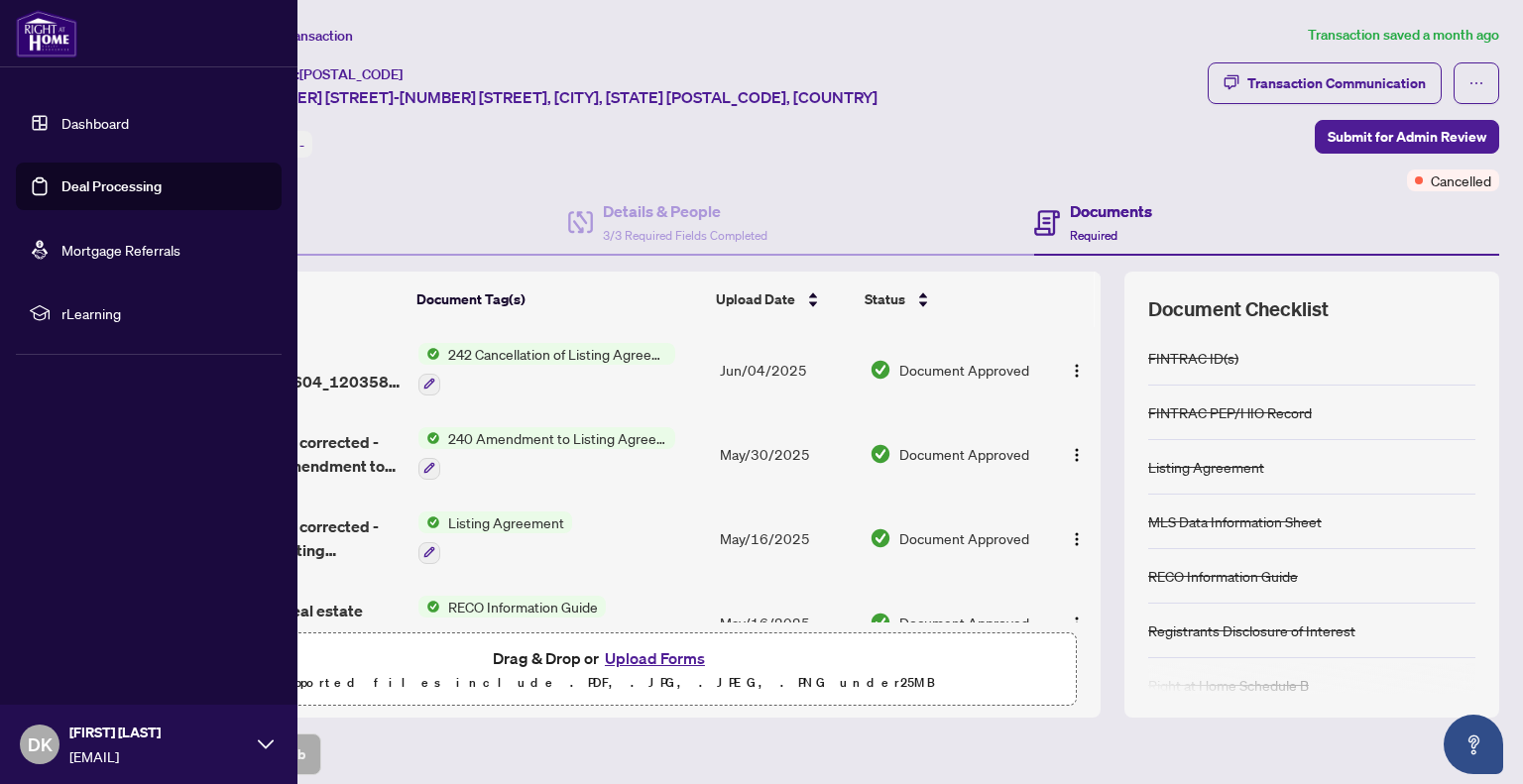 click on "Dashboard" at bounding box center [95, 123] 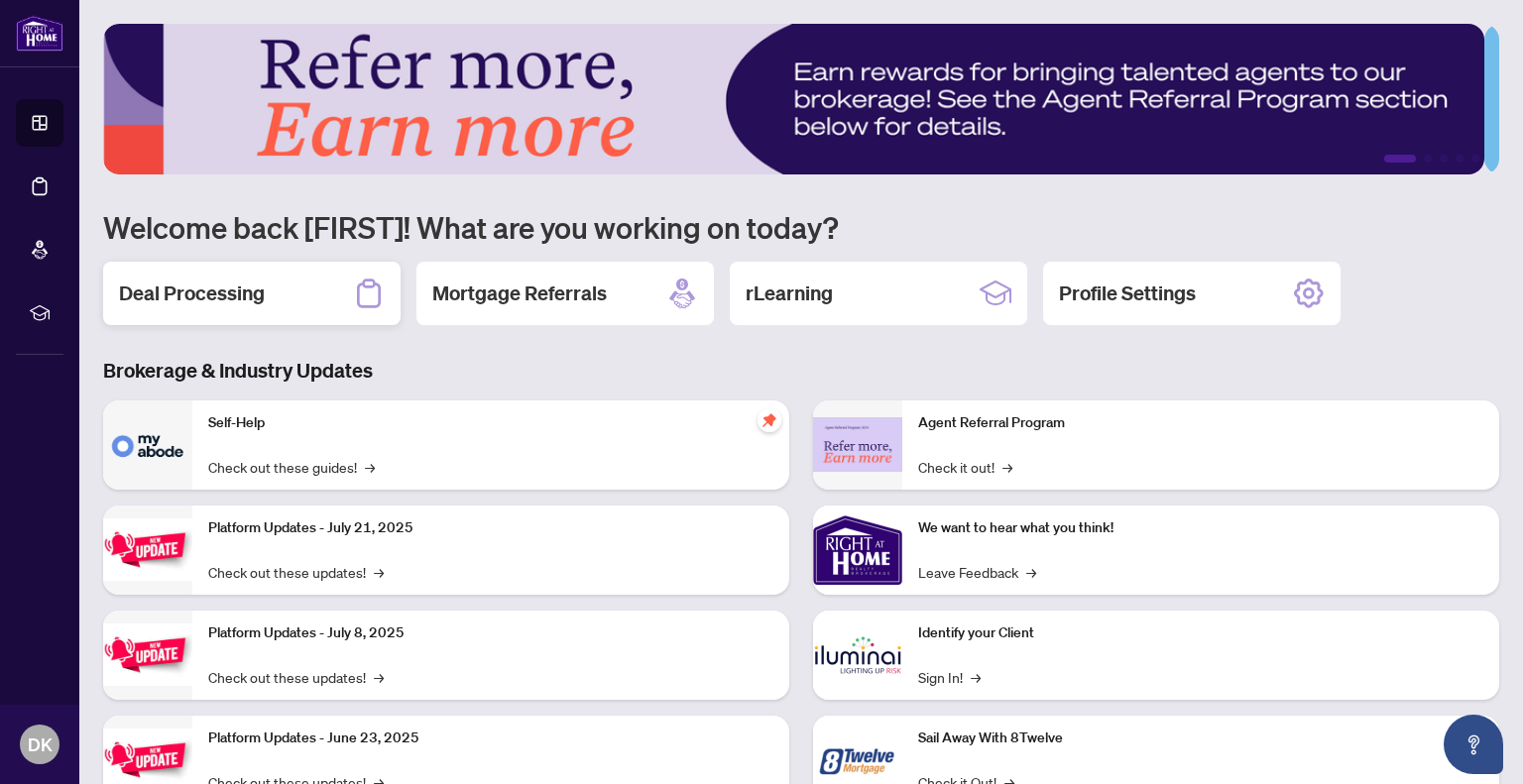 click on "Deal Processing" at bounding box center [191, 293] 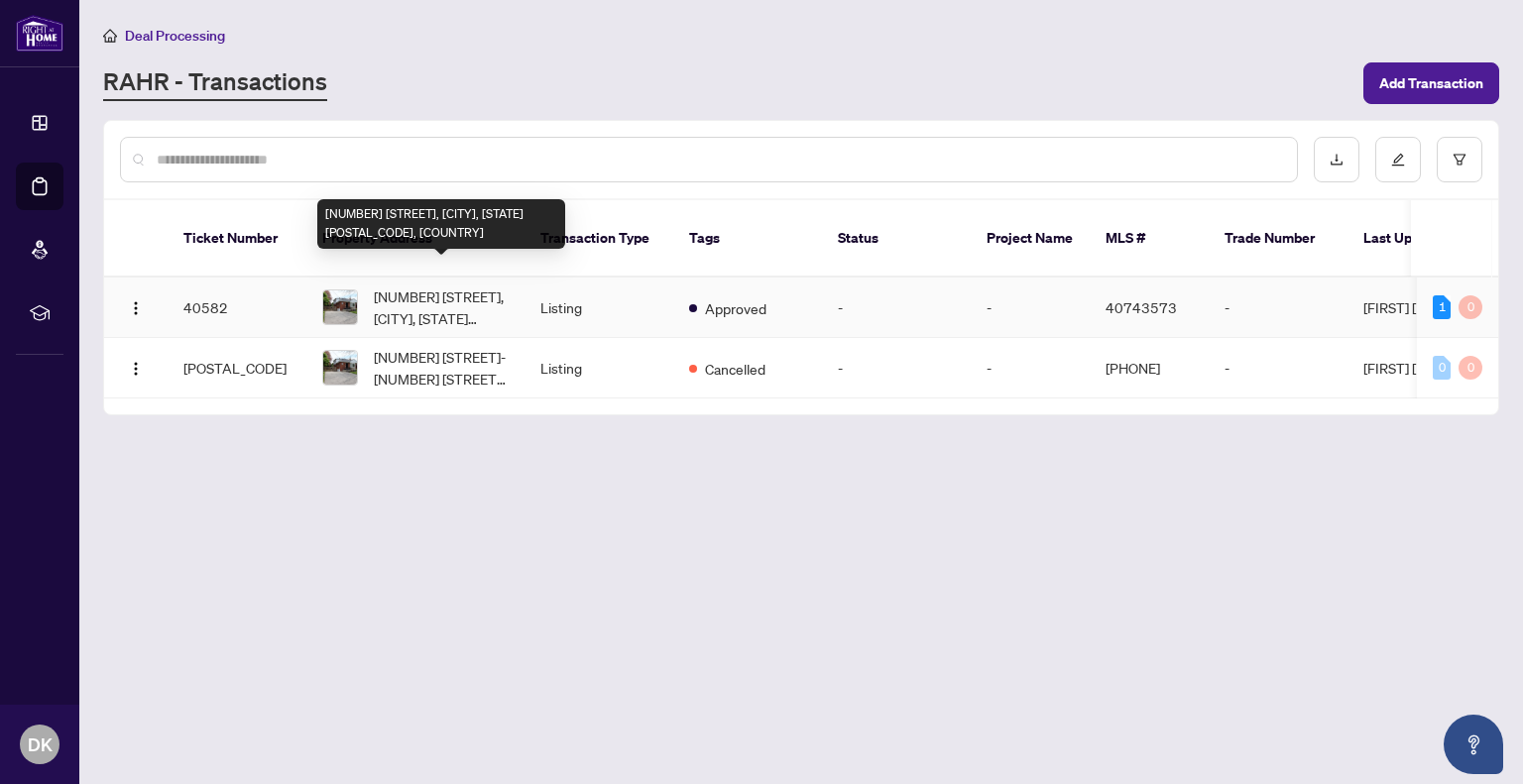 click on "[NUMBER] East [STREET], [CITY], [STATE] [POSTAL_CODE], [COUNTRY]" at bounding box center (441, 307) 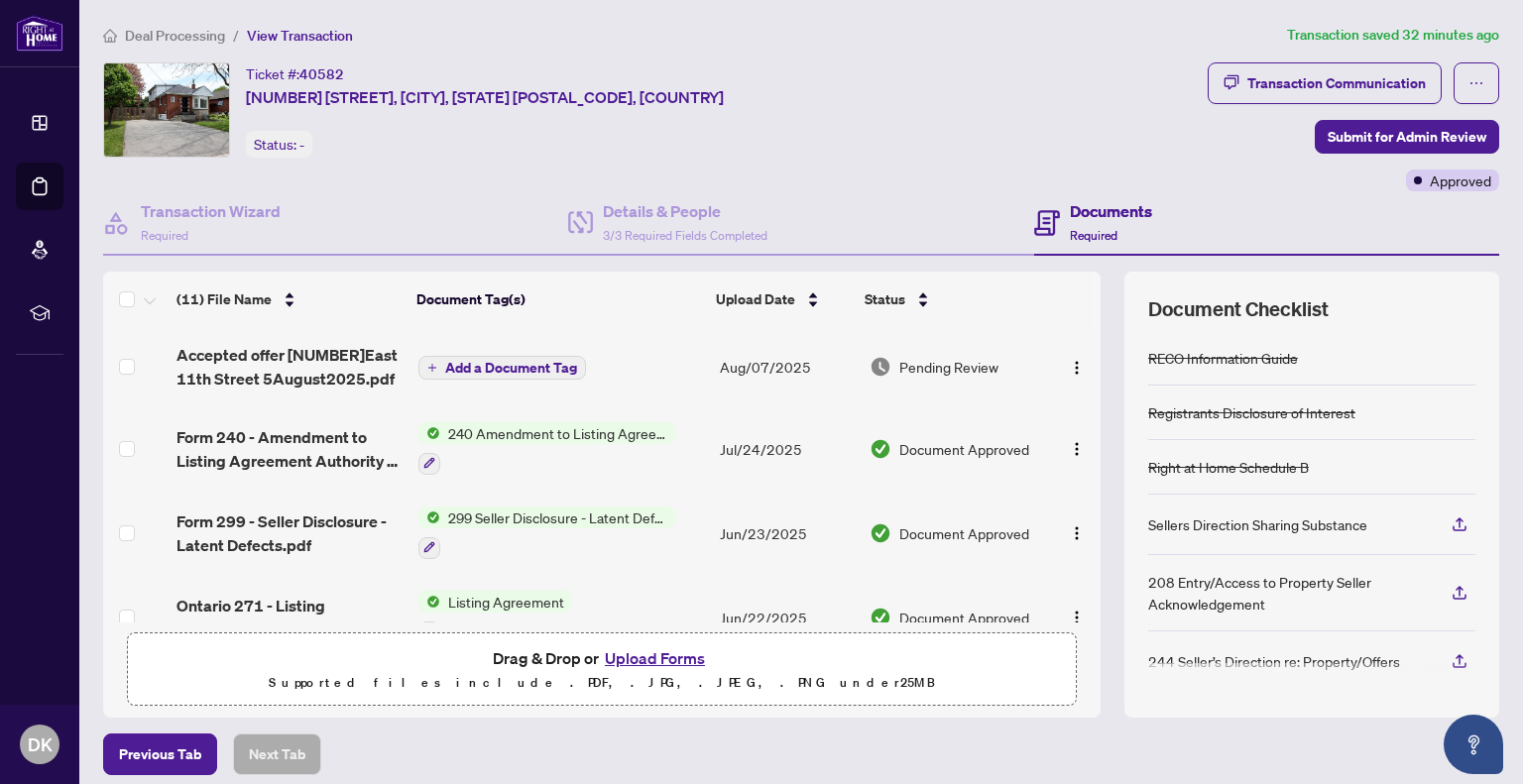 scroll, scrollTop: 226, scrollLeft: 0, axis: vertical 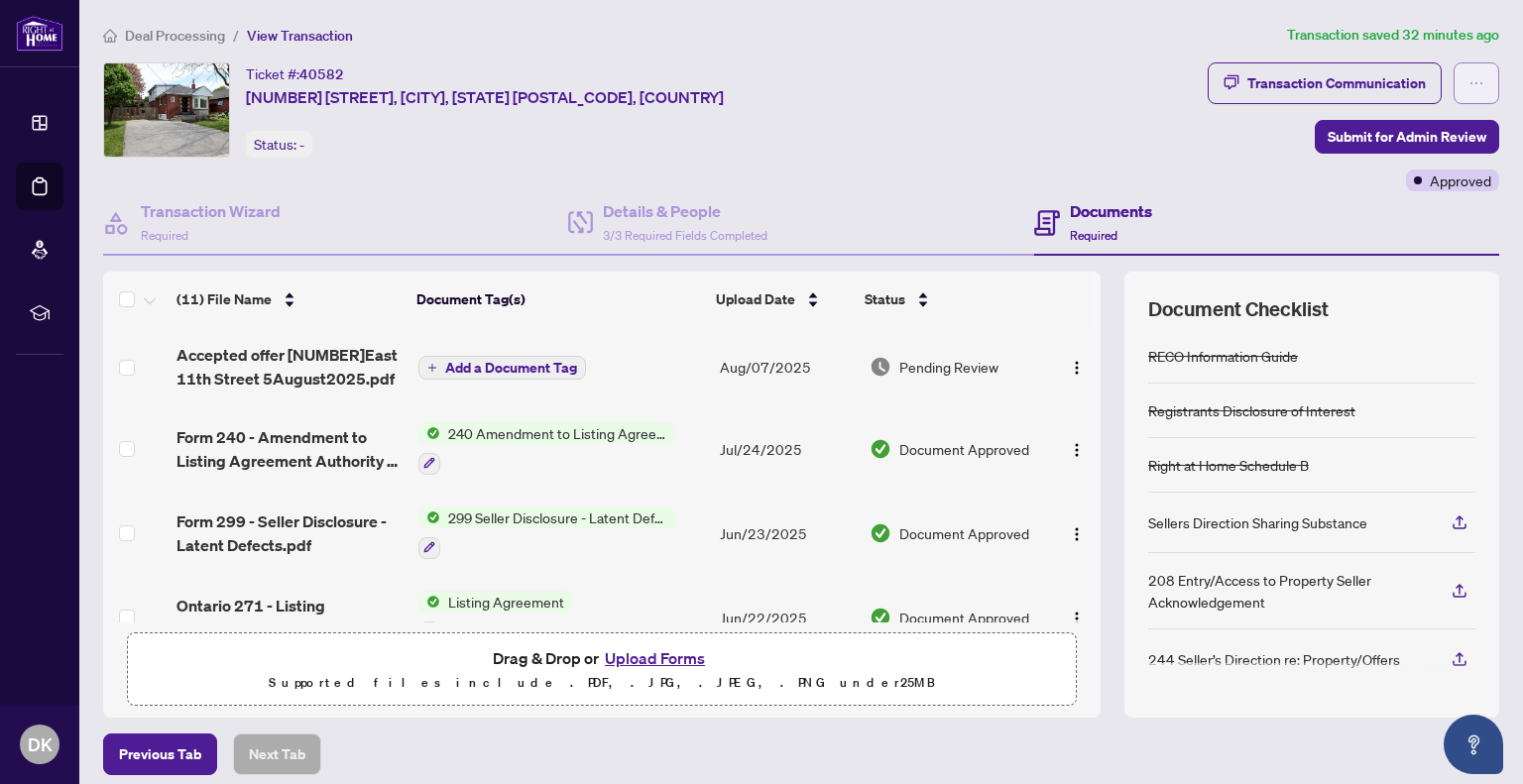 click 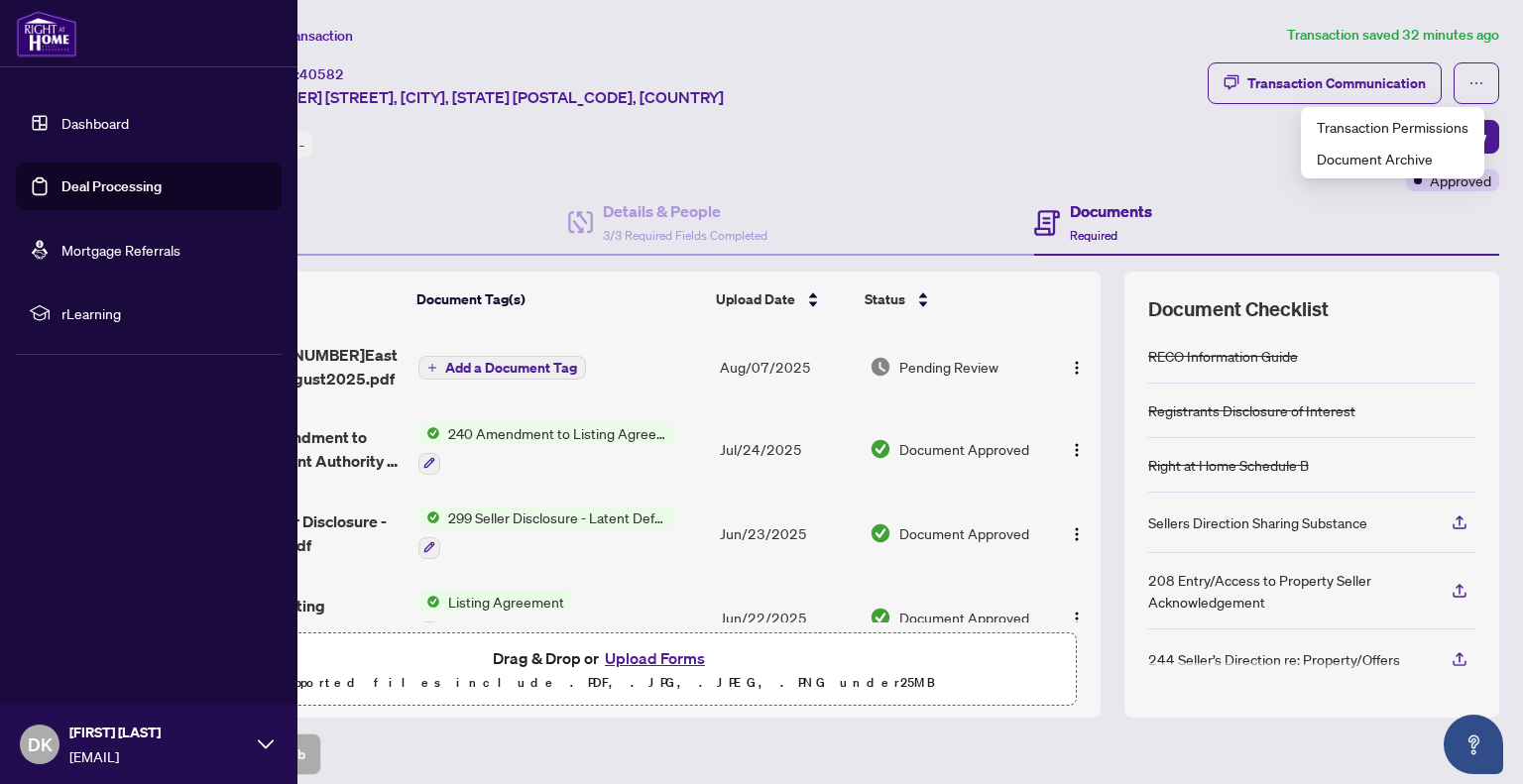 click on "Deal Processing" at bounding box center (111, 186) 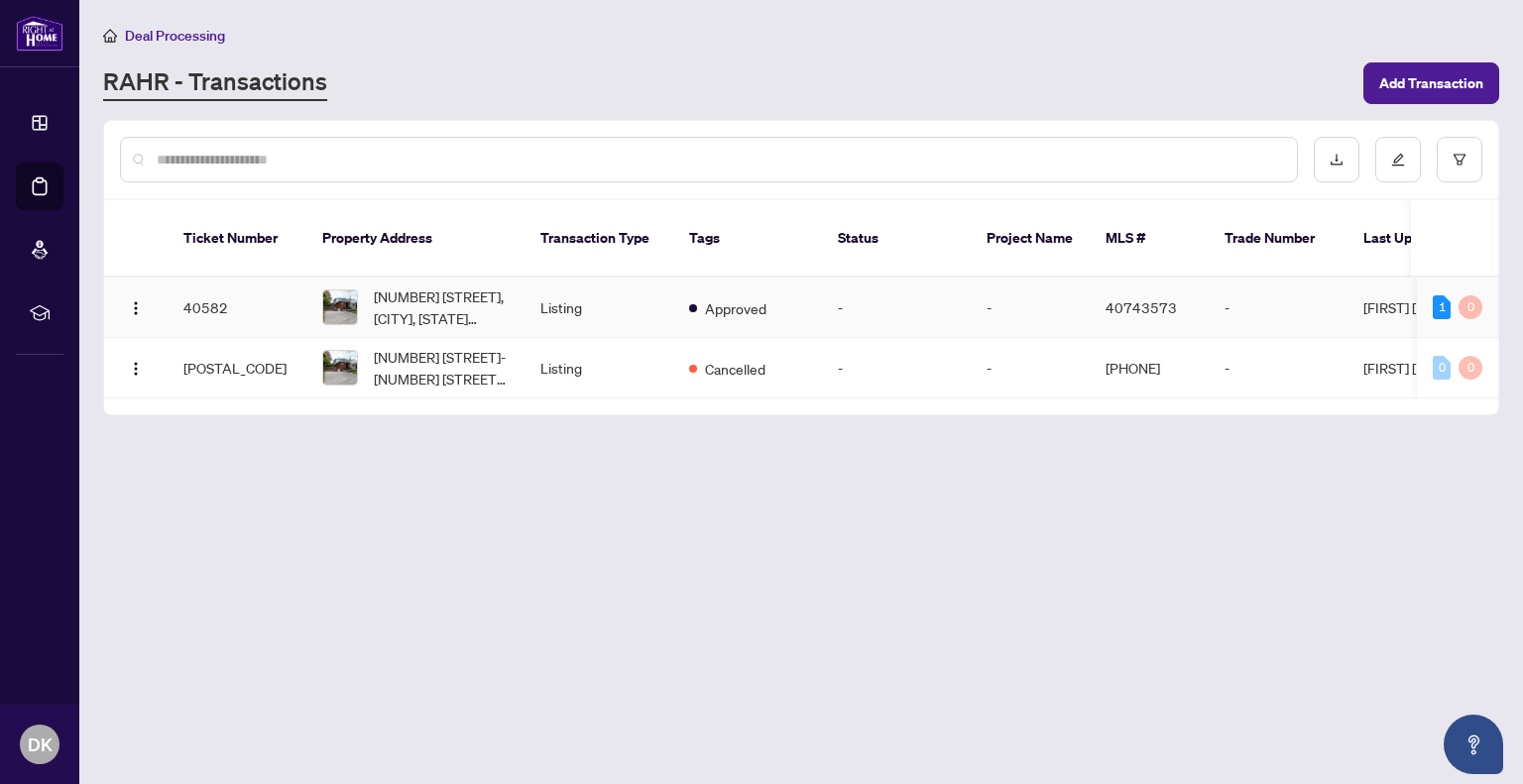 click on "40582" at bounding box center (237, 307) 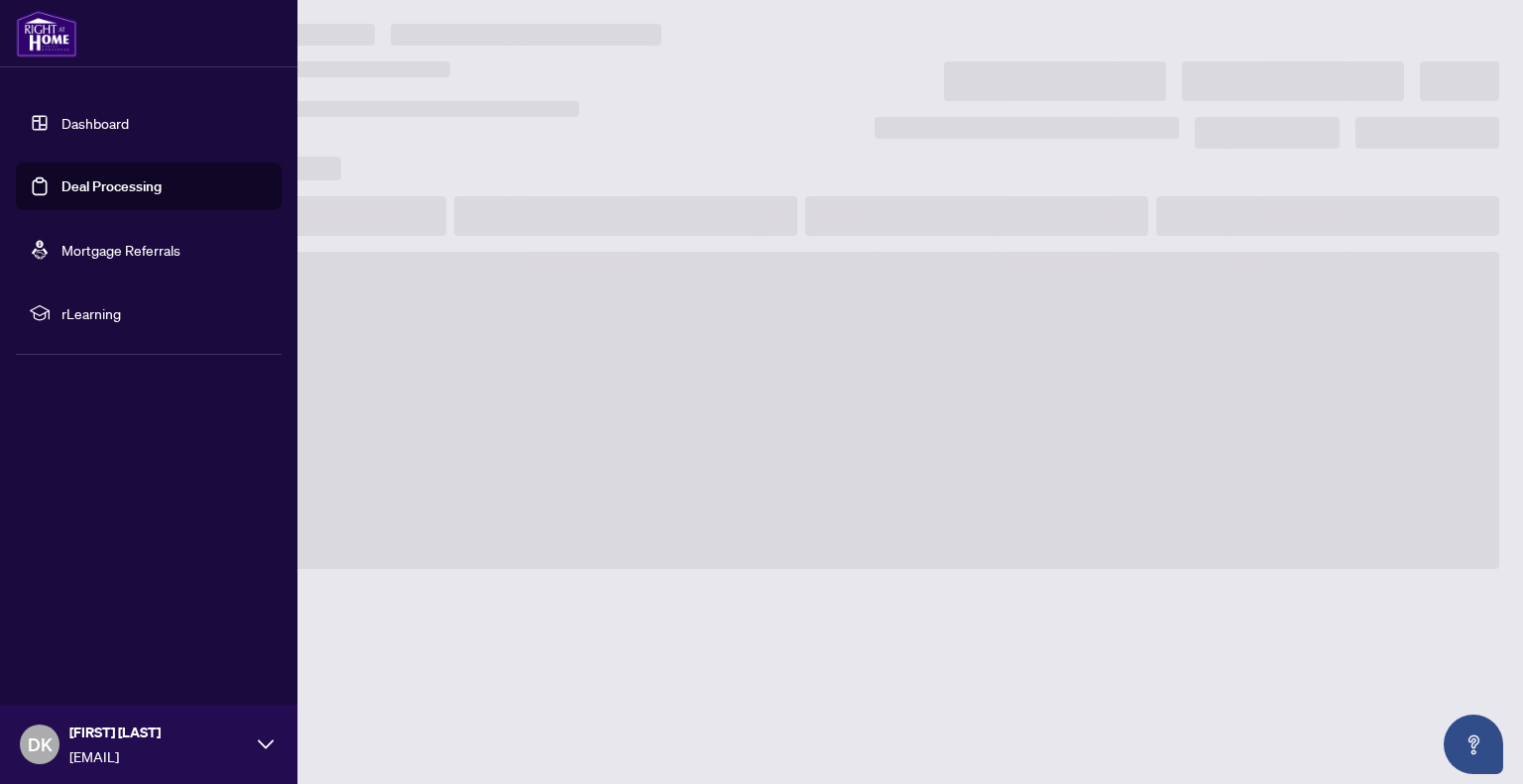 click on "Deal Processing" at bounding box center [111, 186] 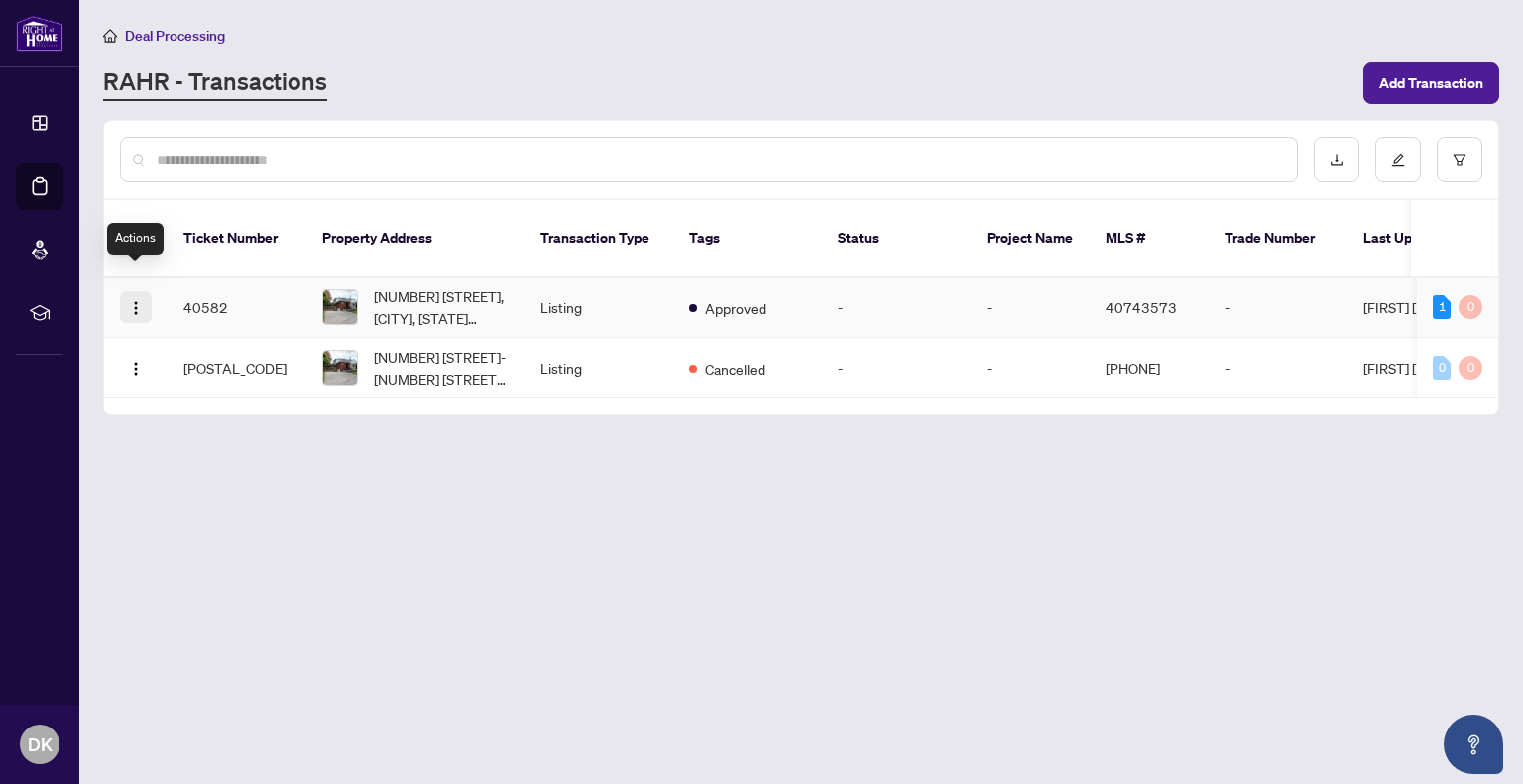 click at bounding box center (136, 308) 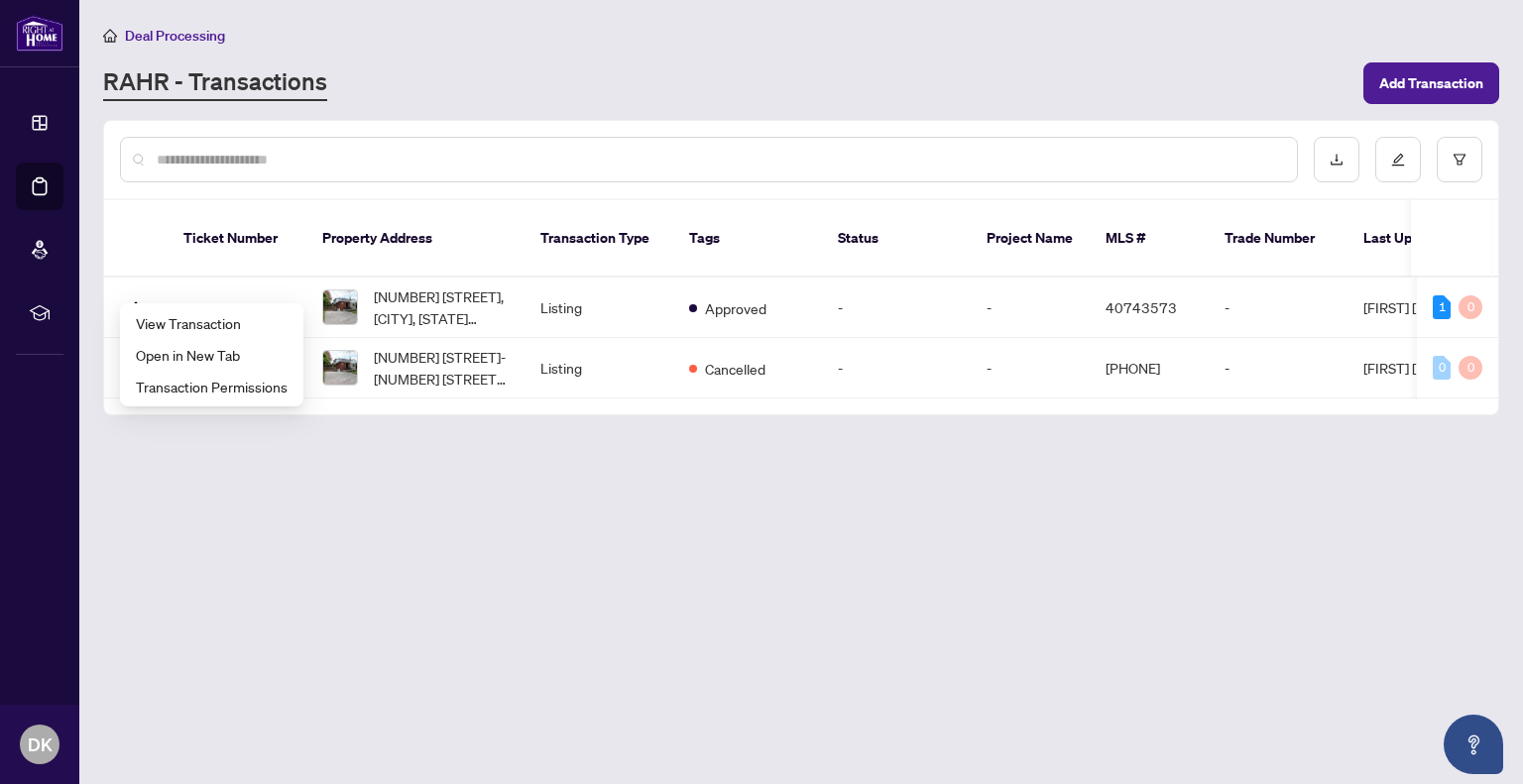 click on "RAHR - Transactions" at bounding box center [727, 83] 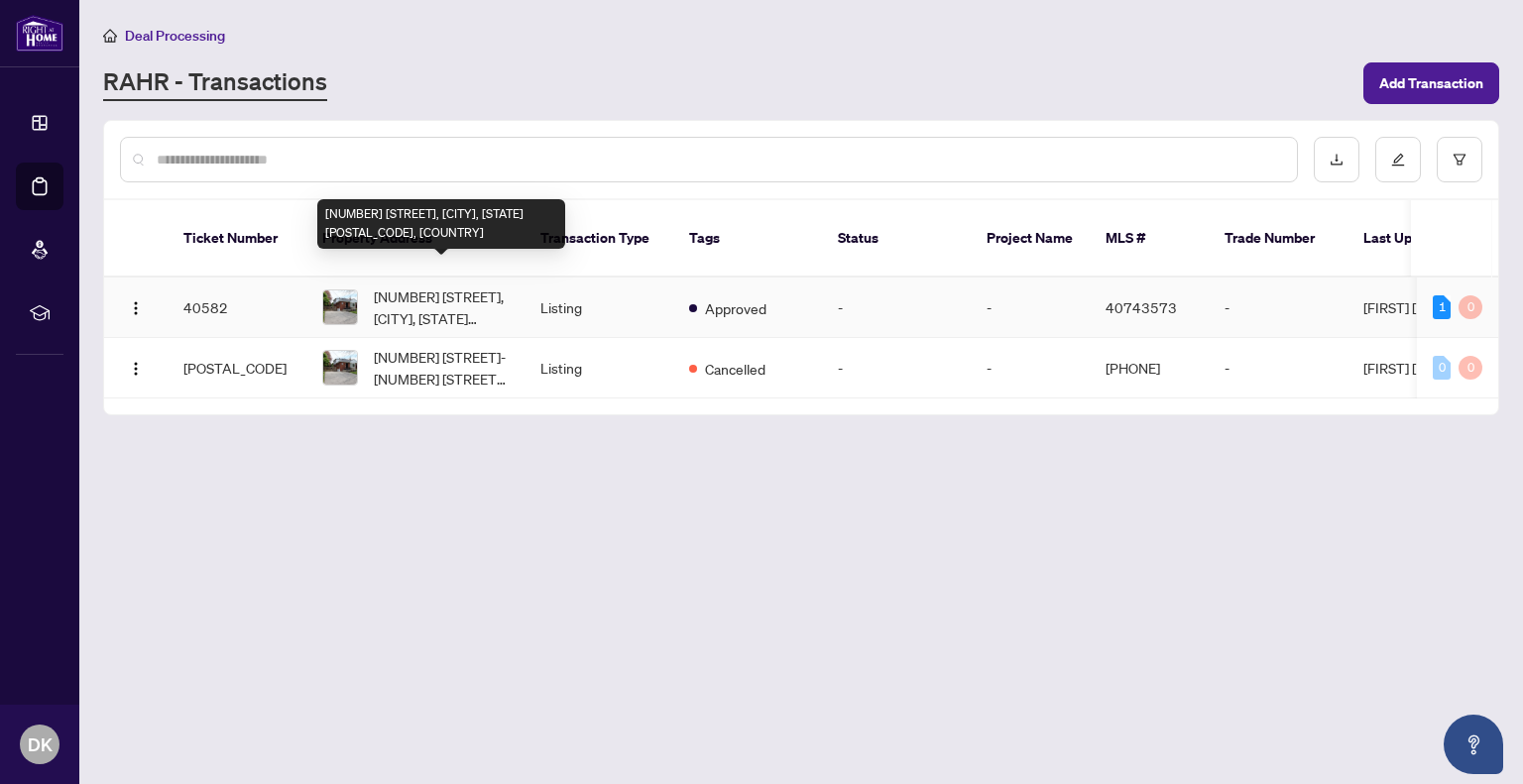 click on "[NUMBER] [STREET], [CITY], [PROVINCE] [POSTAL_CODE], [COUNTRY]" at bounding box center [441, 307] 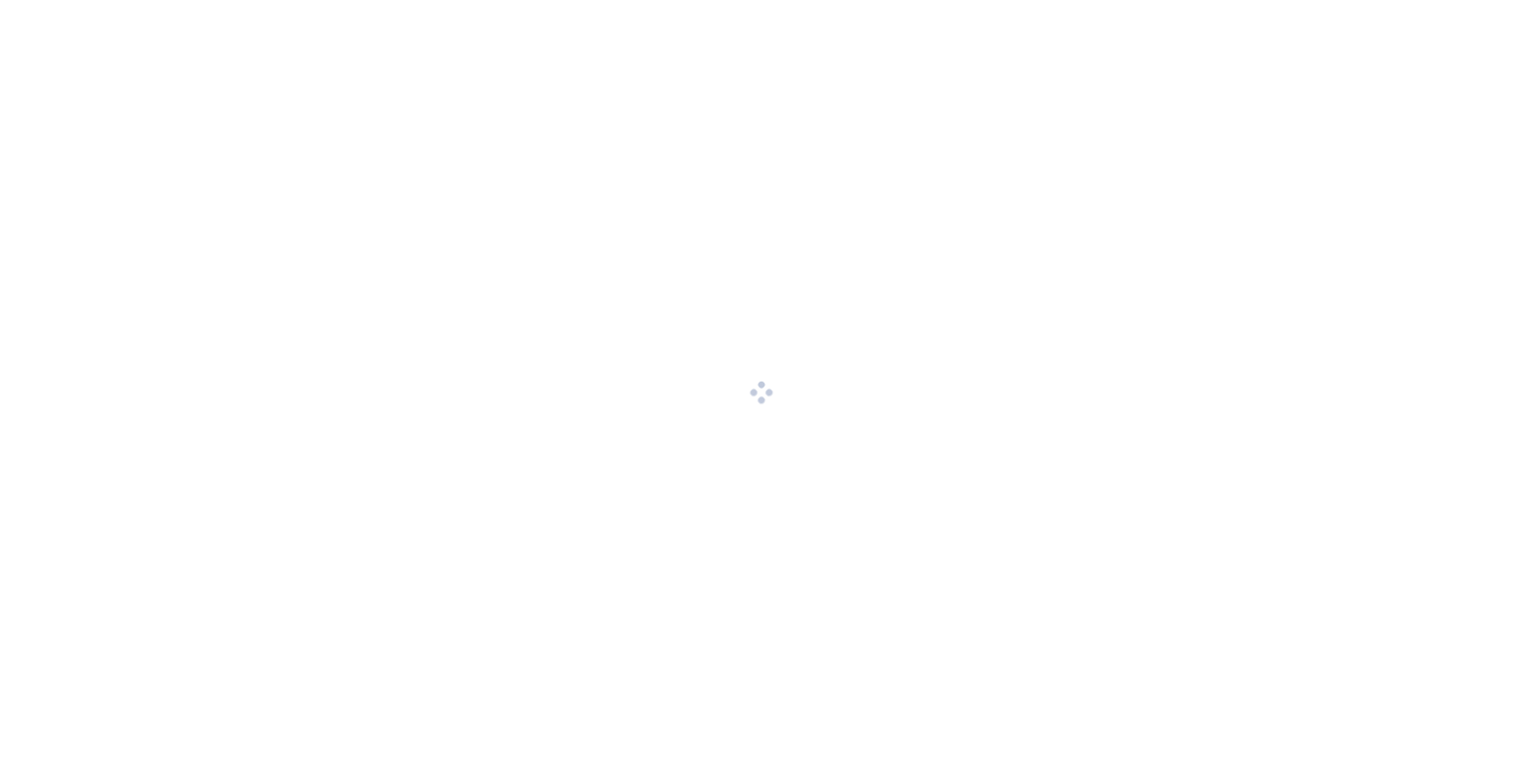 scroll, scrollTop: 0, scrollLeft: 0, axis: both 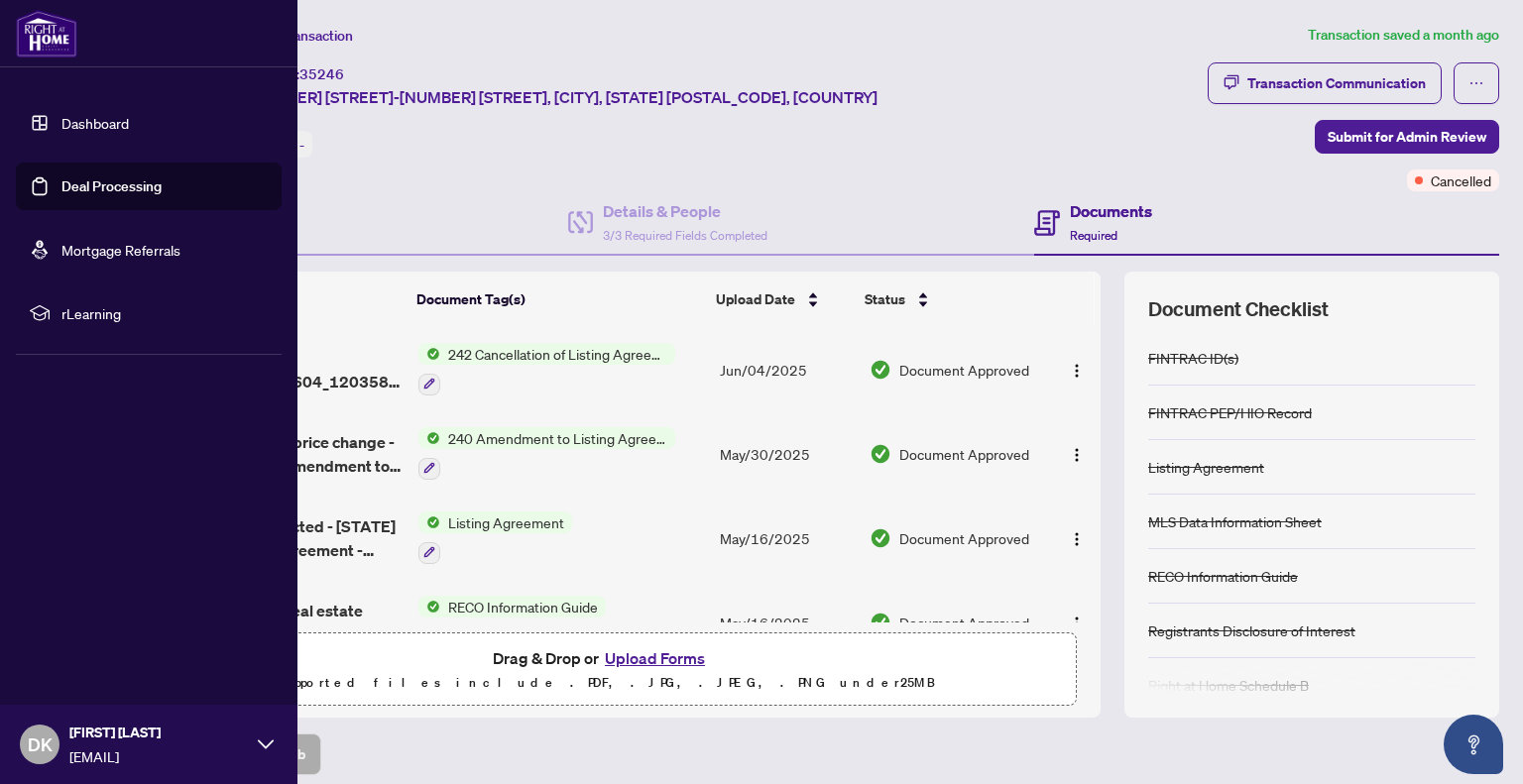 click on "Dashboard" at bounding box center [95, 123] 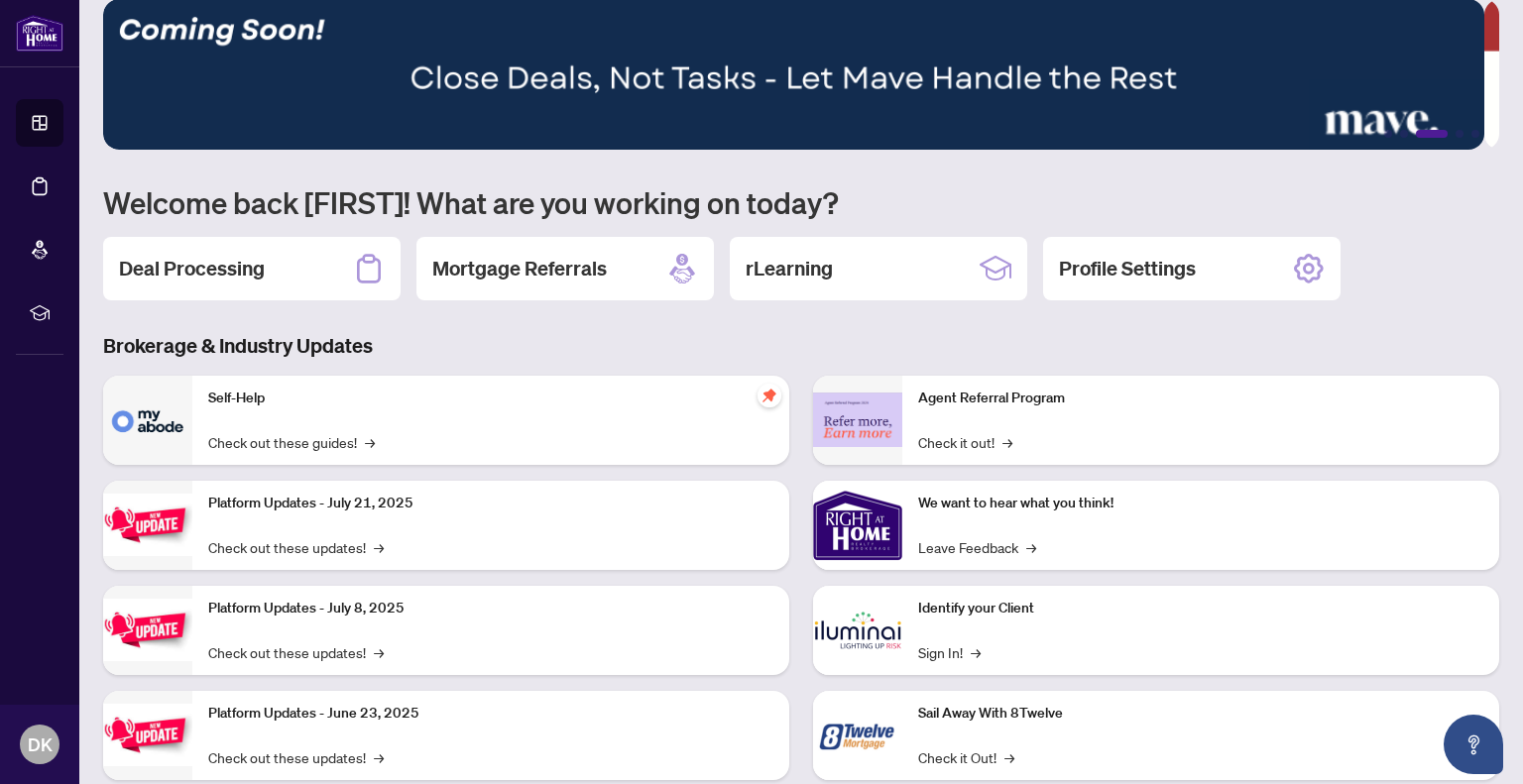 scroll, scrollTop: 0, scrollLeft: 0, axis: both 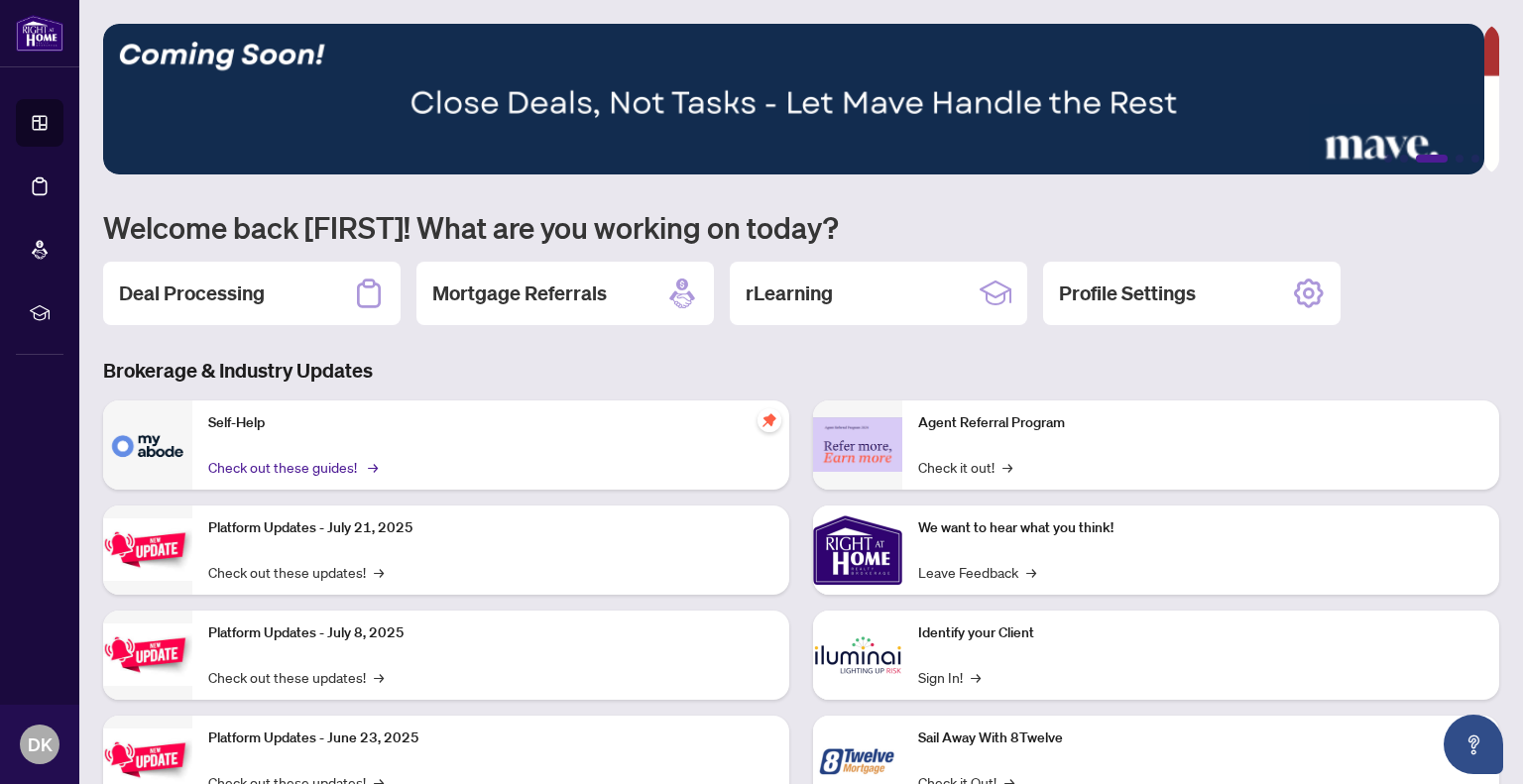 click on "Check out these guides! →" at bounding box center (292, 467) 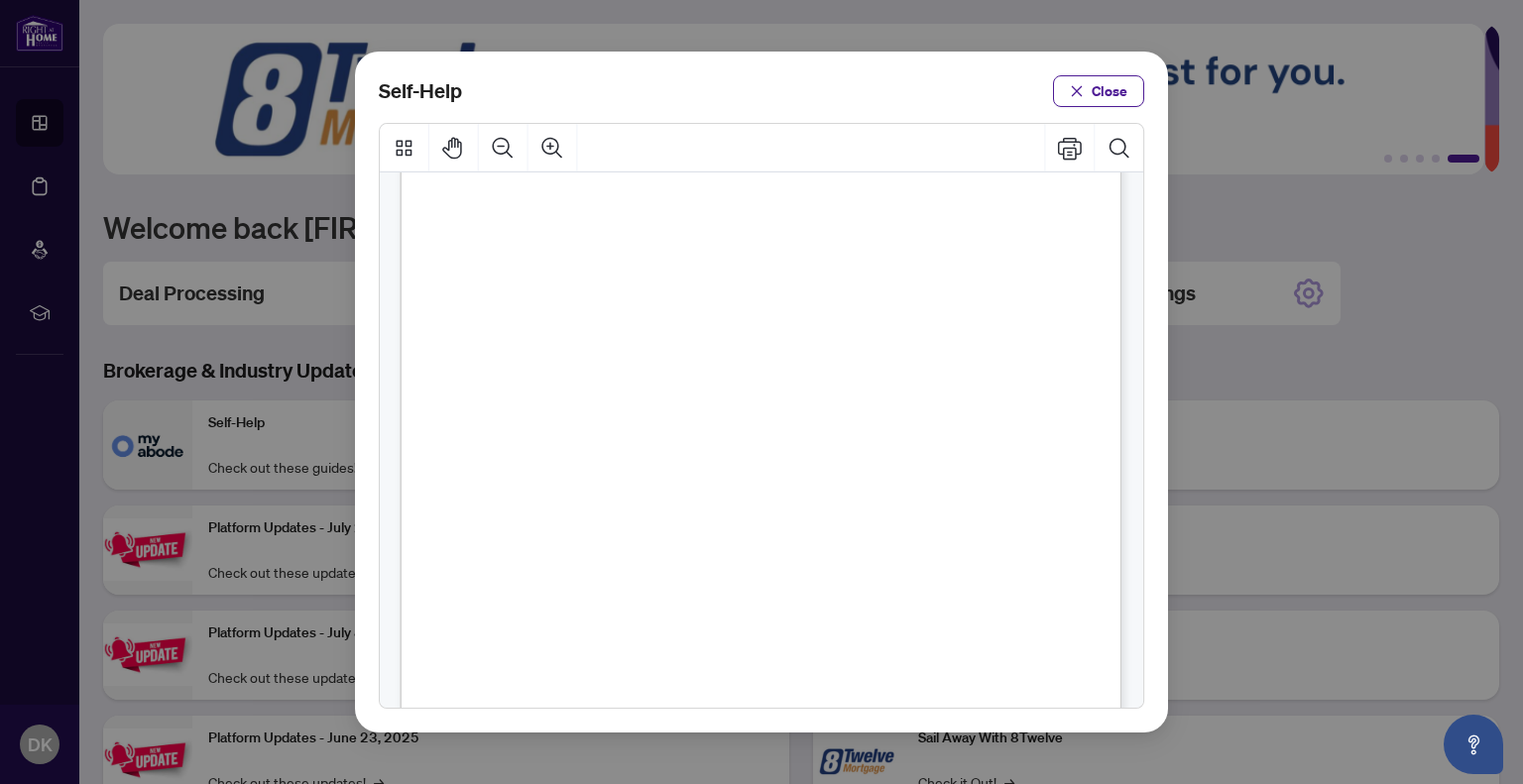 scroll, scrollTop: 198, scrollLeft: 0, axis: vertical 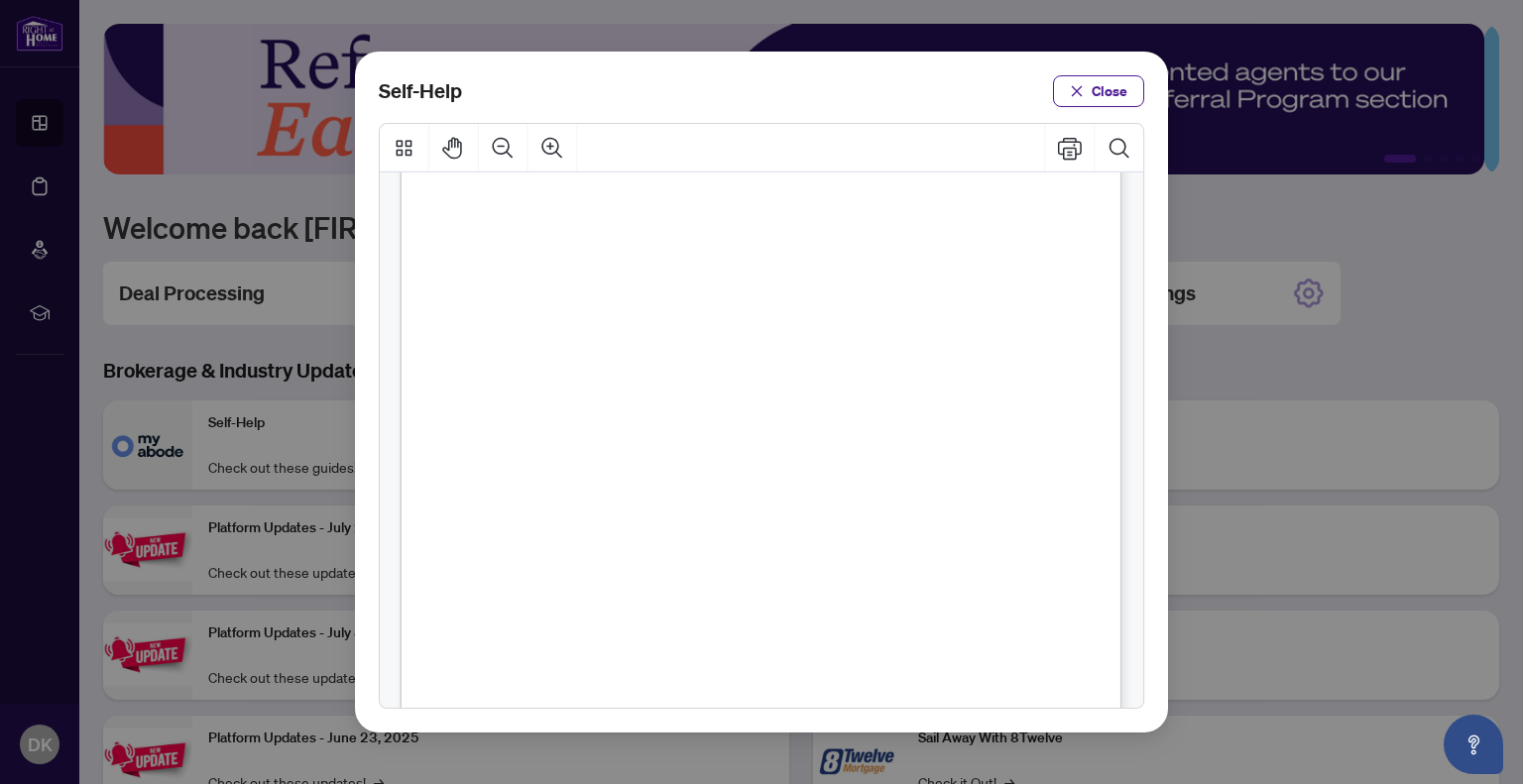 click on "PDF" at bounding box center (792, 515) 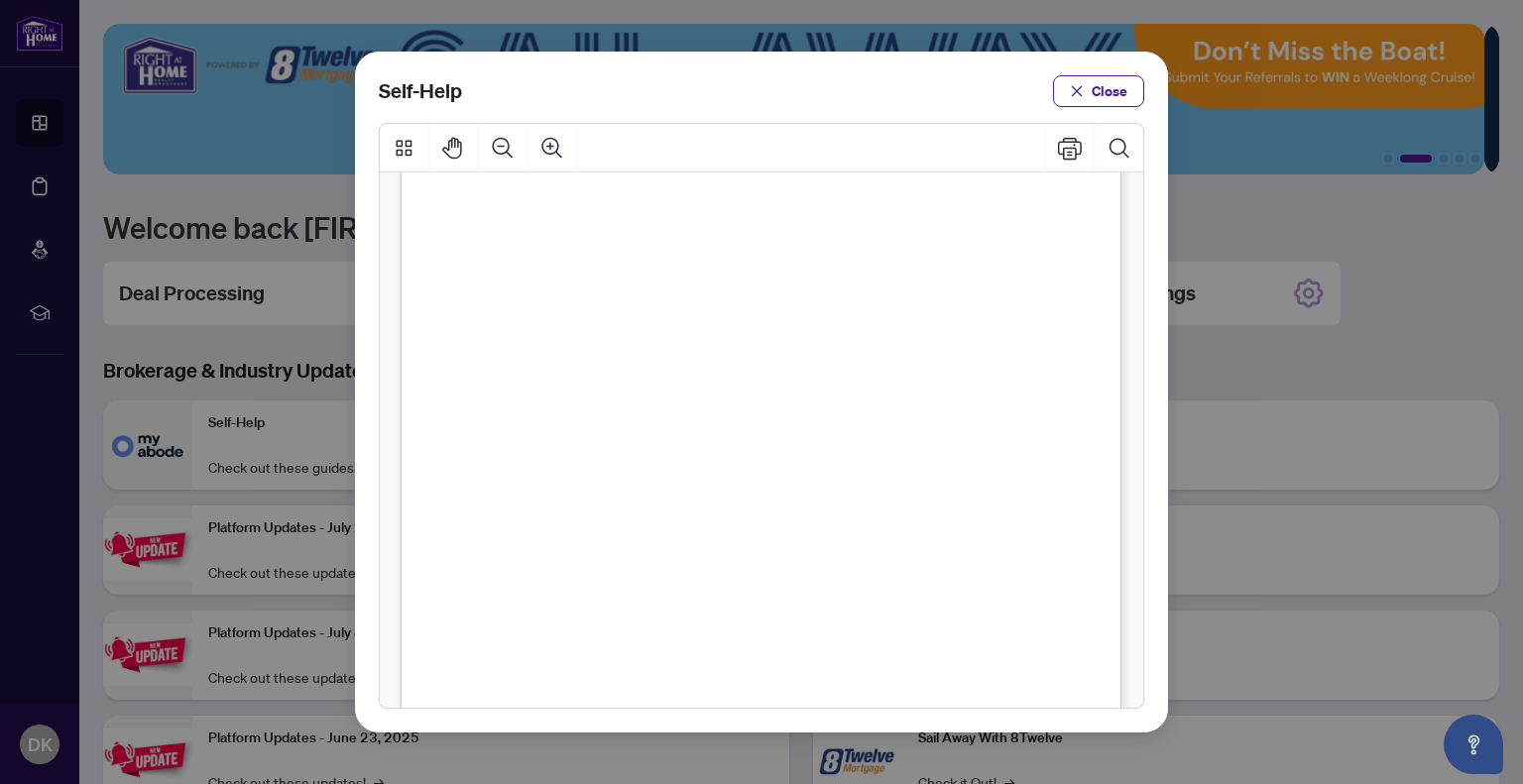 scroll, scrollTop: 297, scrollLeft: 0, axis: vertical 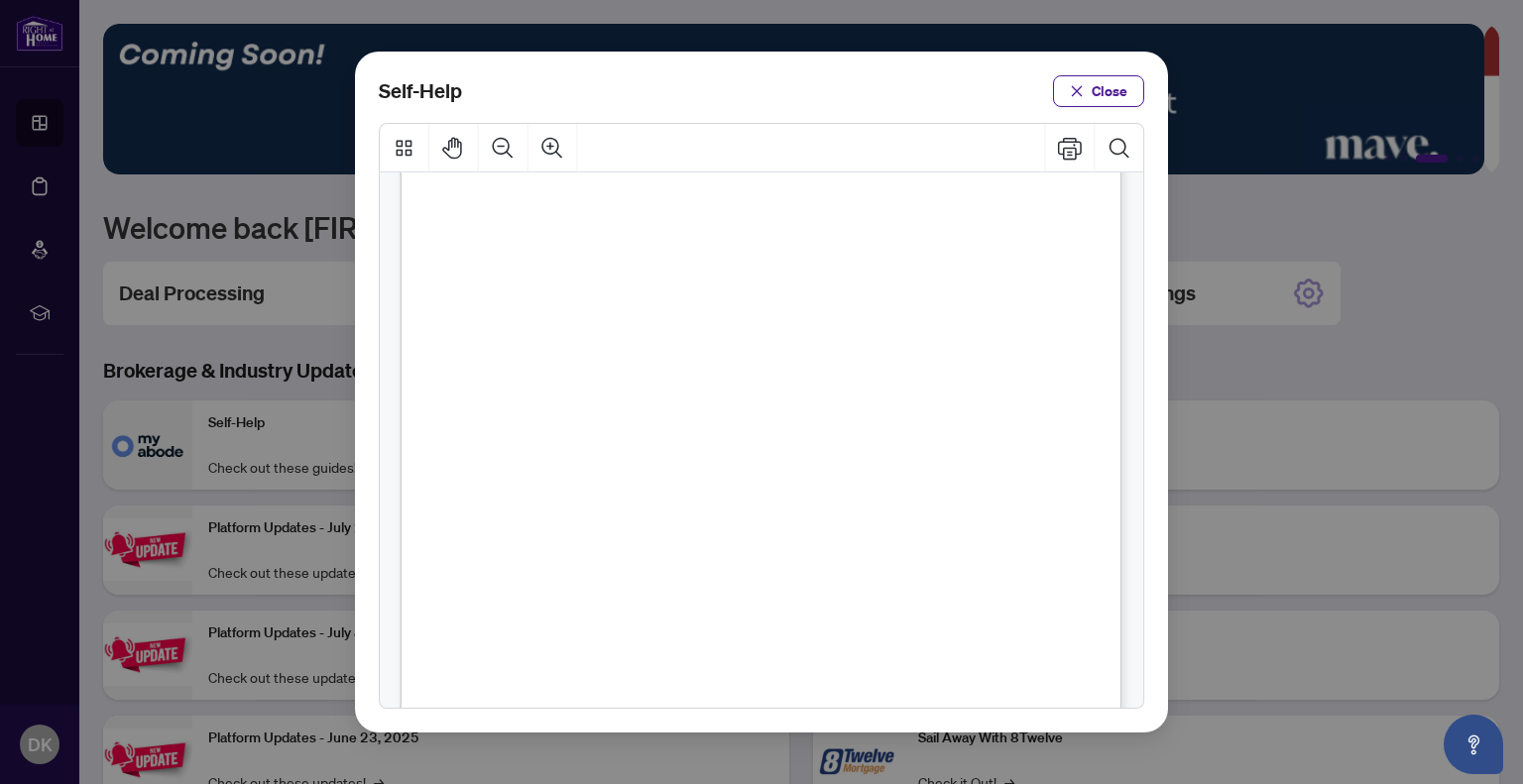click on "PDF" at bounding box center (792, 414) 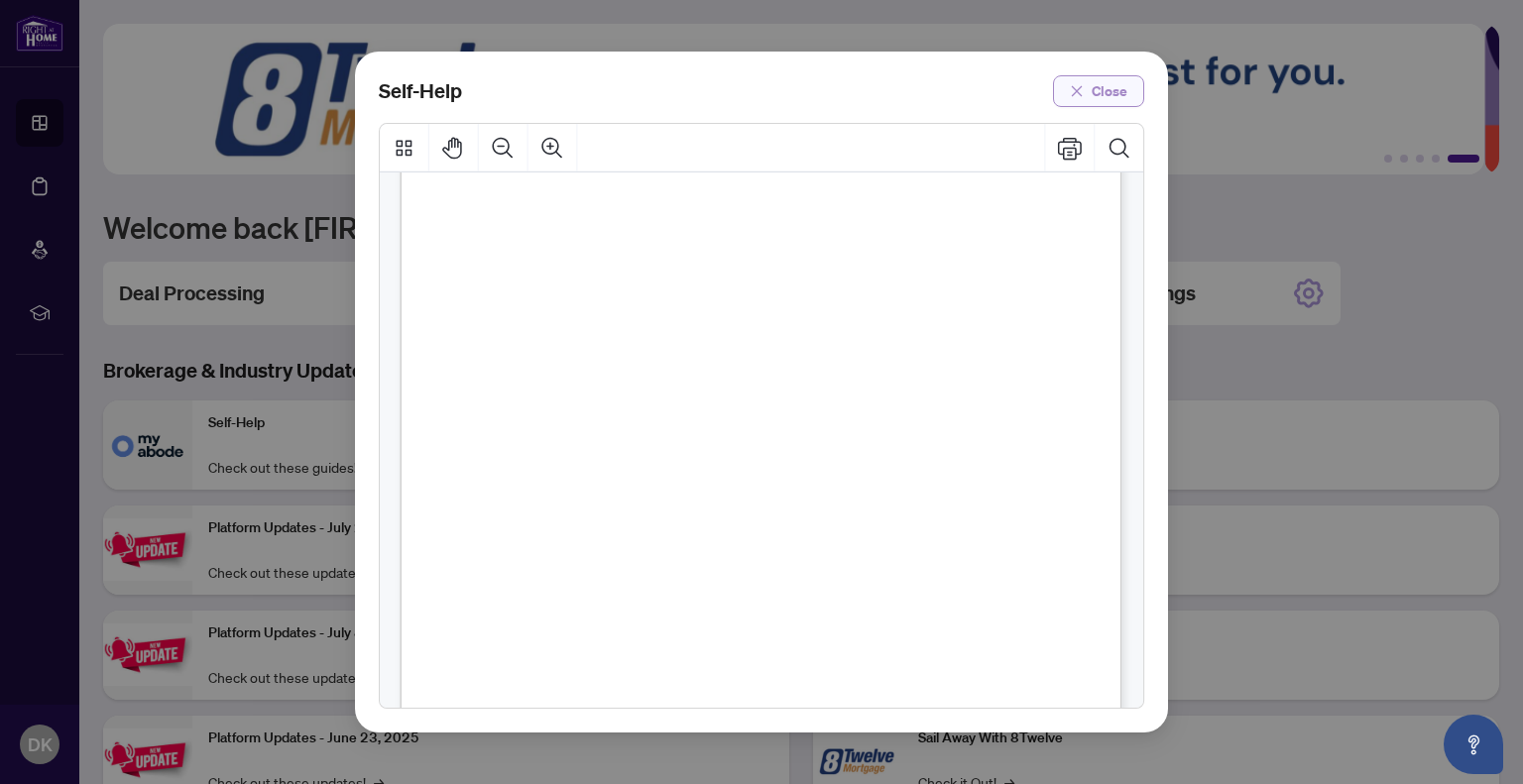 click on "Close" at bounding box center (1099, 91) 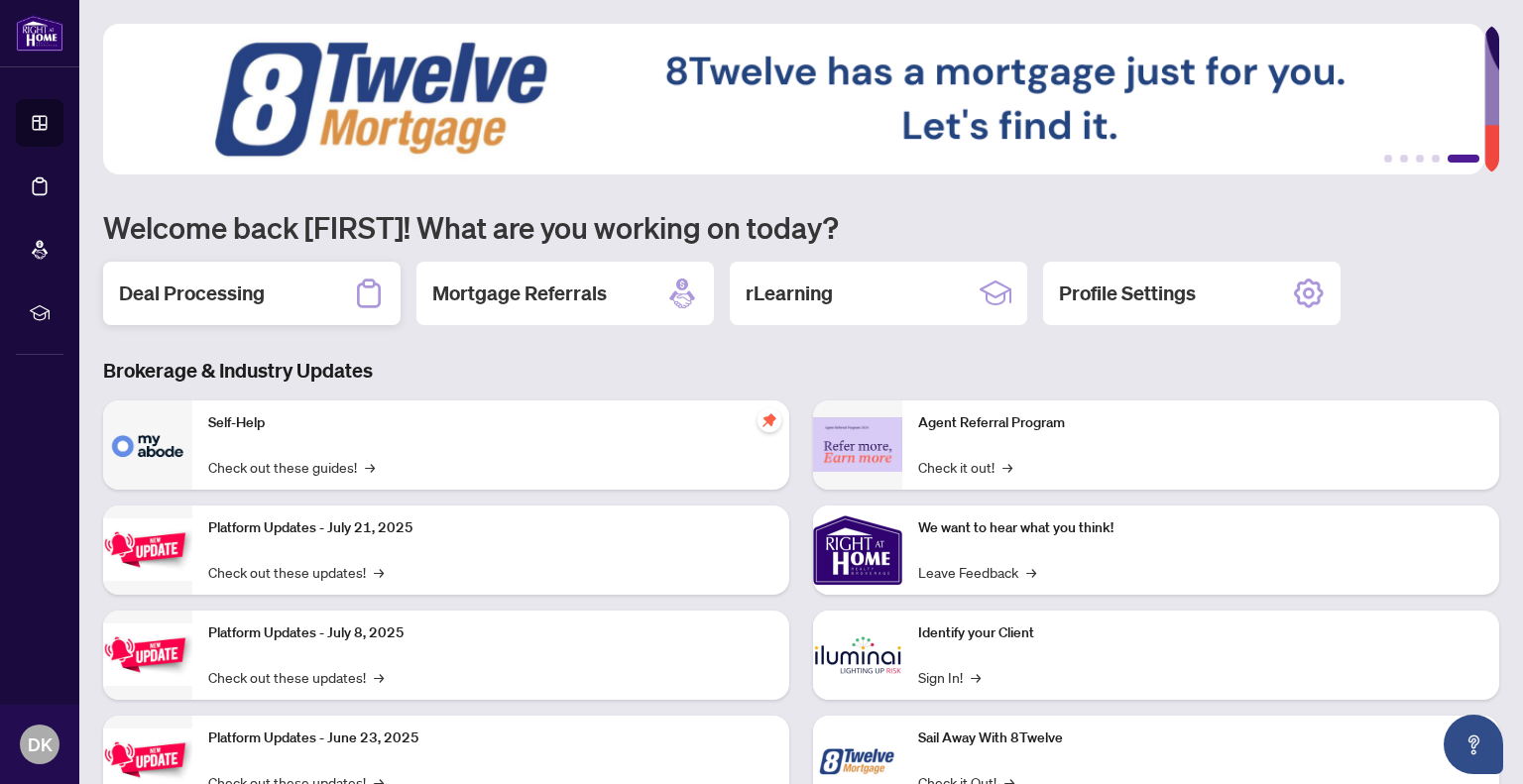 click on "Deal Processing" at bounding box center [191, 293] 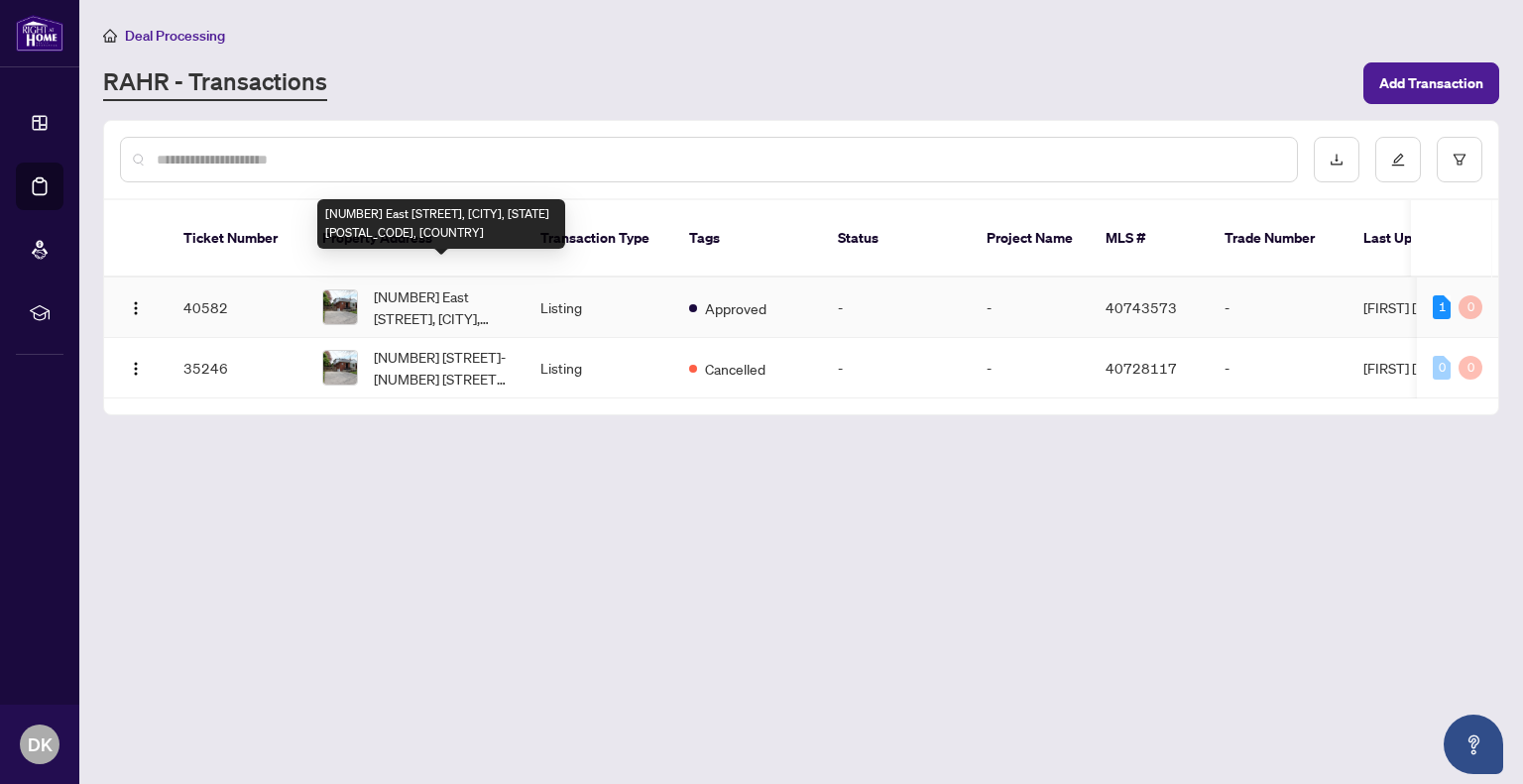 click on "[NUMBER] East [STREET], [CITY], [STATE] [POSTAL_CODE], [COUNTRY]" at bounding box center [441, 307] 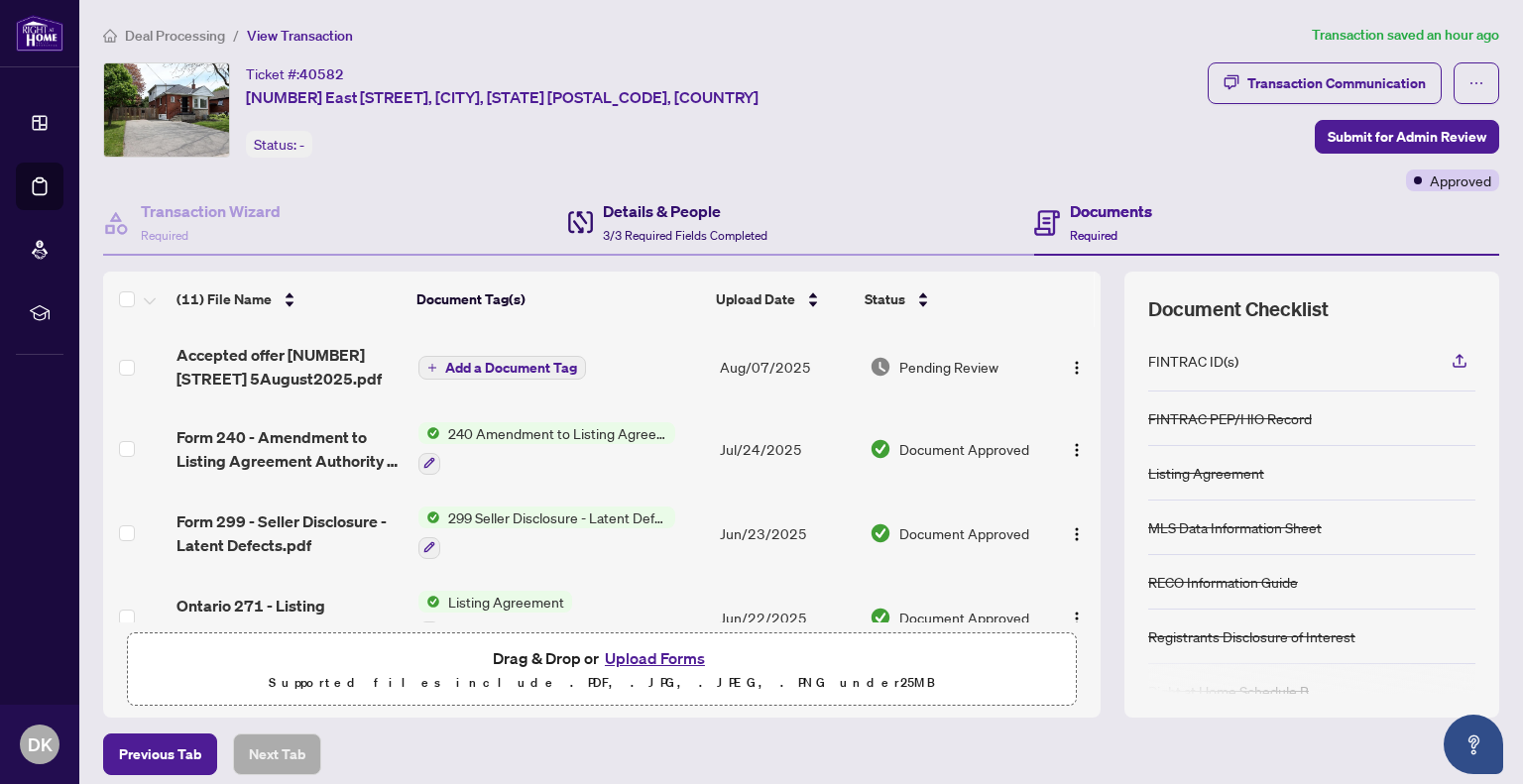 click on "Details & People 3/3 Required Fields Completed" at bounding box center [685, 222] 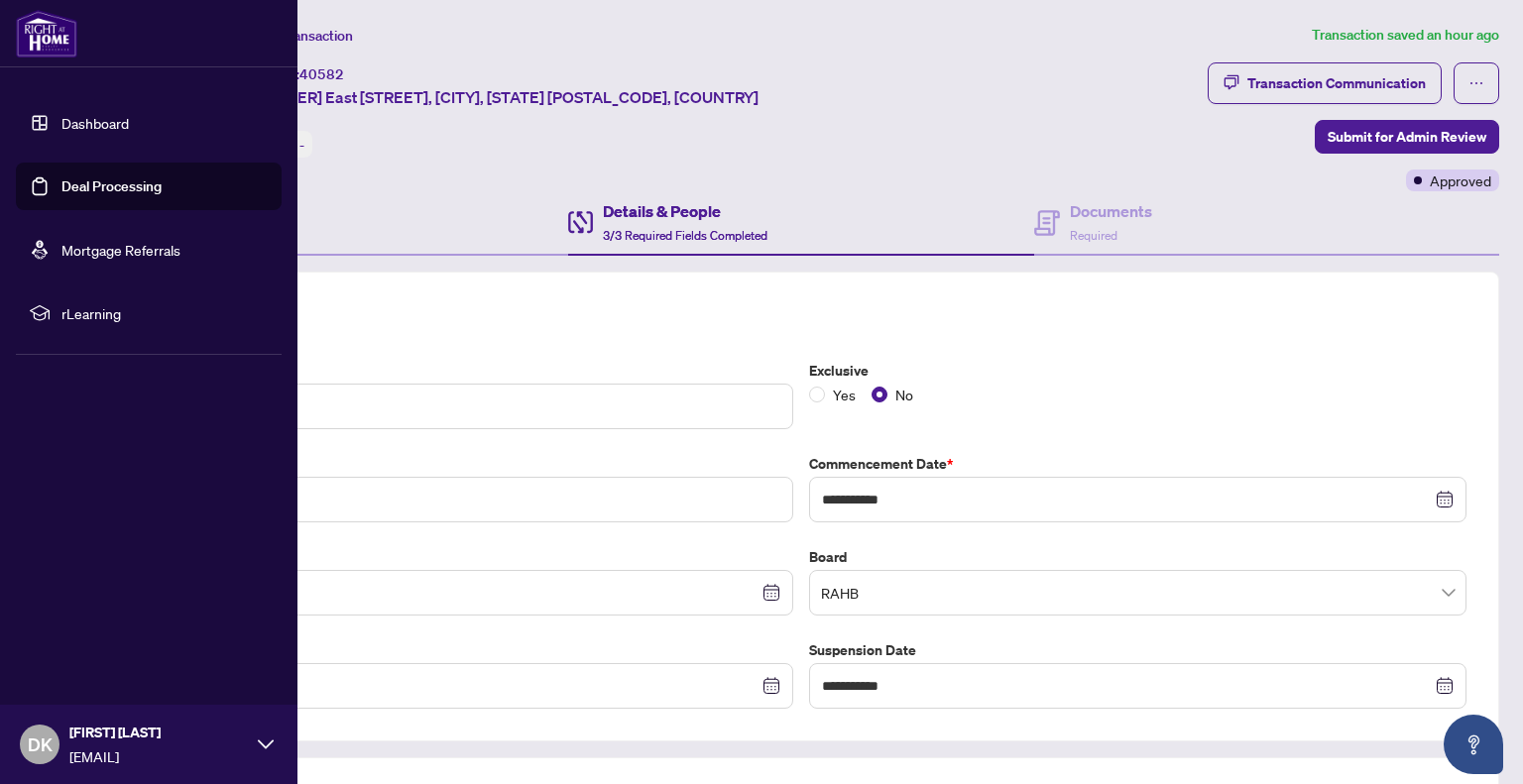 click on "Dashboard" at bounding box center [95, 123] 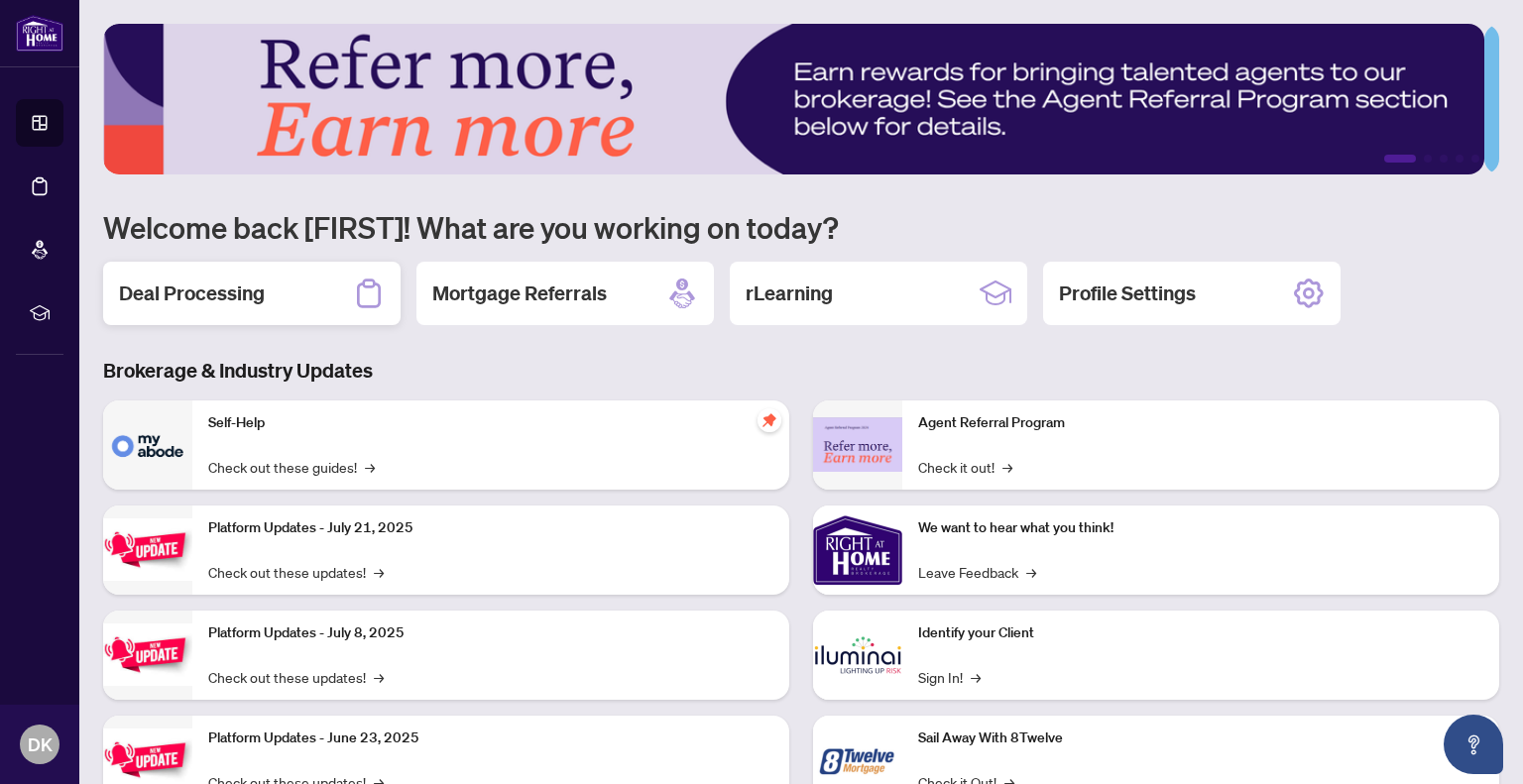 click on "Deal Processing" at bounding box center (252, 293) 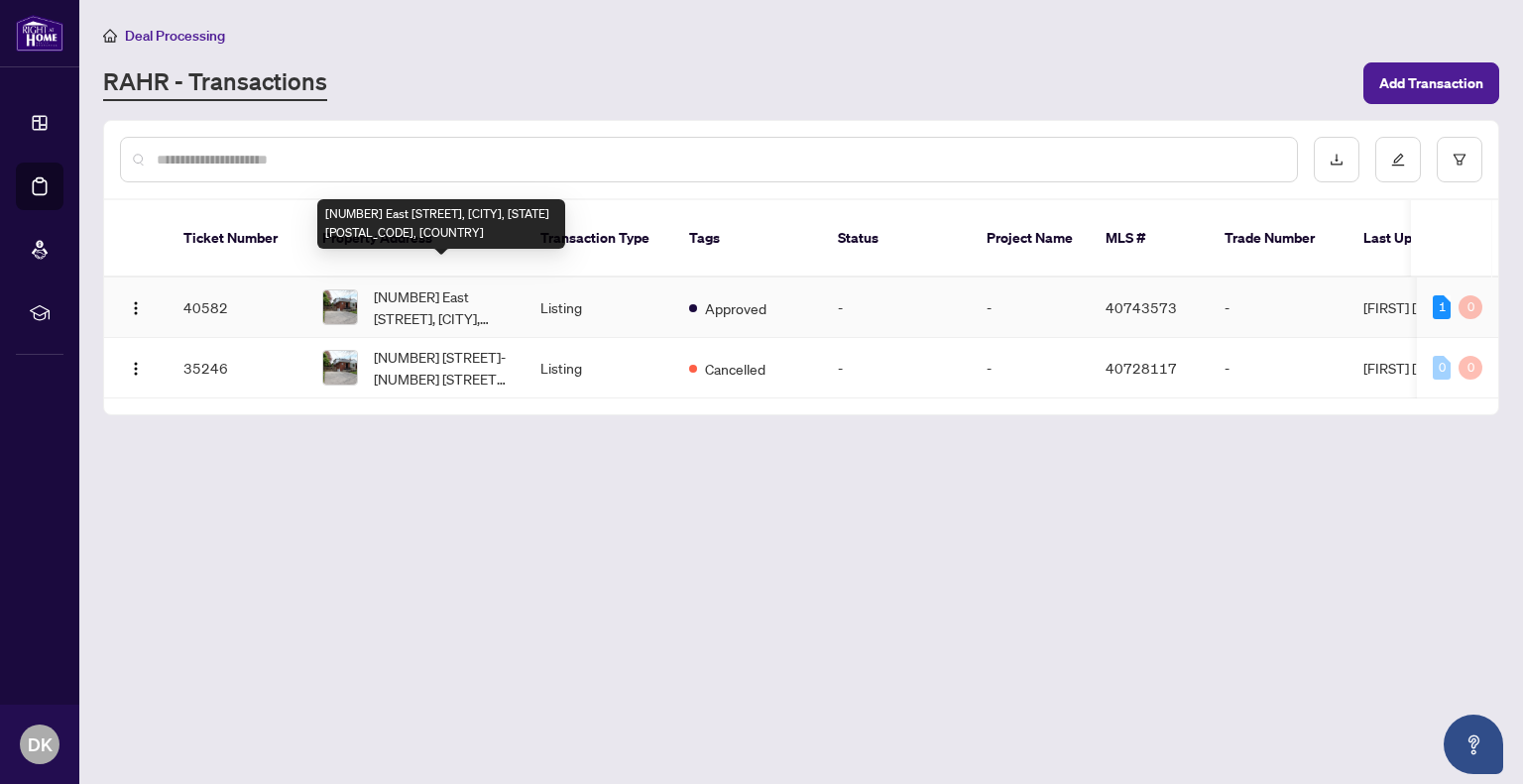 click on "[NUMBER] East [STREET], [CITY], [STATE] [POSTAL_CODE], [COUNTRY]" at bounding box center (441, 307) 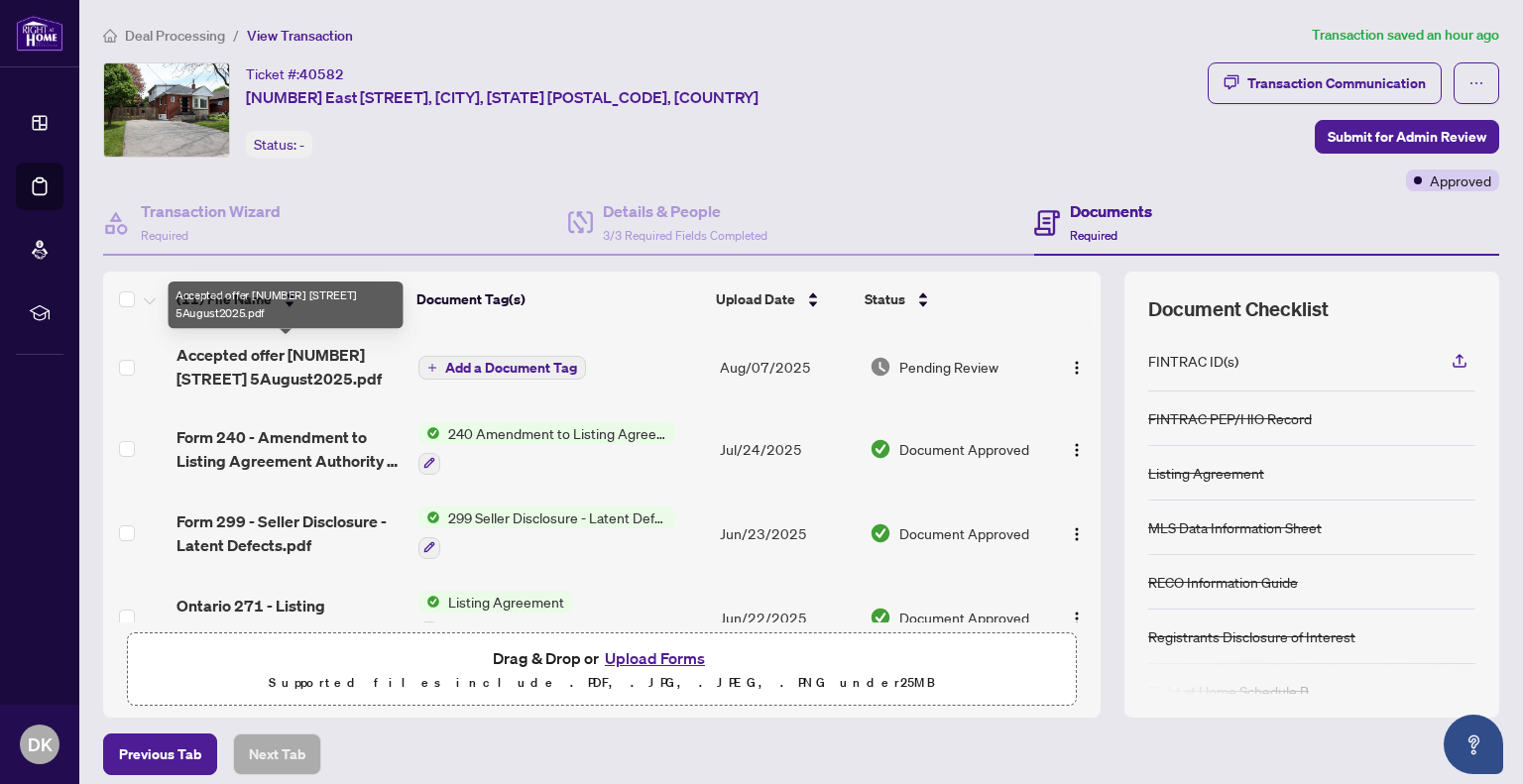 click on "Accepted offer [NUMBER] [STREET] 5August2025.pdf" at bounding box center [289, 367] 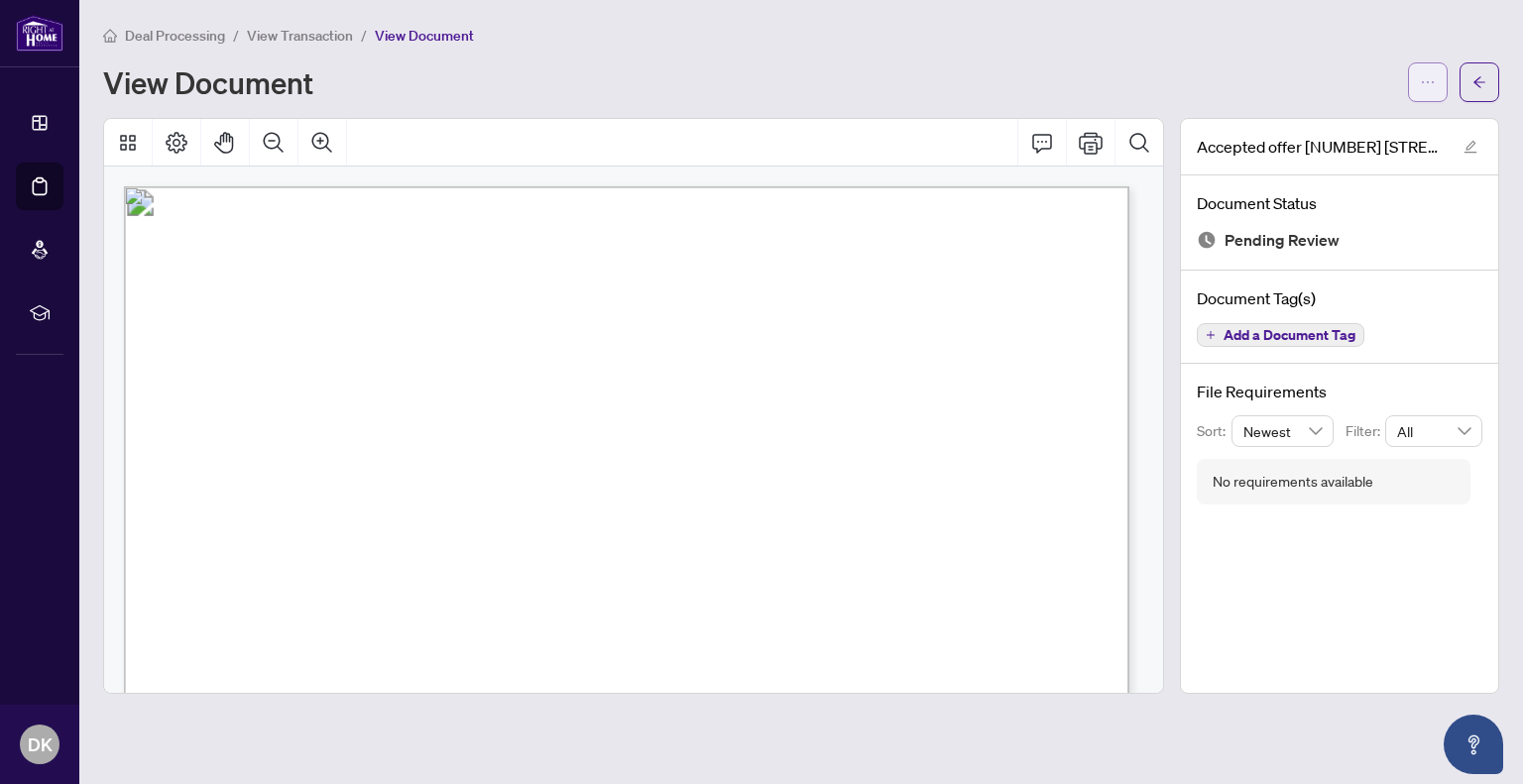 click 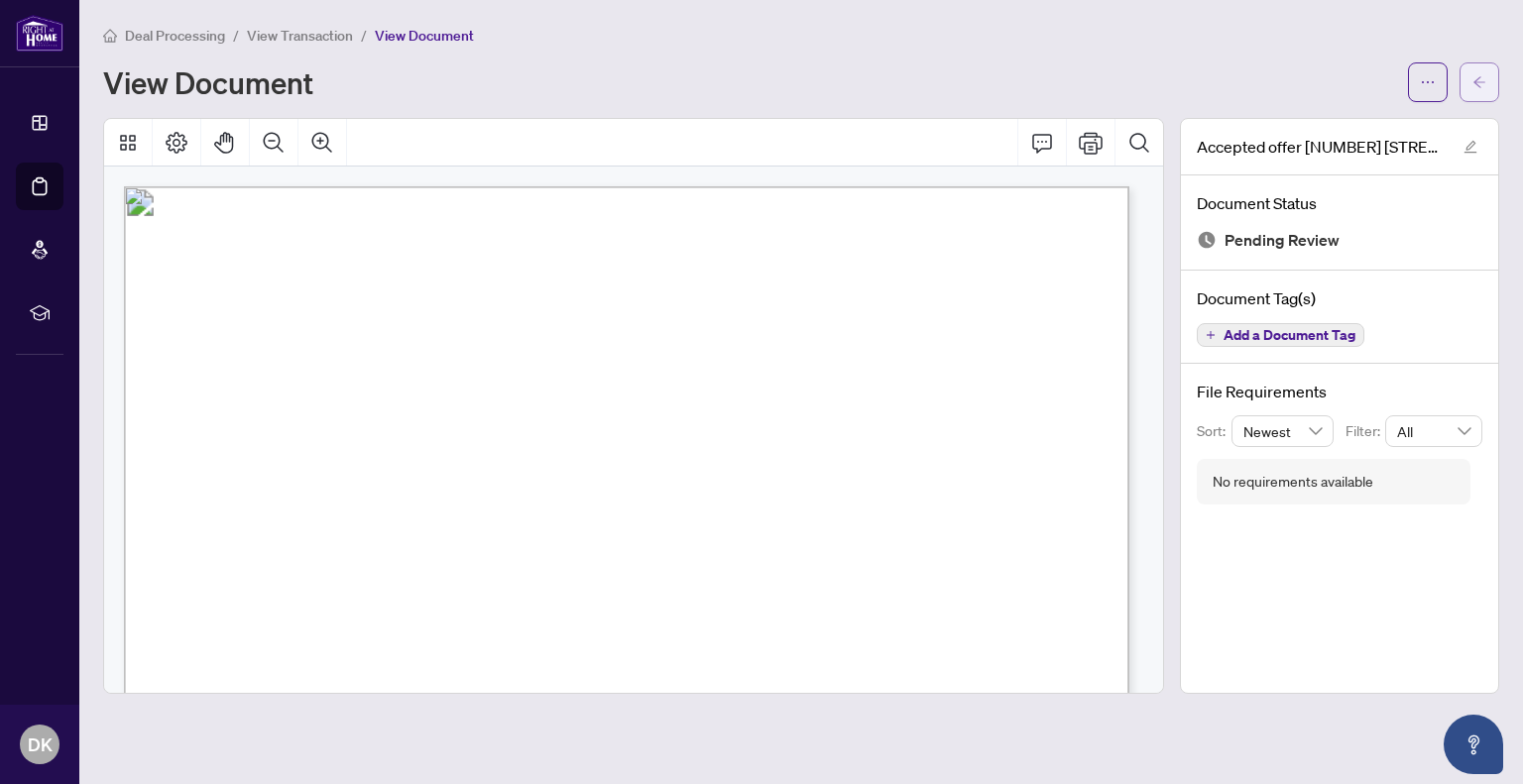 click 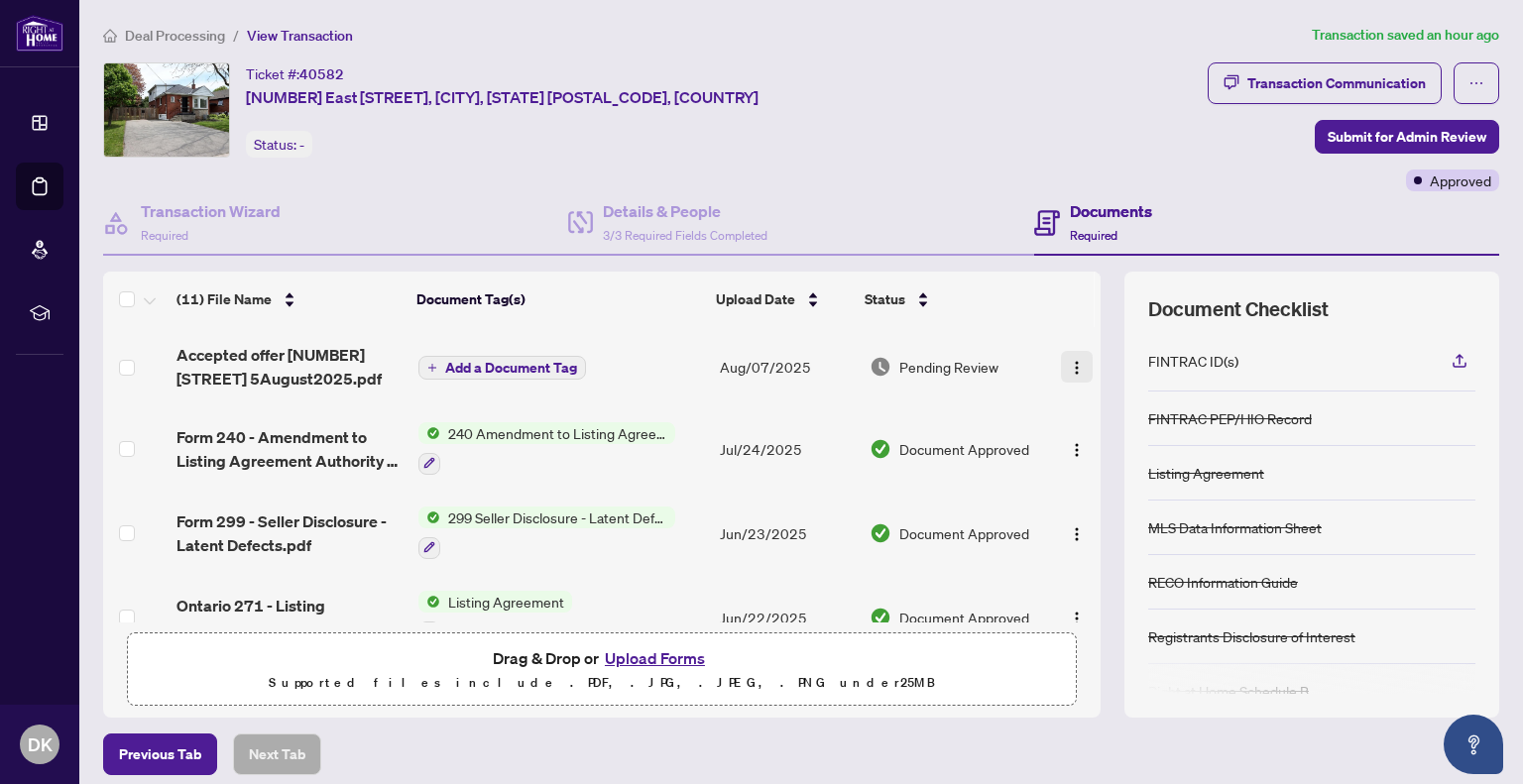 click at bounding box center [1077, 368] 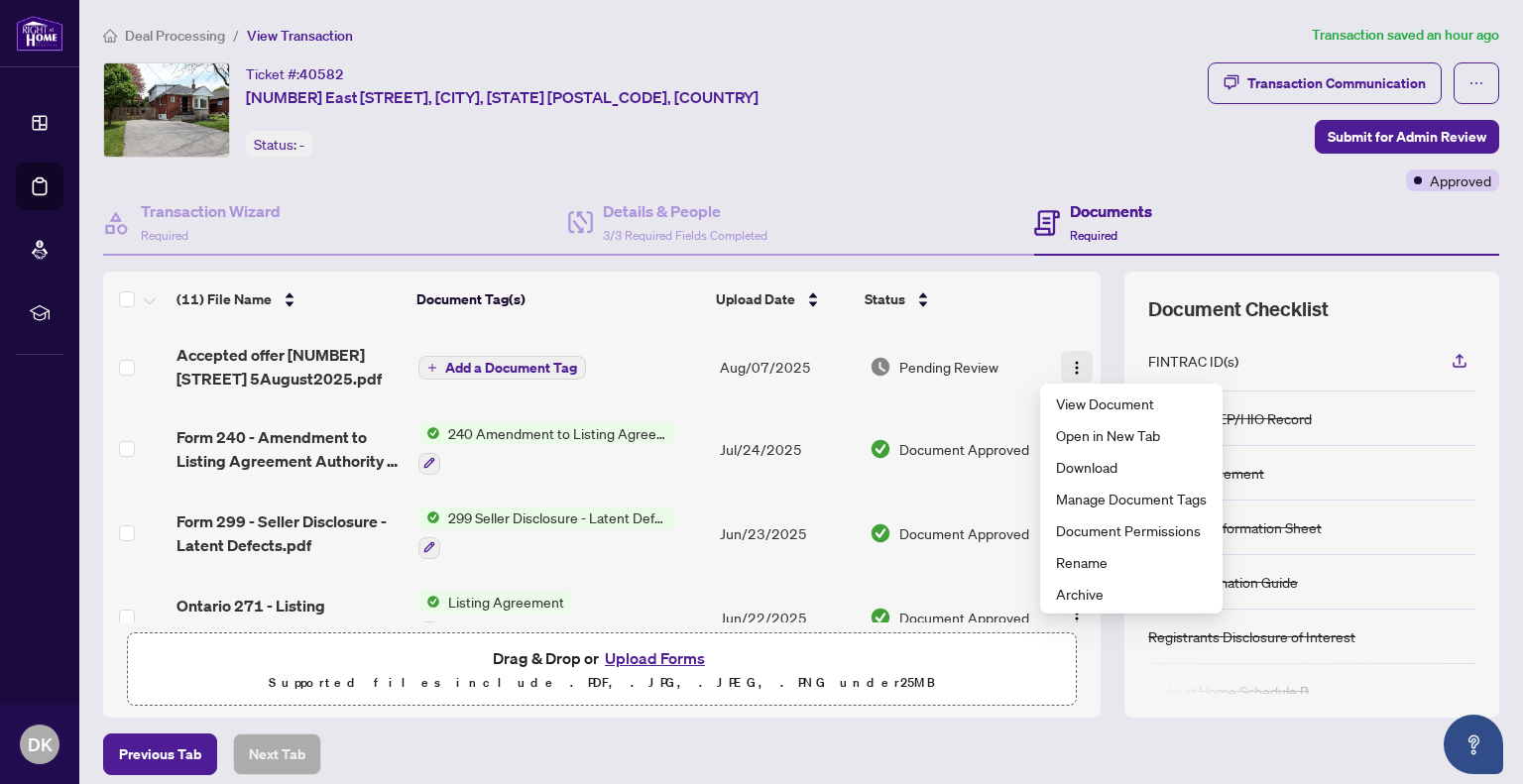 click at bounding box center (1077, 367) 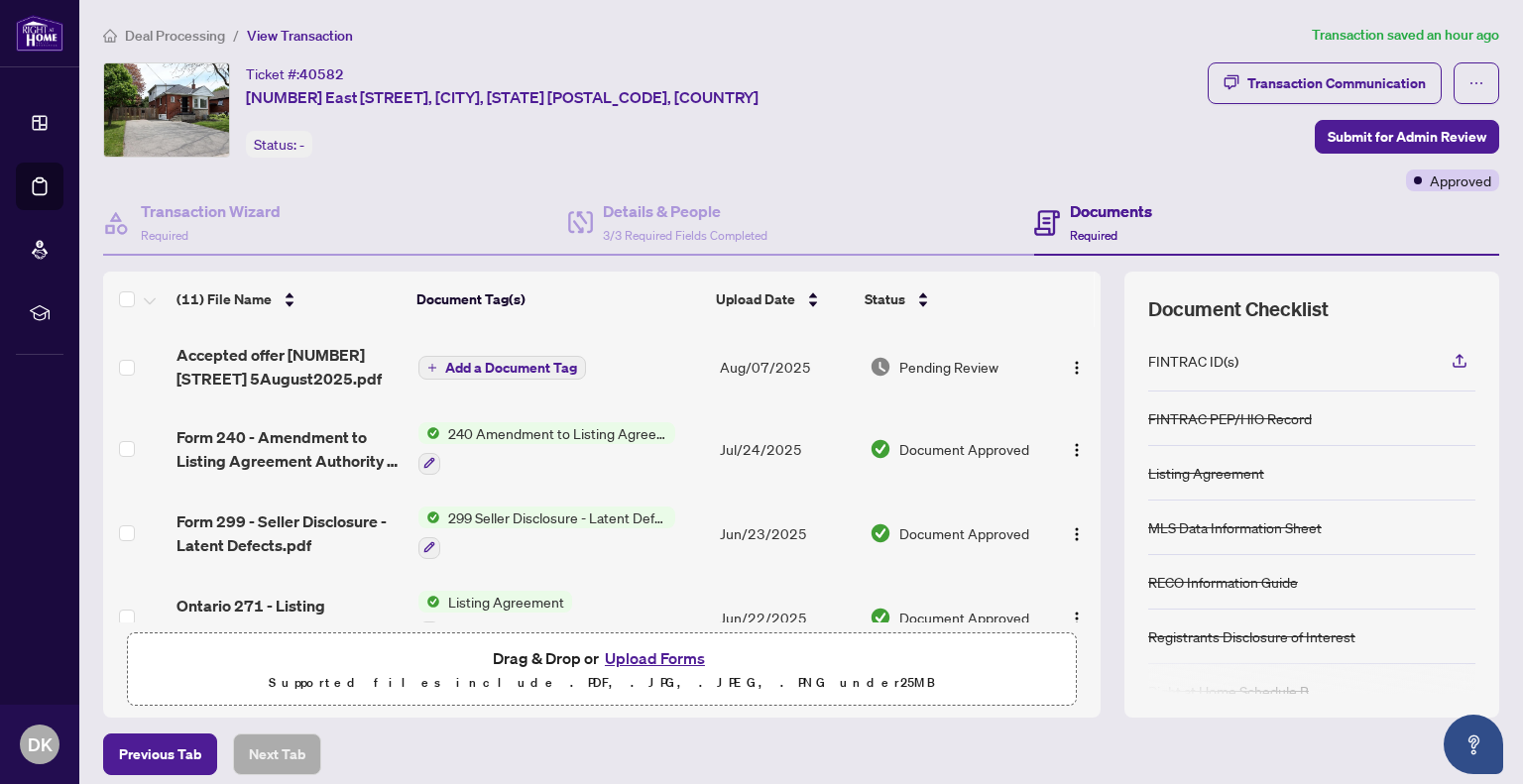 click on "Documents Required" at bounding box center (1111, 222) 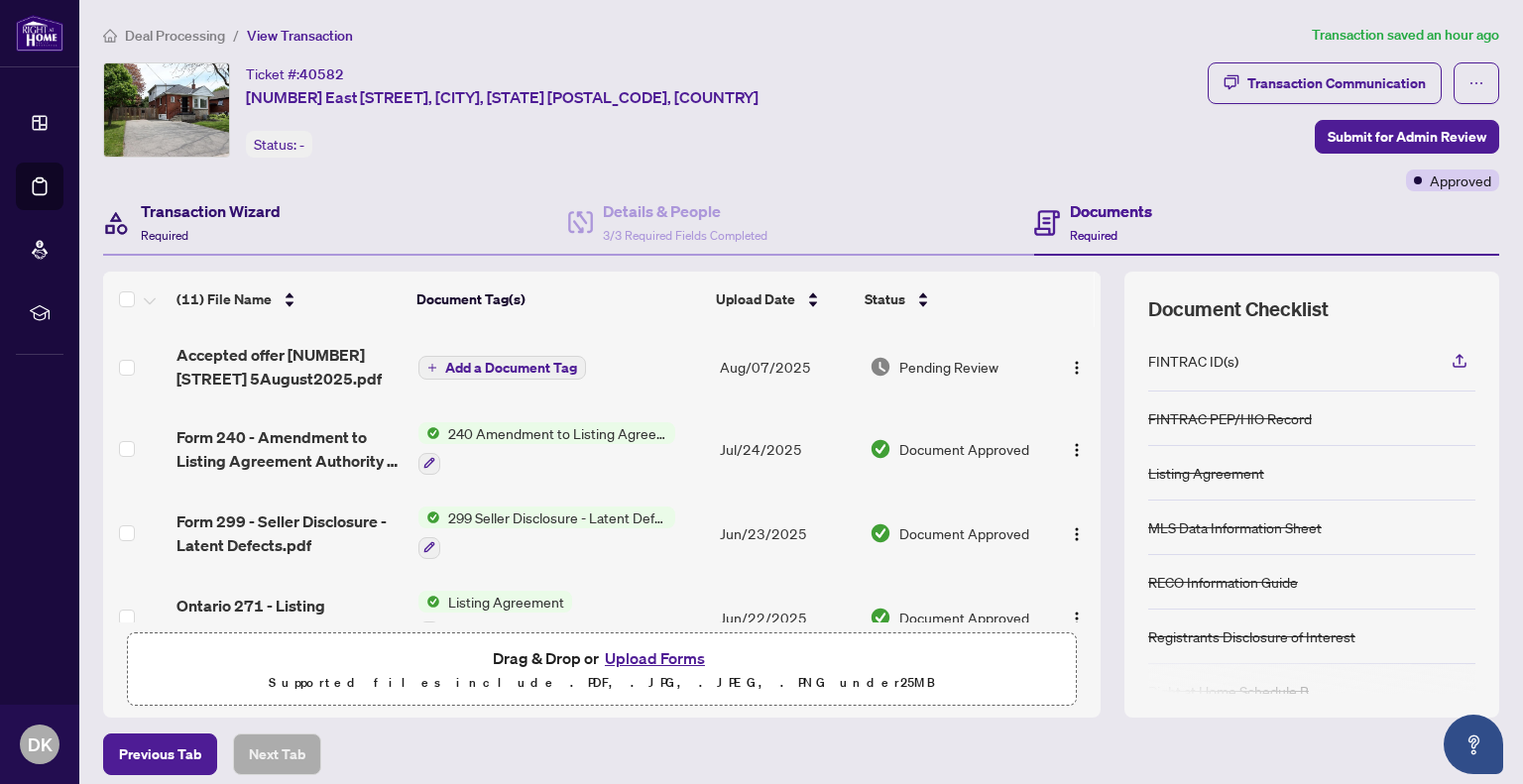 click on "Transaction Wizard" at bounding box center [210, 211] 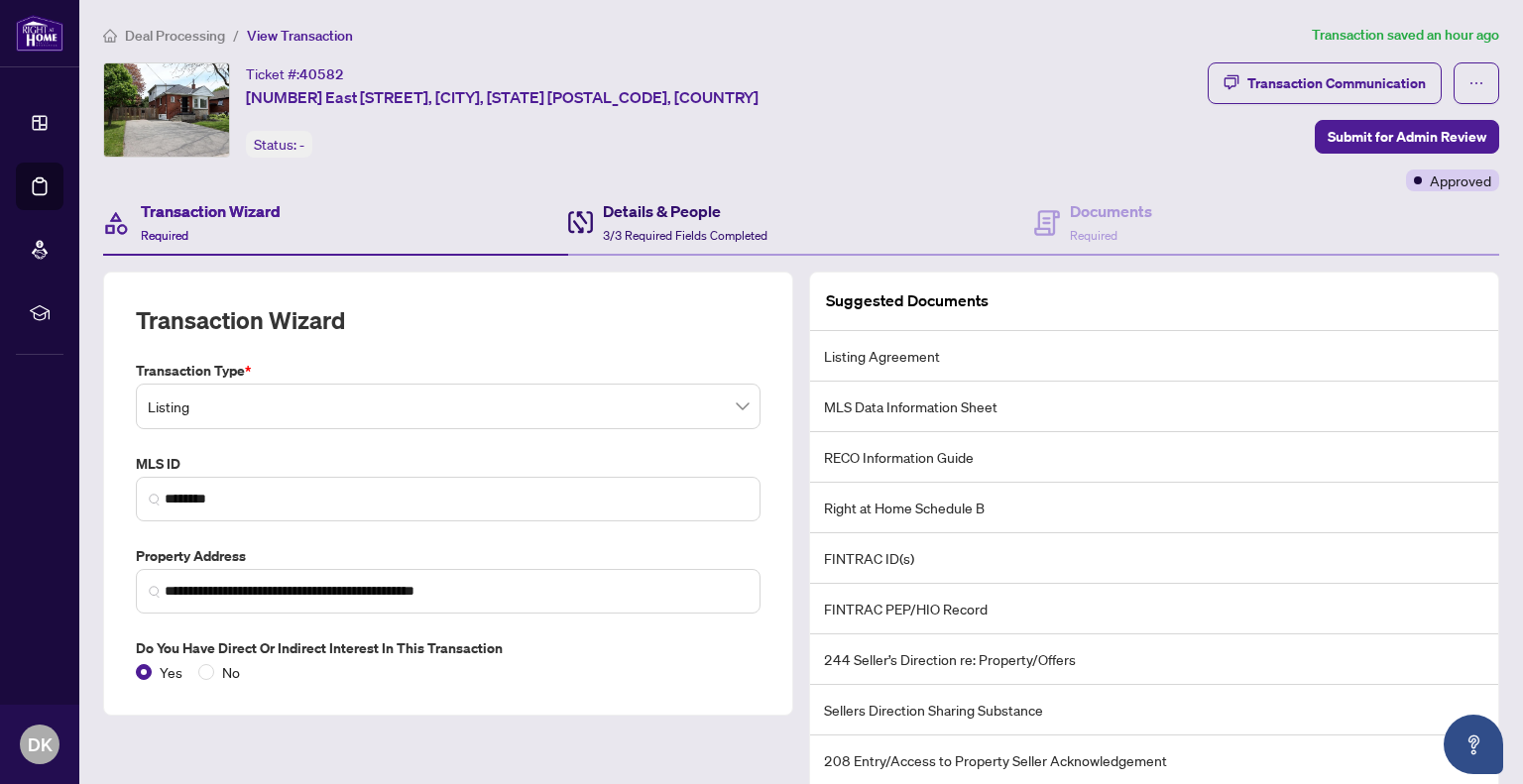 click on "Details & People" at bounding box center (685, 211) 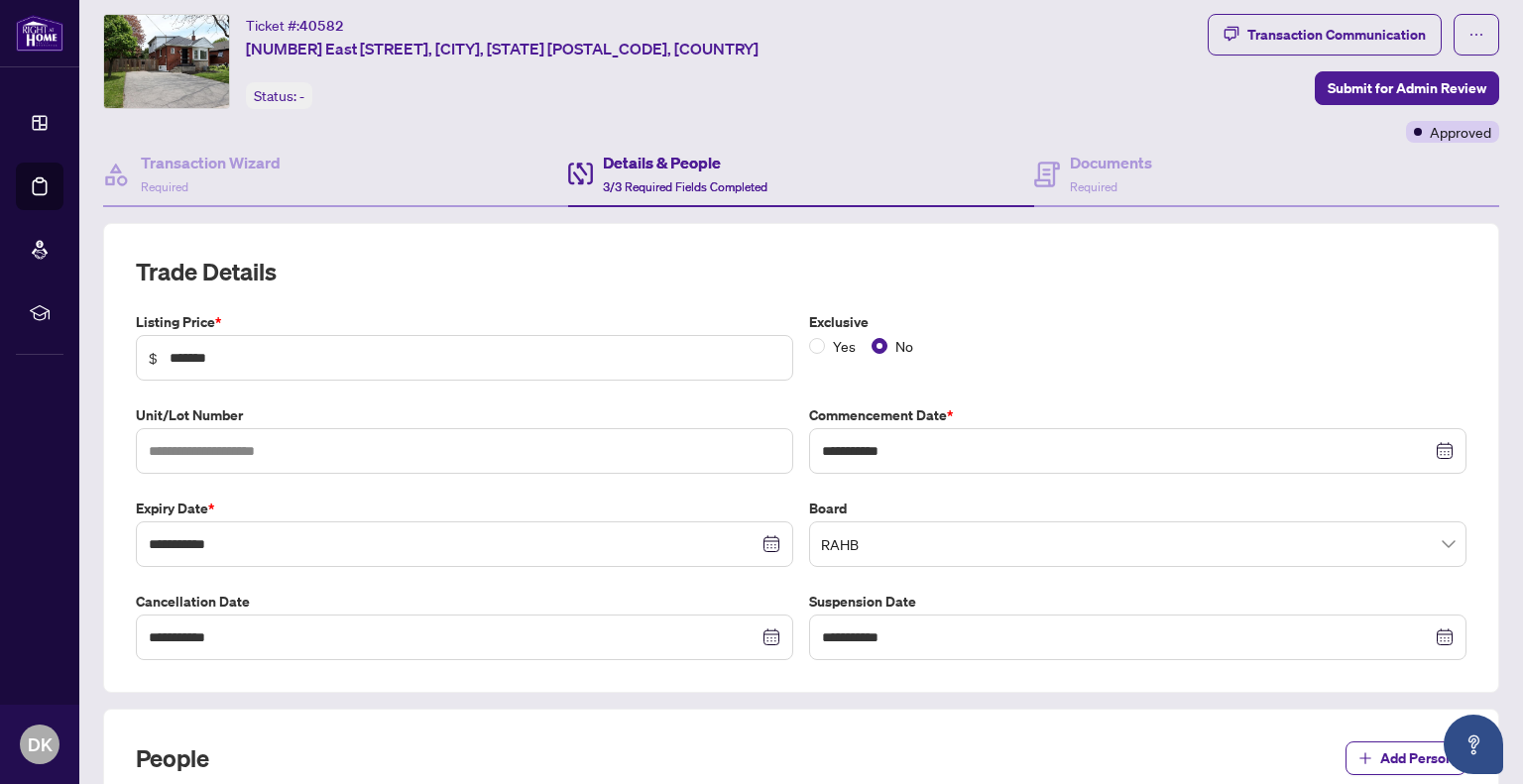 scroll, scrollTop: 0, scrollLeft: 0, axis: both 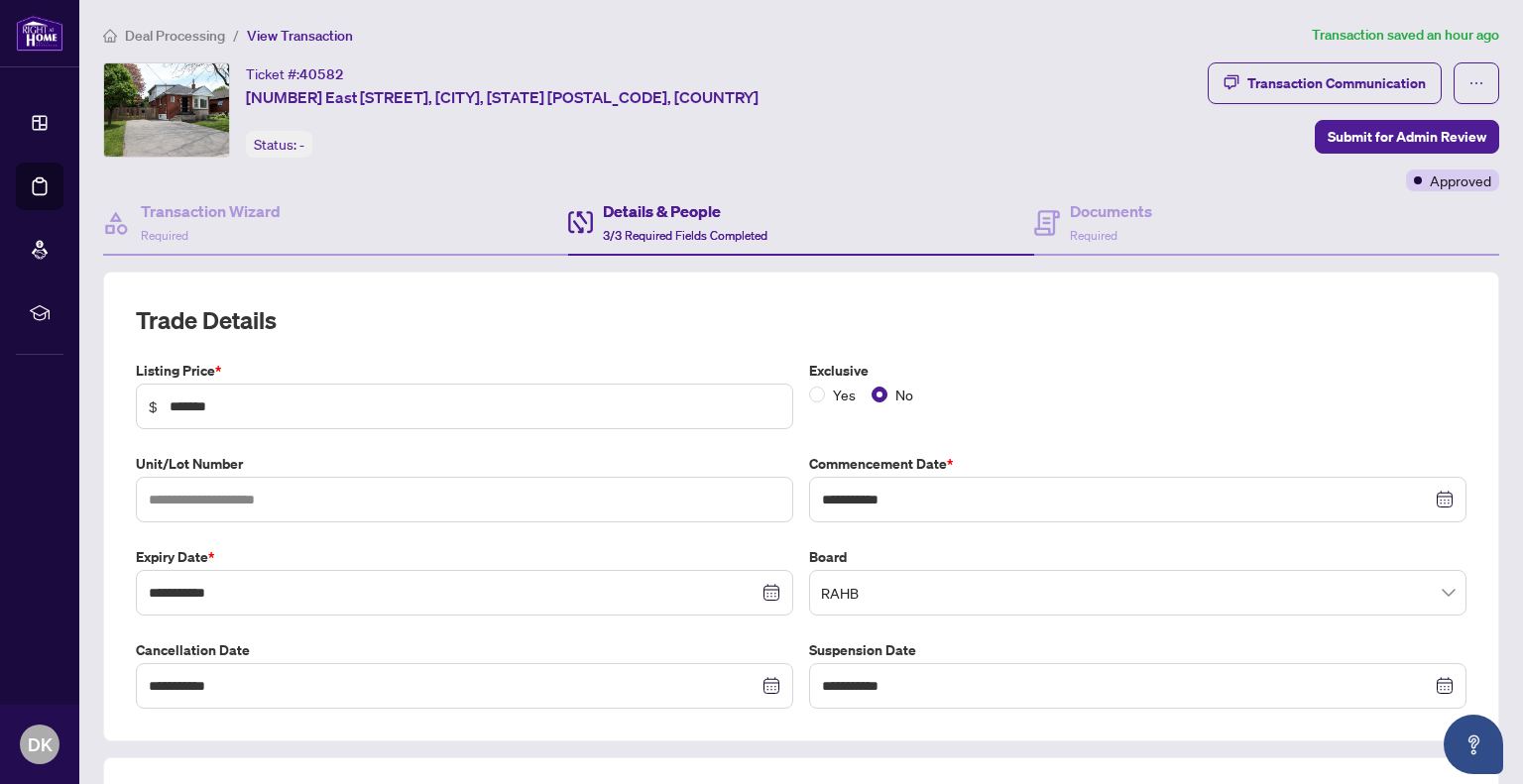click on "Details & People" at bounding box center [685, 211] 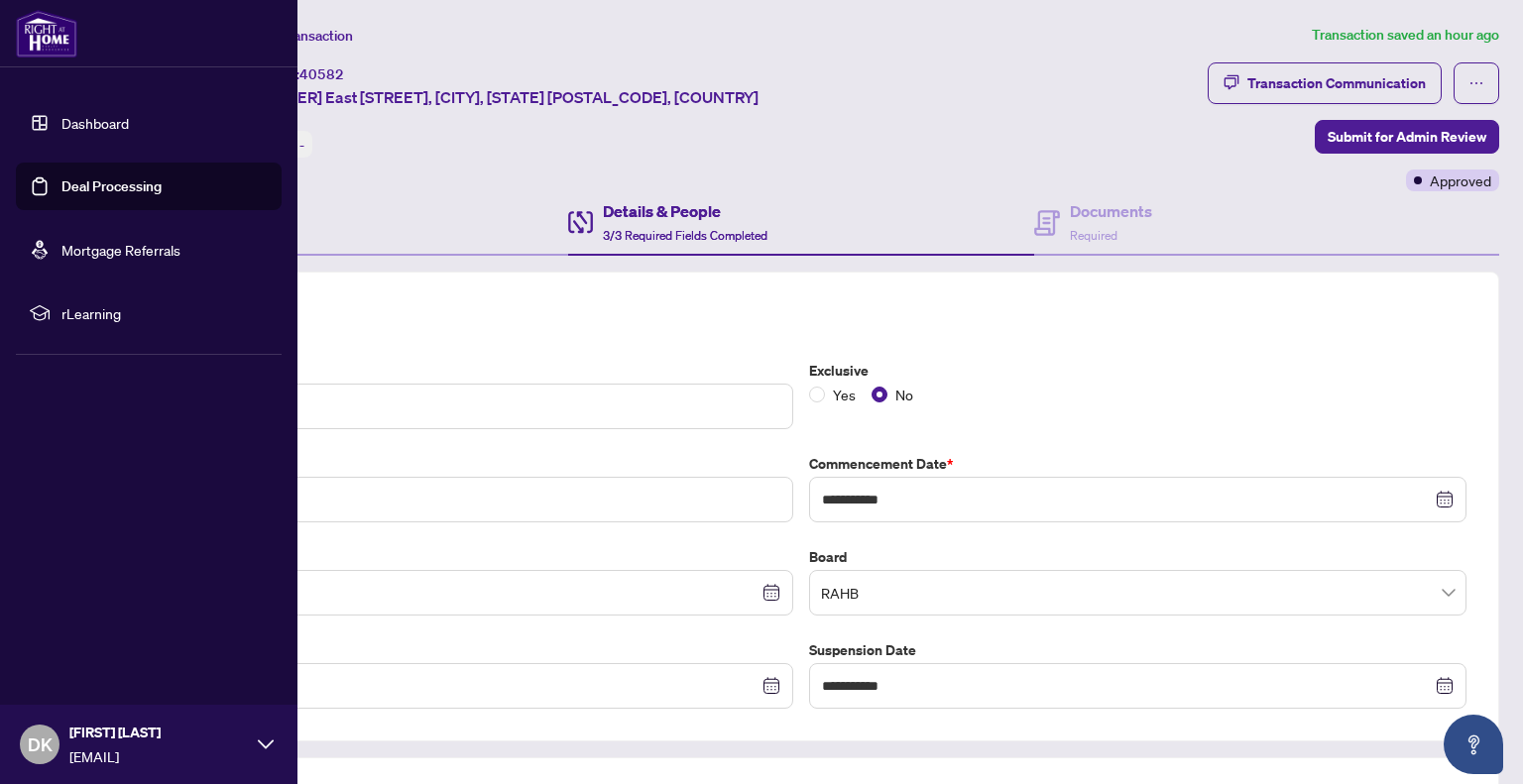 click on "Dashboard" at bounding box center (95, 123) 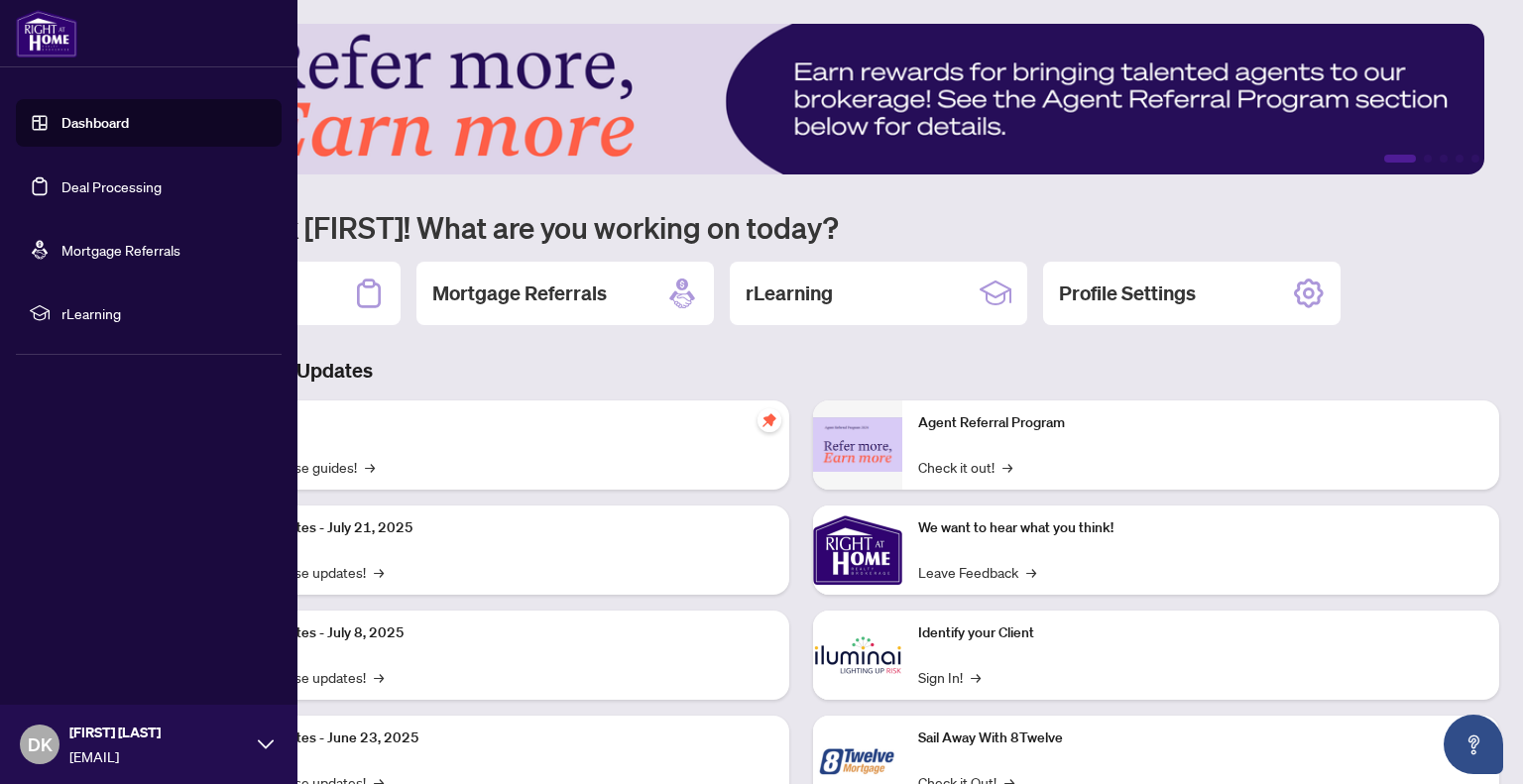 click on "Deal Processing" at bounding box center (111, 186) 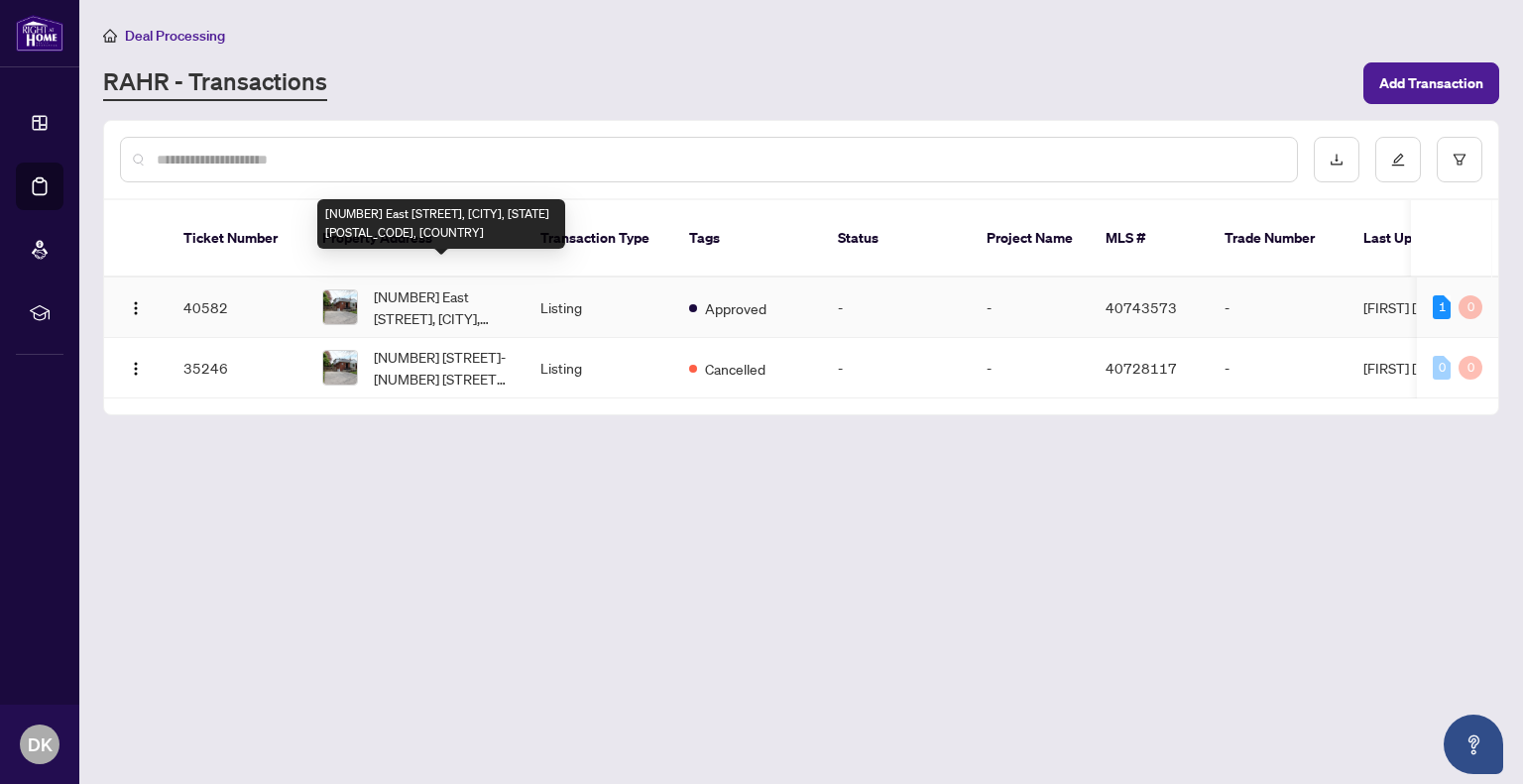 click on "[NUMBER] [STREET], [CITY], [PROVINCE] [POSTAL_CODE], [COUNTRY]" at bounding box center [441, 307] 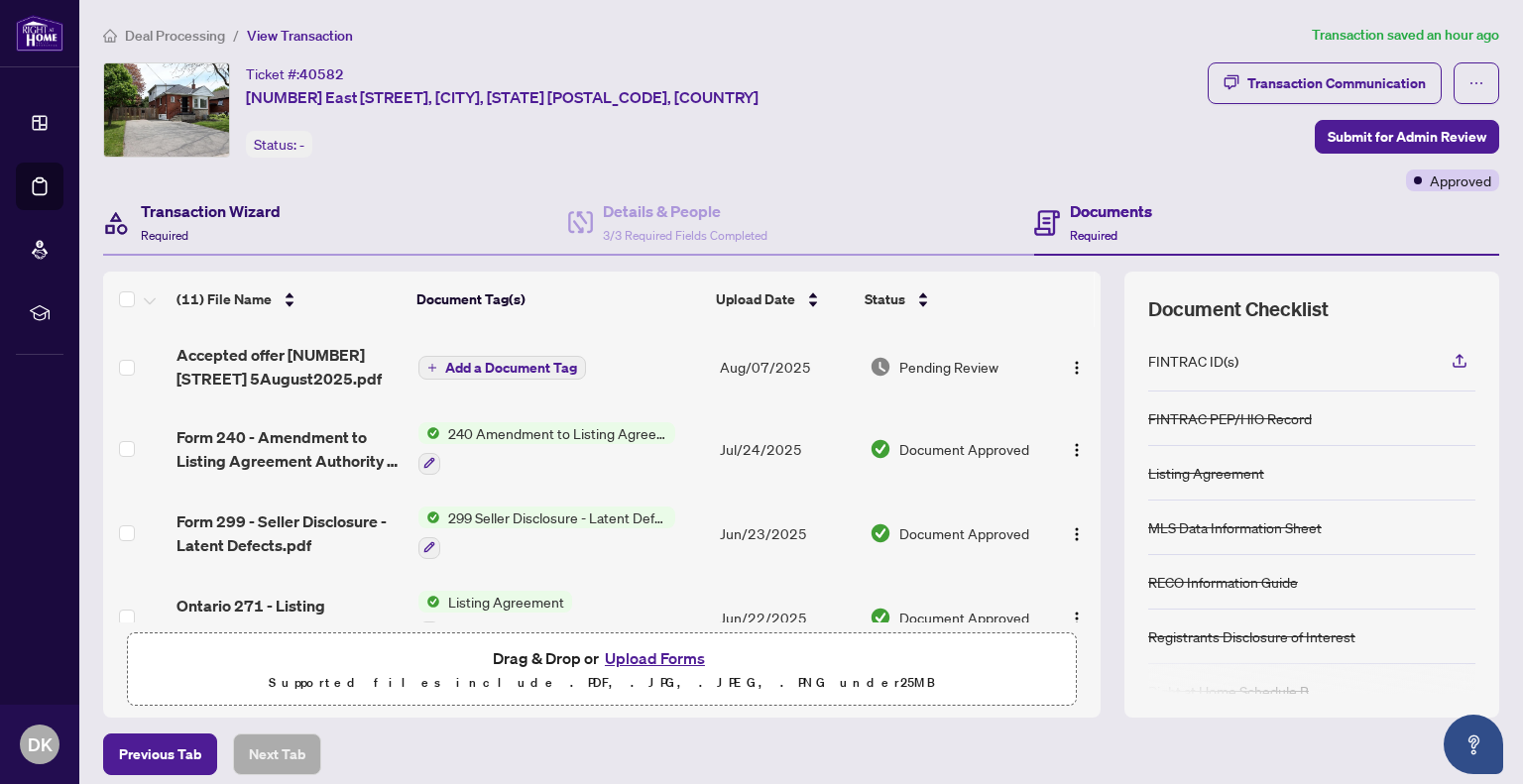 click on "Transaction Wizard" at bounding box center [210, 211] 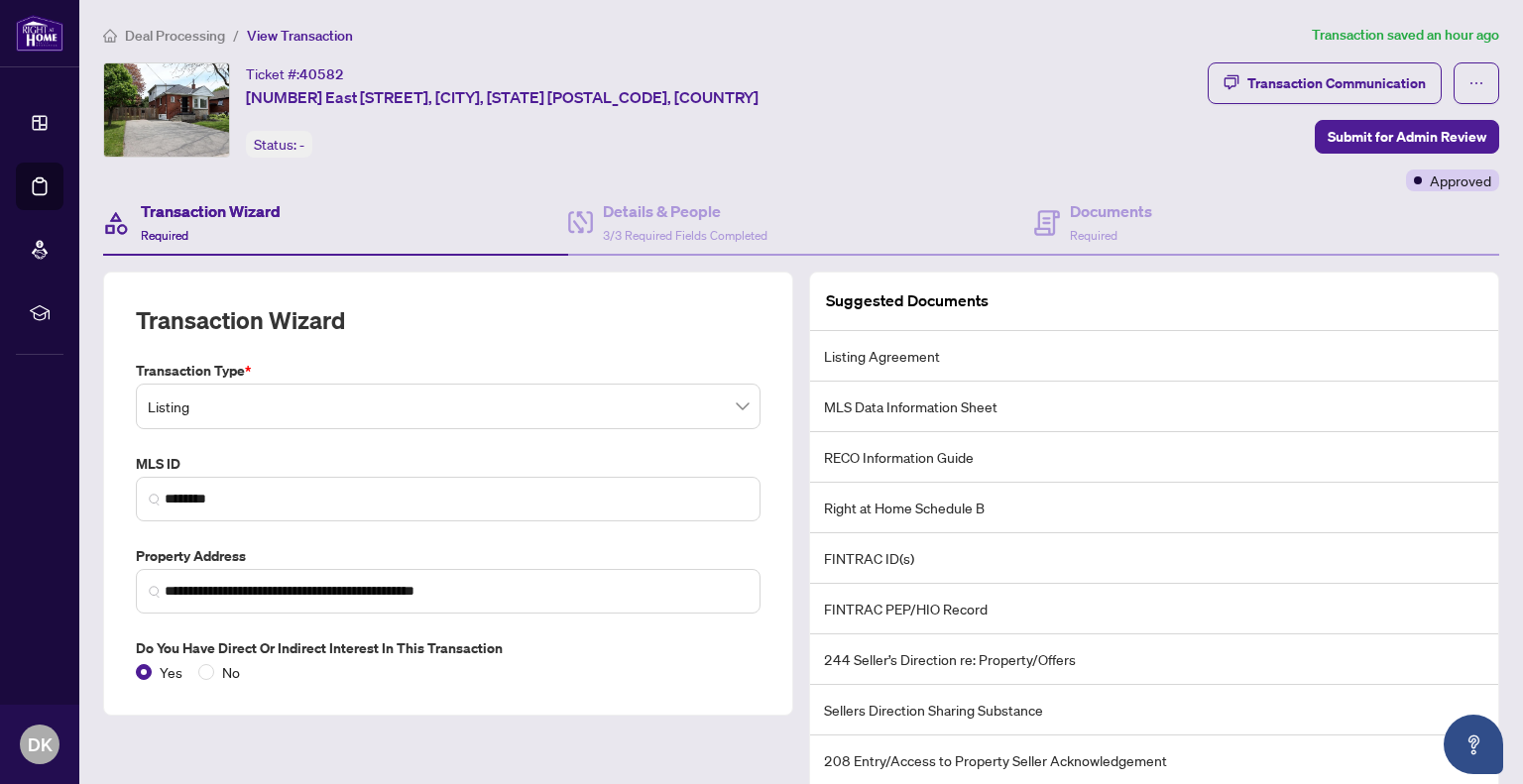 scroll, scrollTop: 196, scrollLeft: 0, axis: vertical 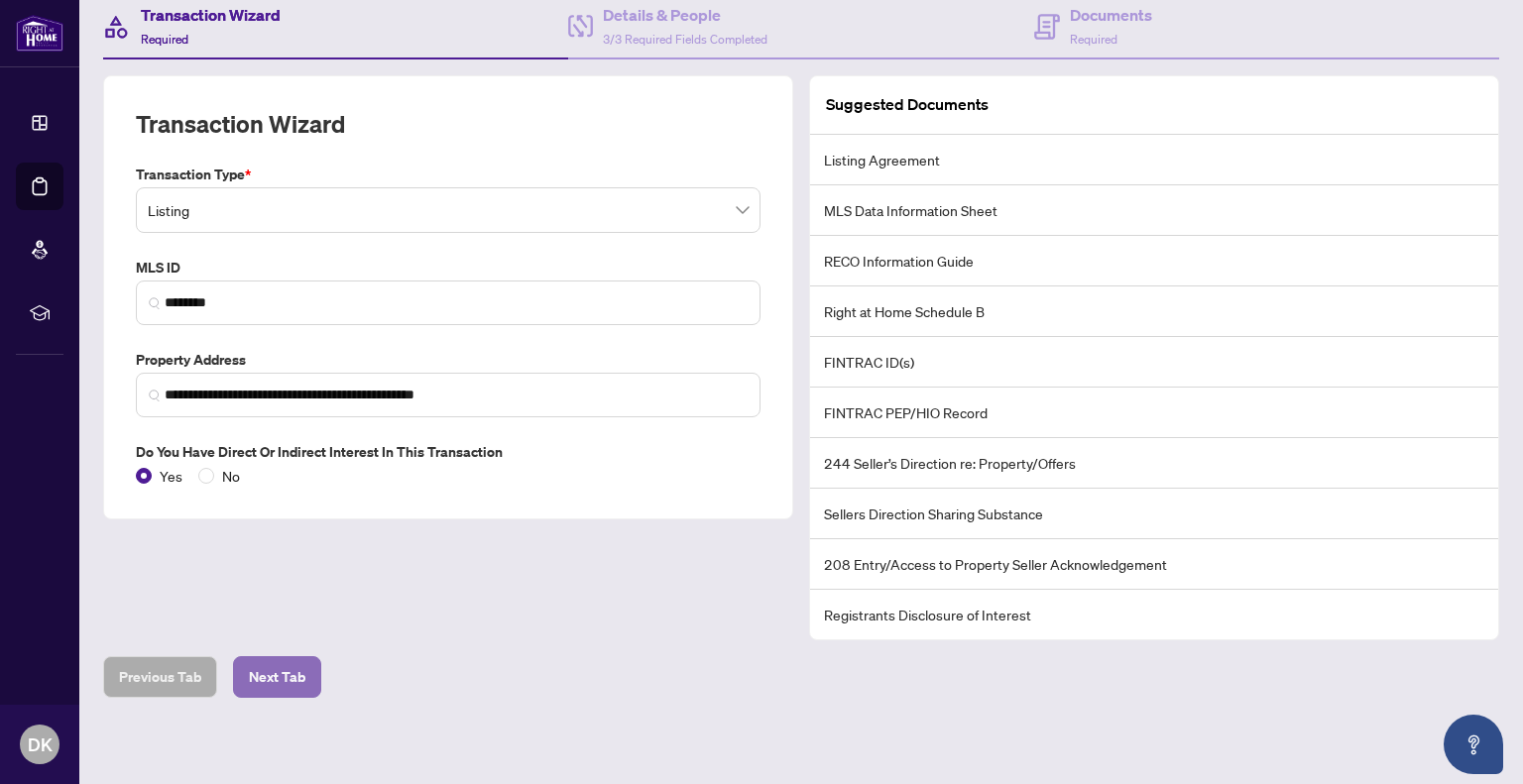 click on "Next Tab" at bounding box center (277, 677) 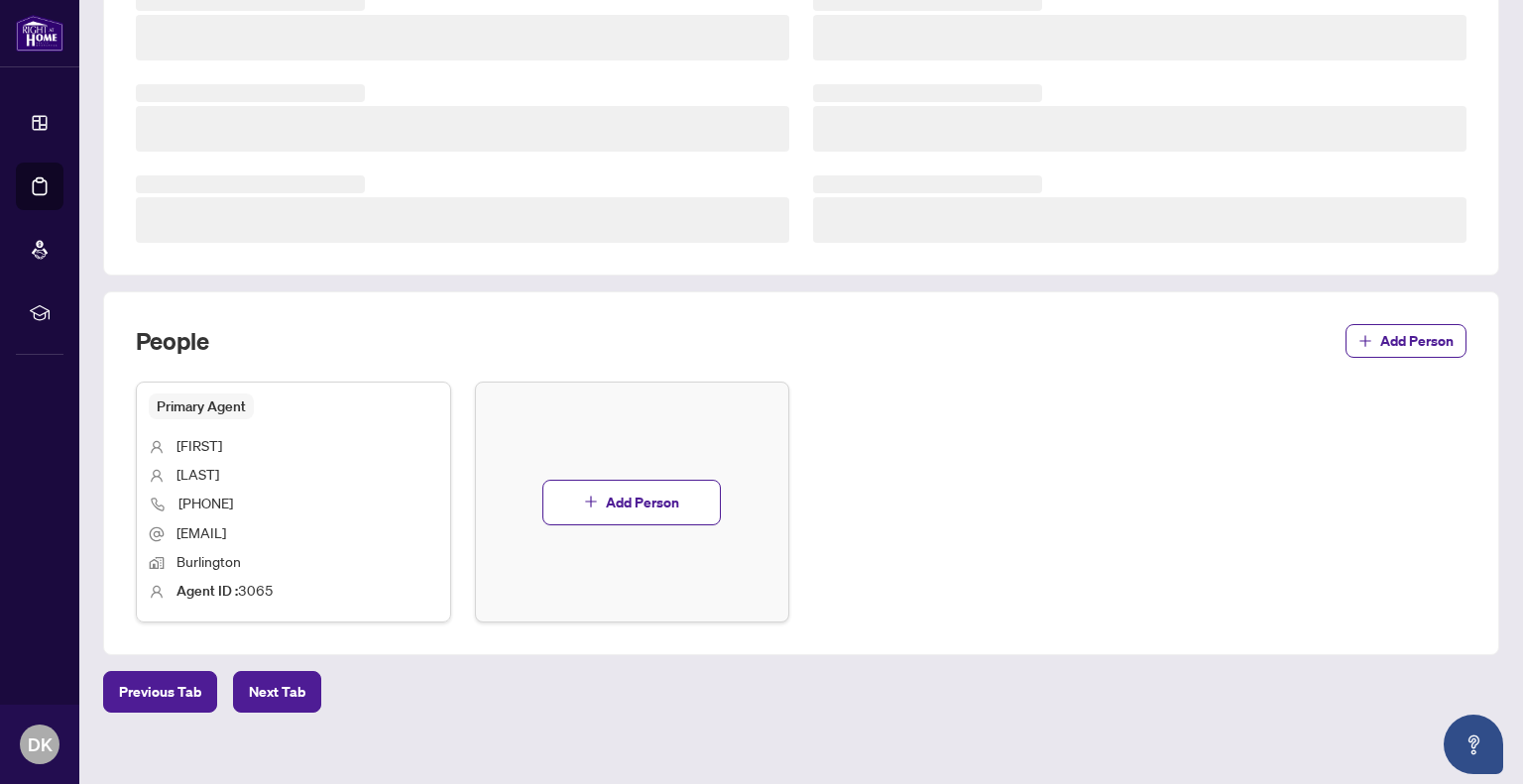 scroll, scrollTop: 474, scrollLeft: 0, axis: vertical 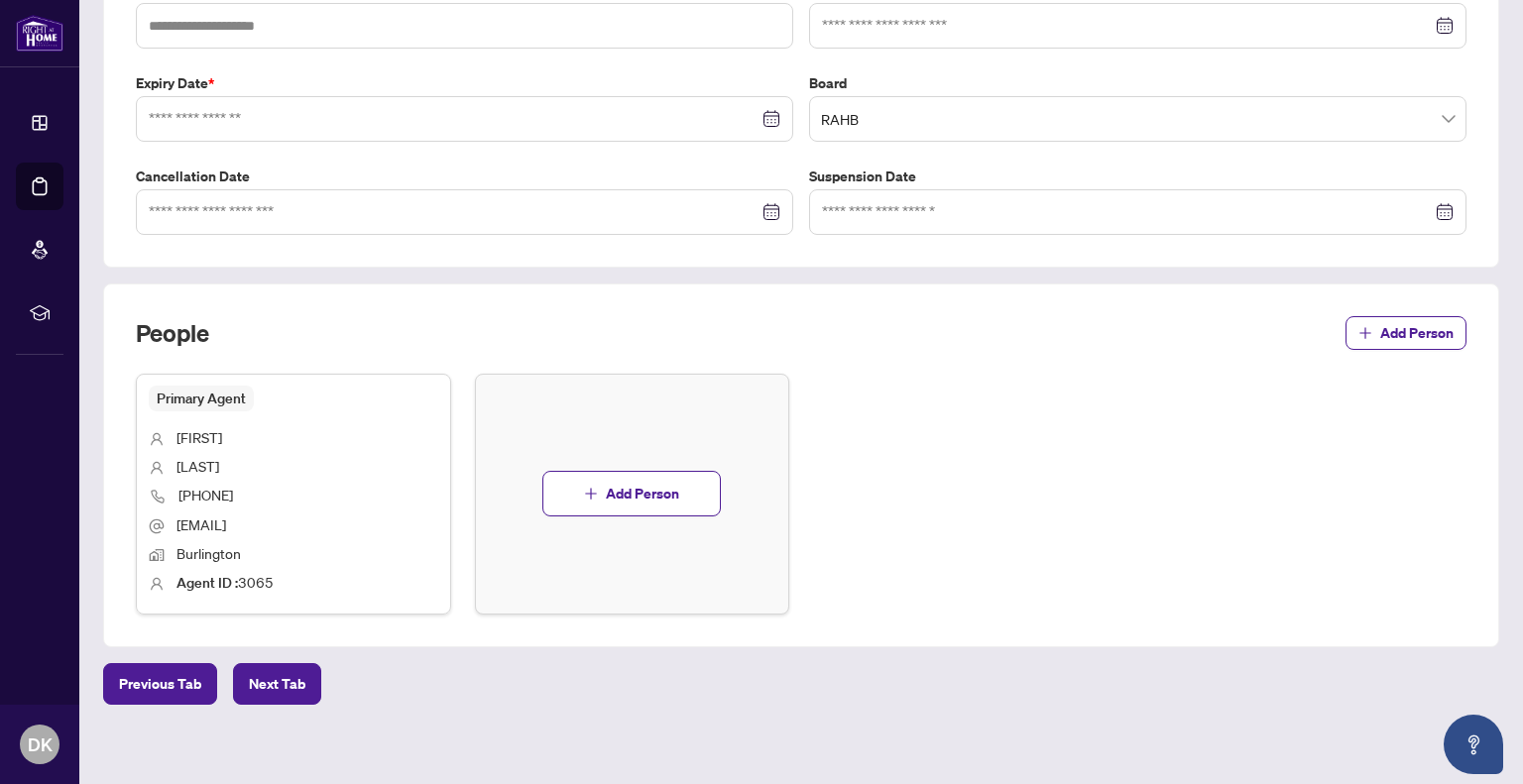 type on "**********" 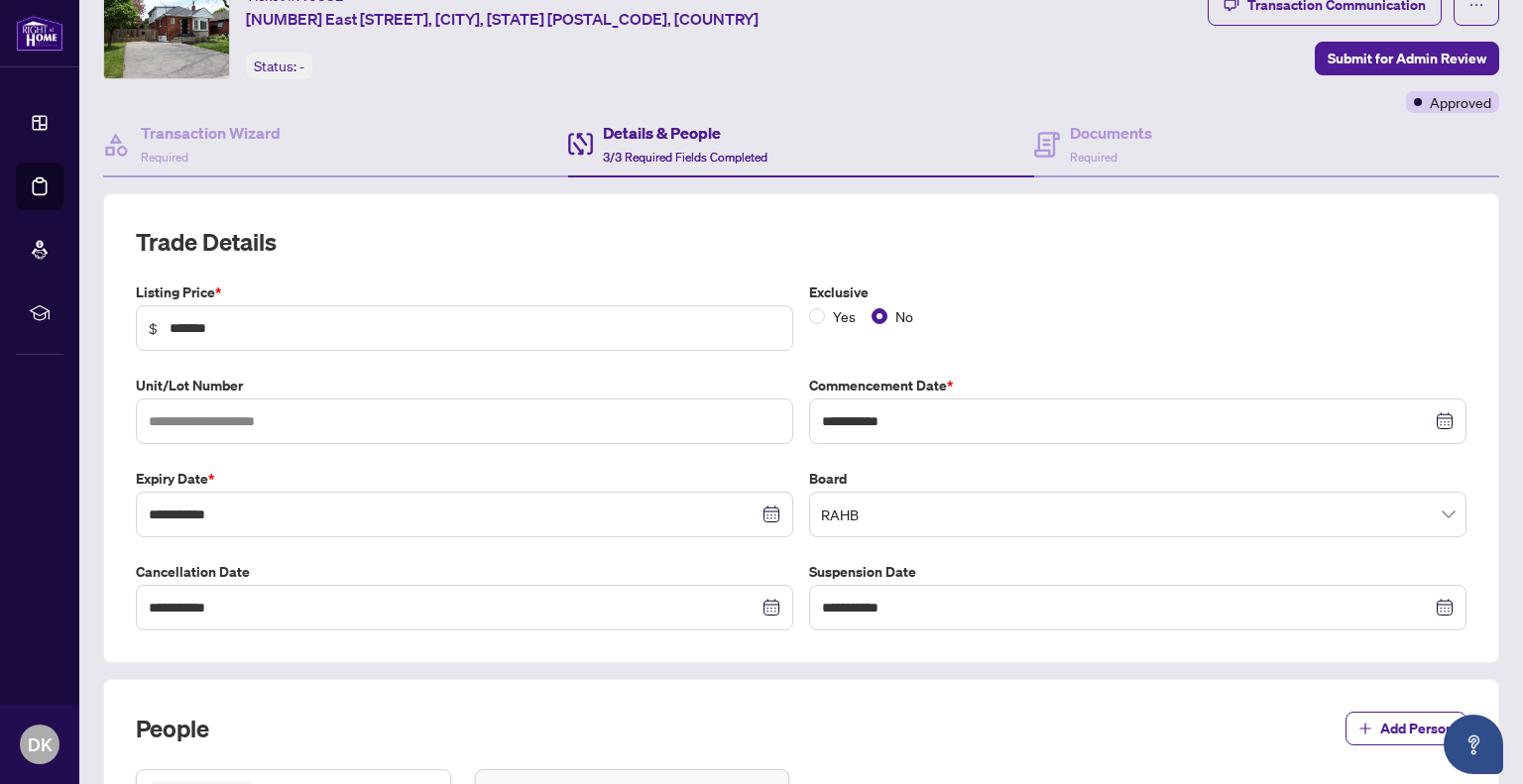 scroll, scrollTop: 77, scrollLeft: 0, axis: vertical 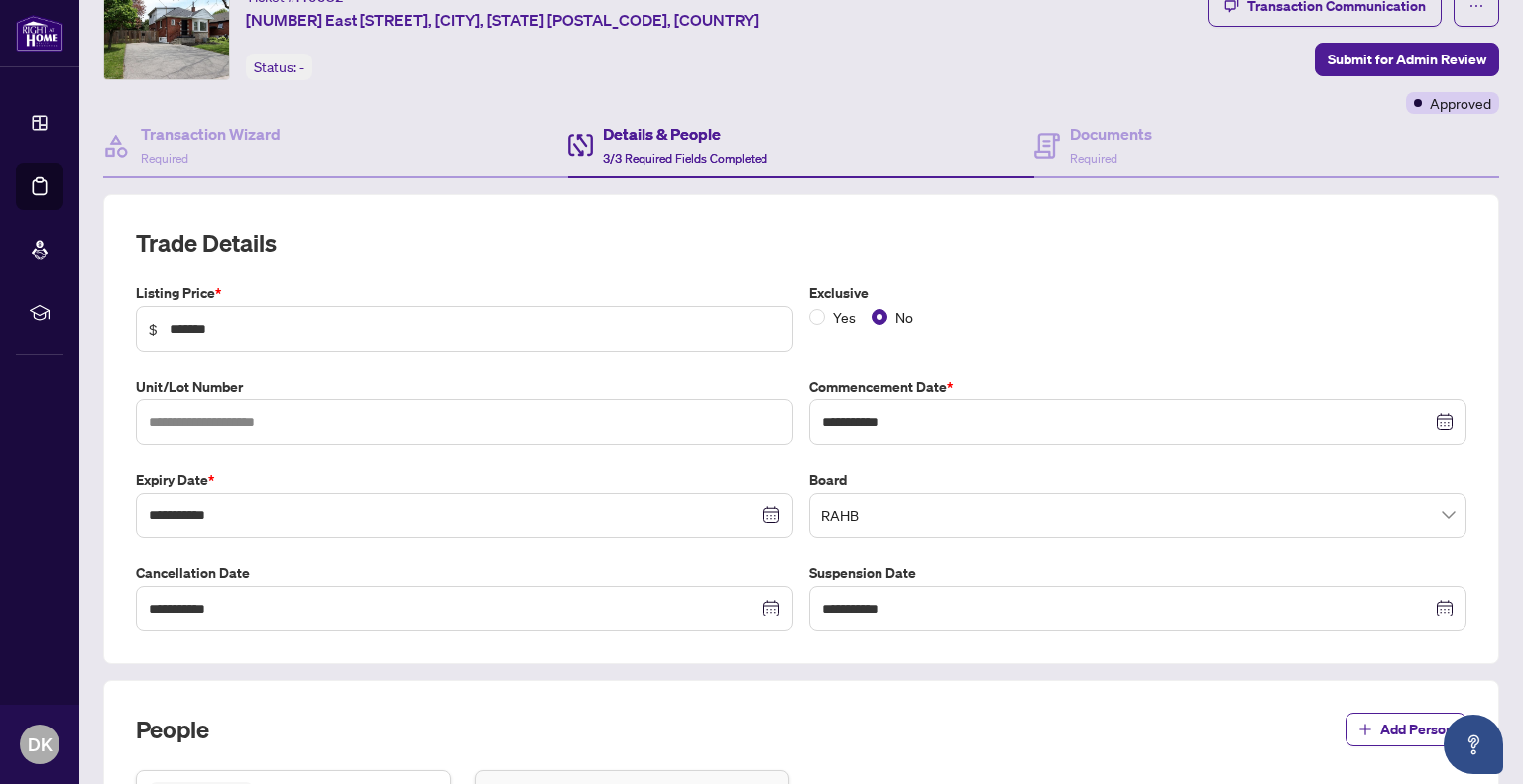 click on "Details & People" at bounding box center (685, 134) 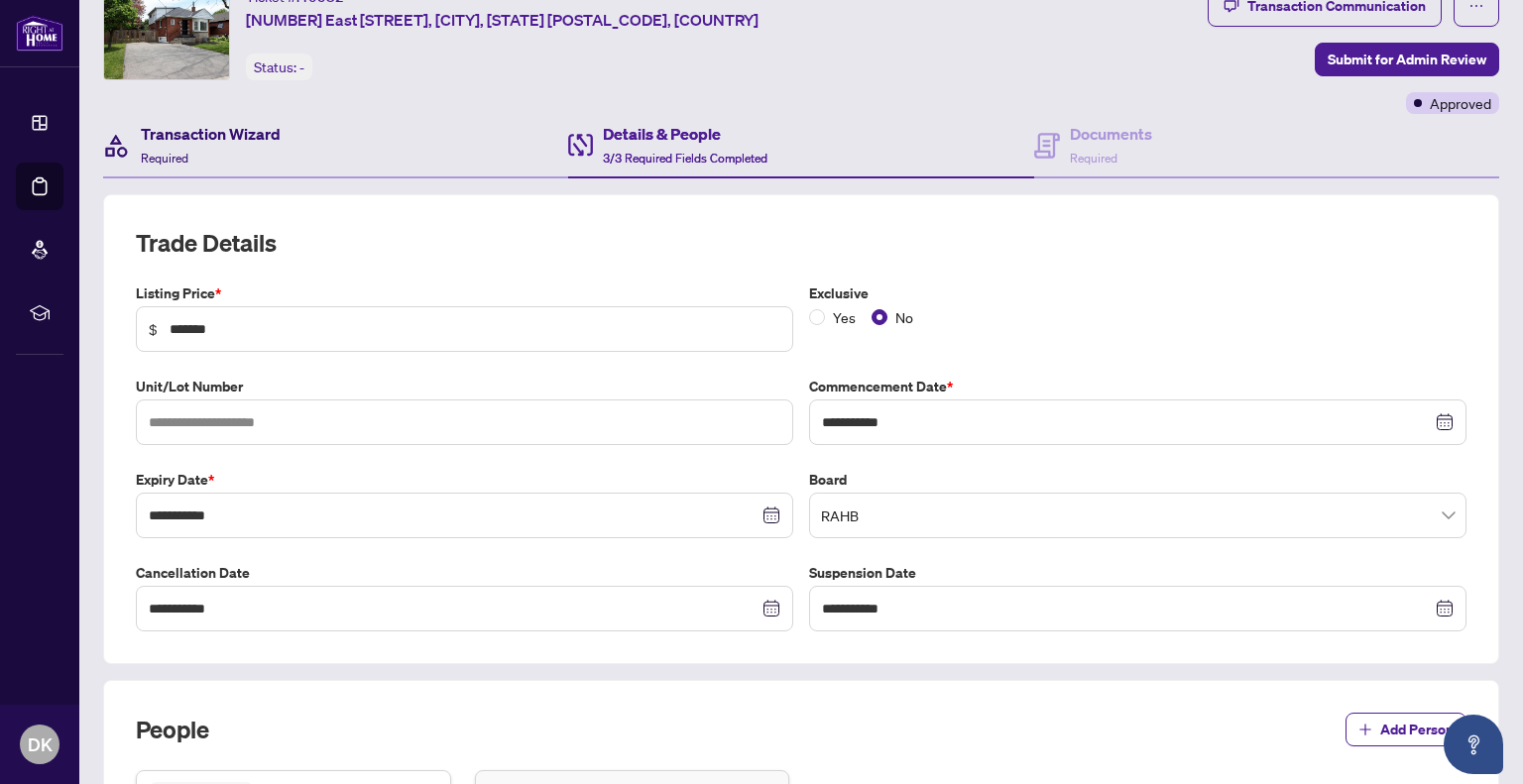 click on "Transaction Wizard Required" at bounding box center [210, 145] 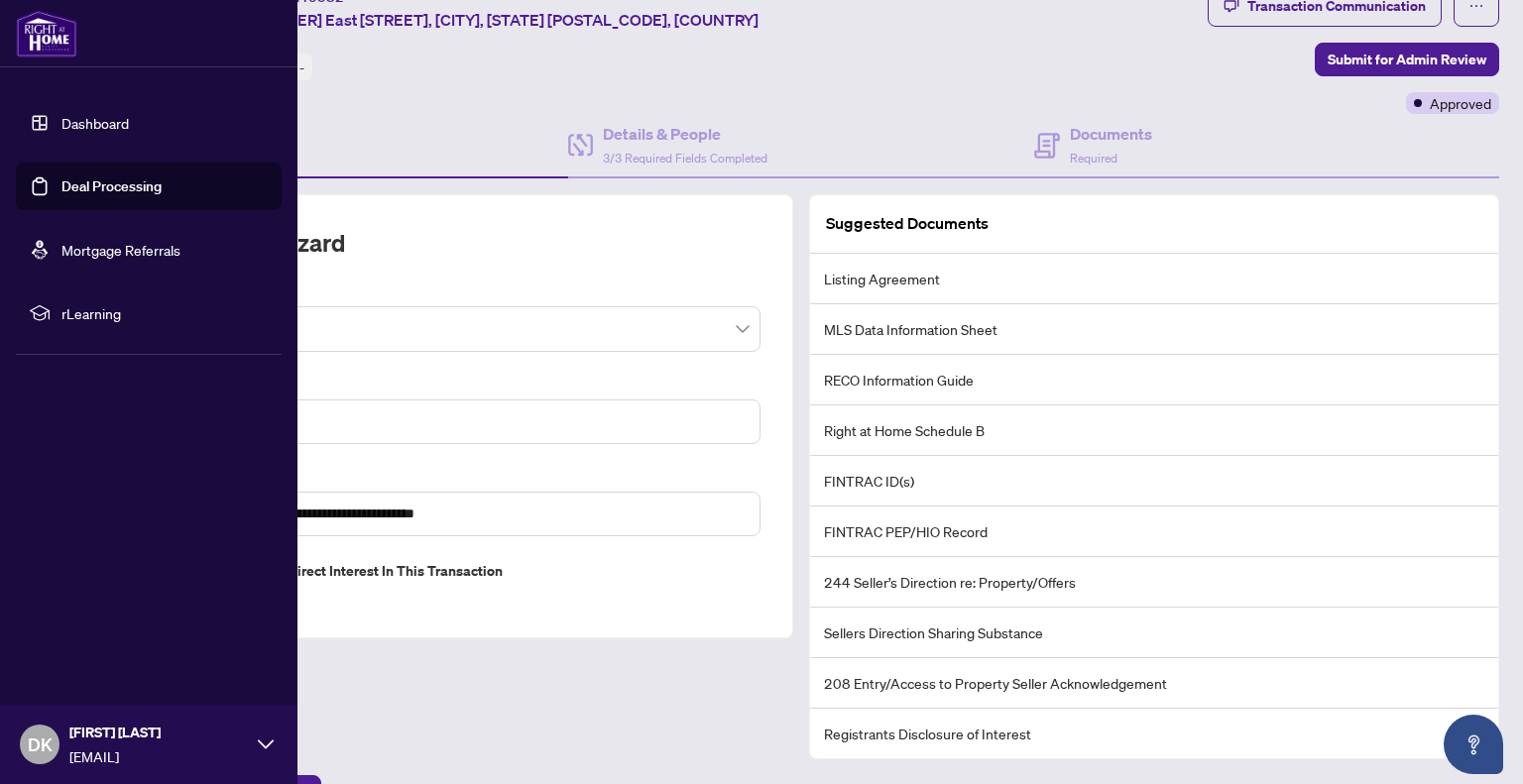 click on "Deal Processing" at bounding box center (111, 186) 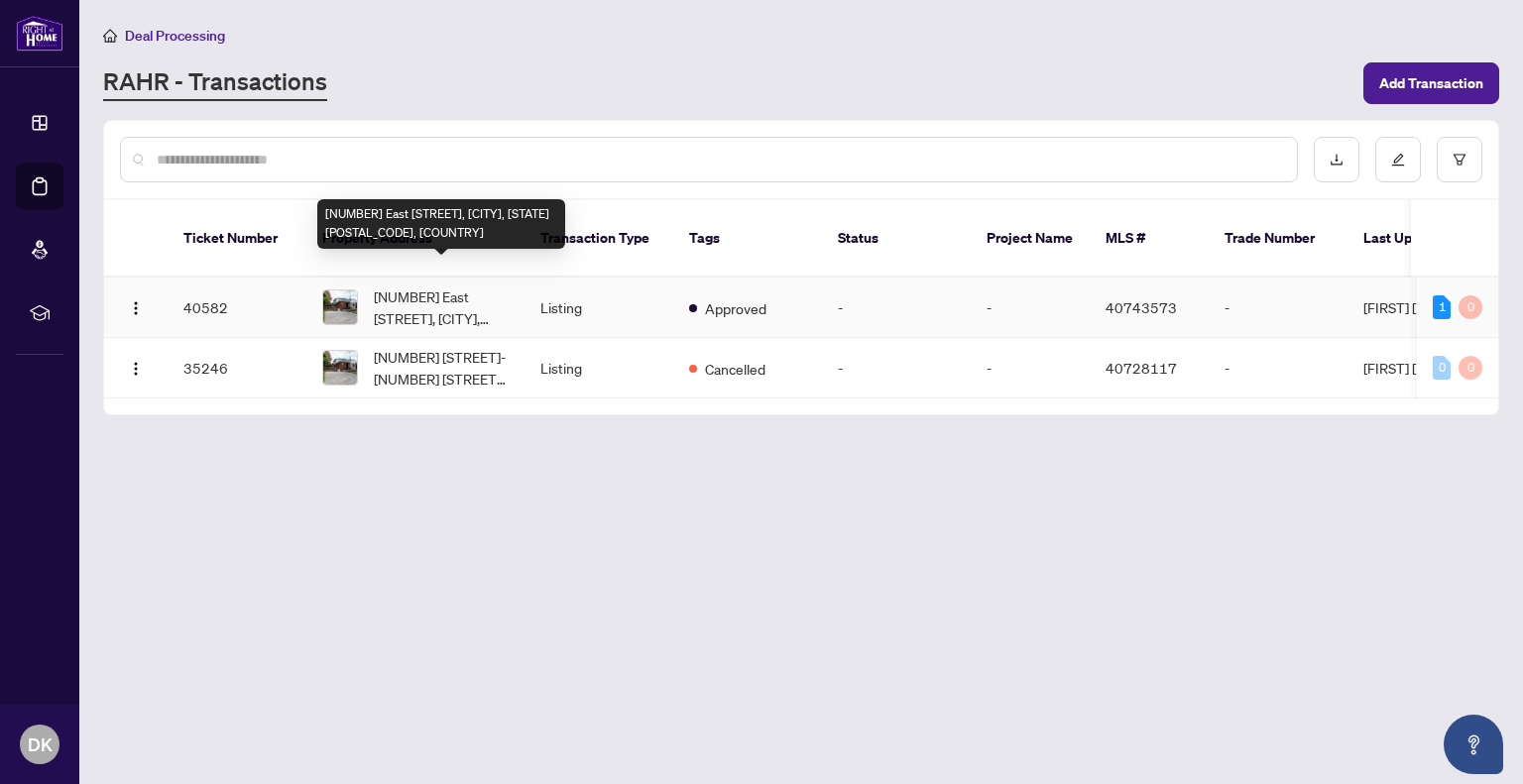 click on "[NUMBER] [STREET], [CITY], [PROVINCE] [POSTAL_CODE], [COUNTRY]" at bounding box center (441, 307) 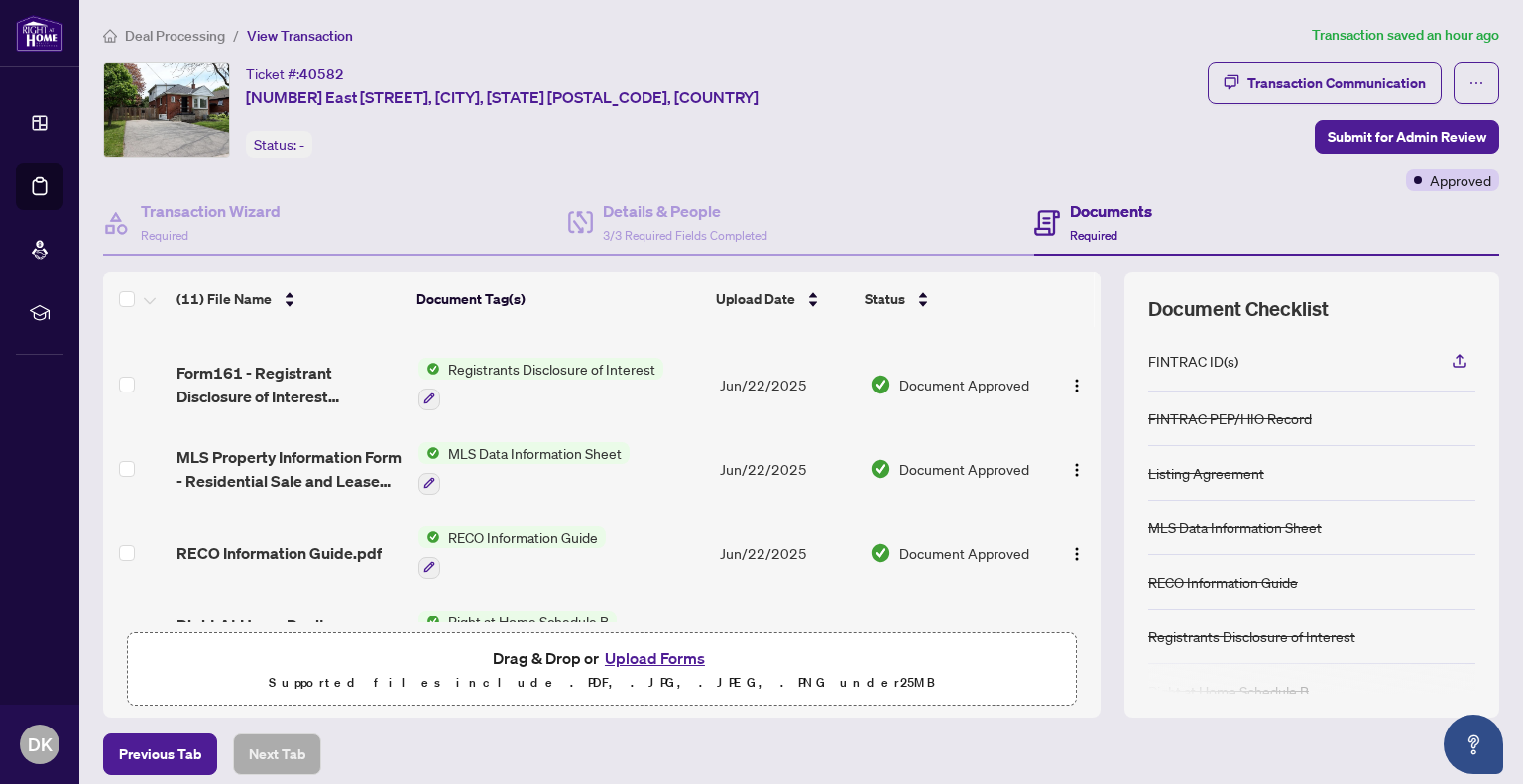 scroll, scrollTop: 626, scrollLeft: 0, axis: vertical 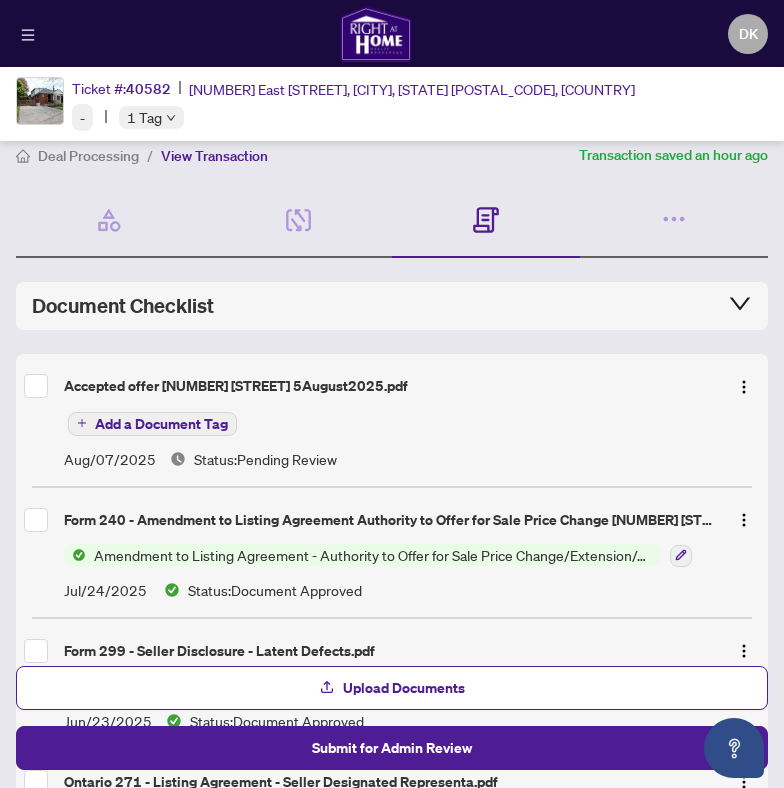 click on "Deal Processing" at bounding box center [88, 156] 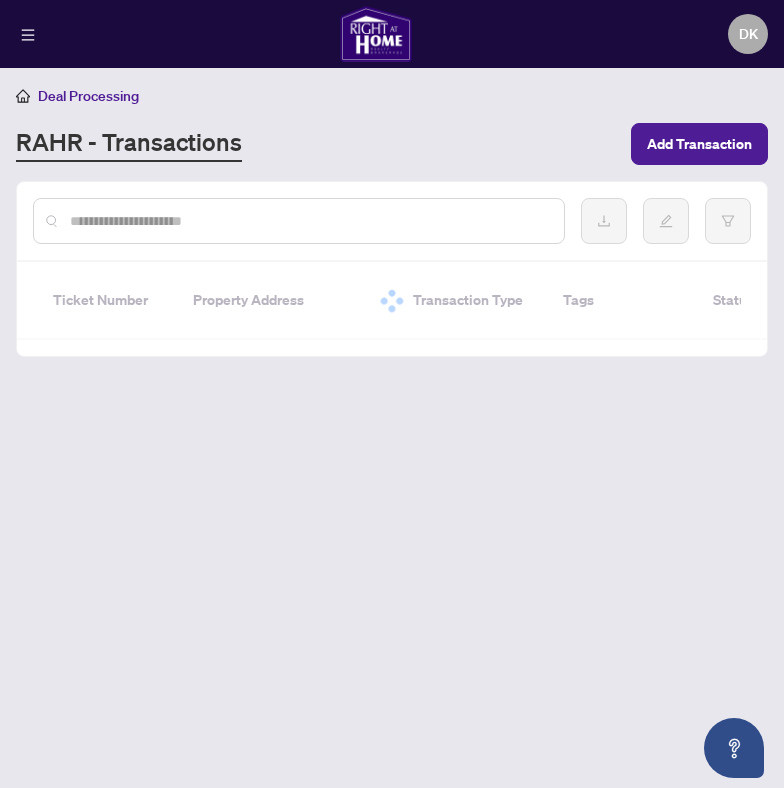 scroll, scrollTop: 0, scrollLeft: 0, axis: both 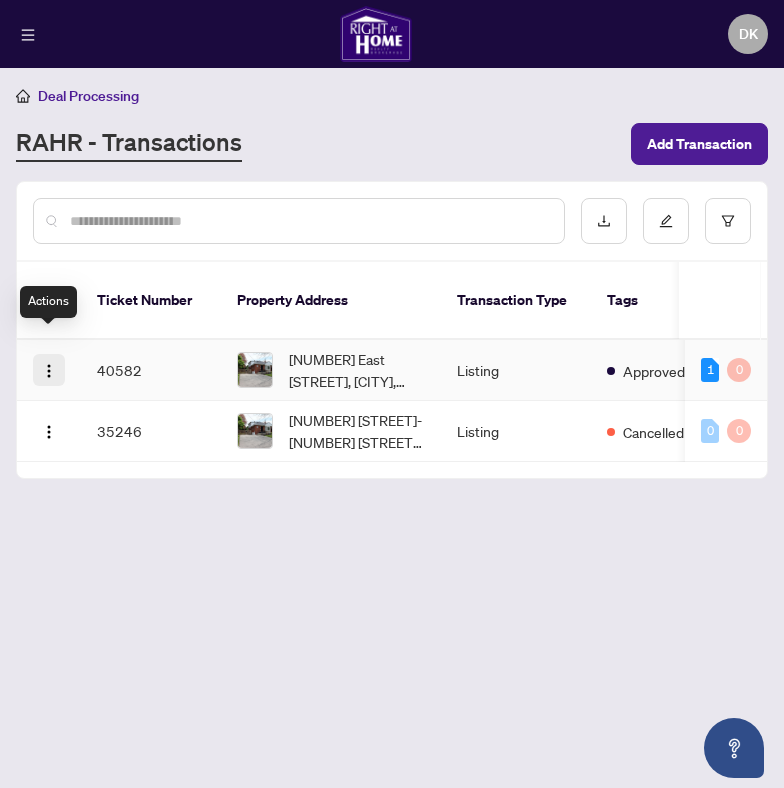 click at bounding box center (49, 371) 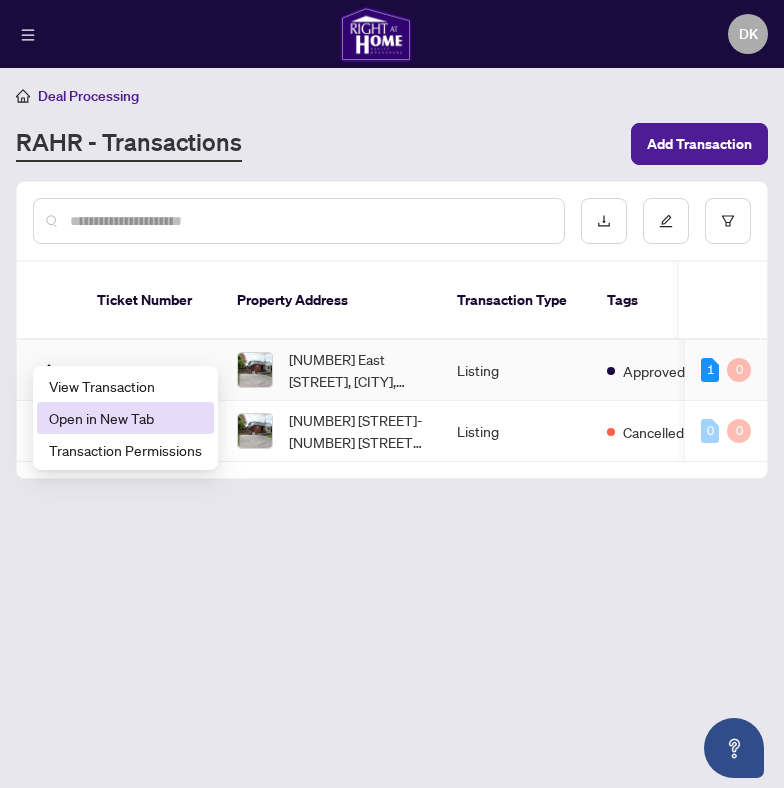 click on "Open in New Tab" at bounding box center [125, 418] 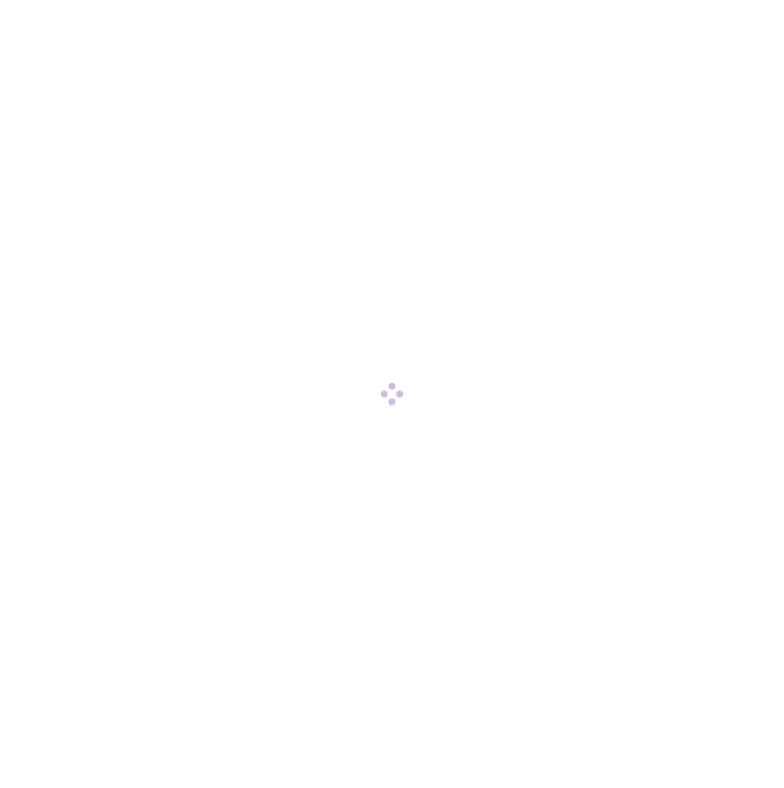 scroll, scrollTop: 0, scrollLeft: 0, axis: both 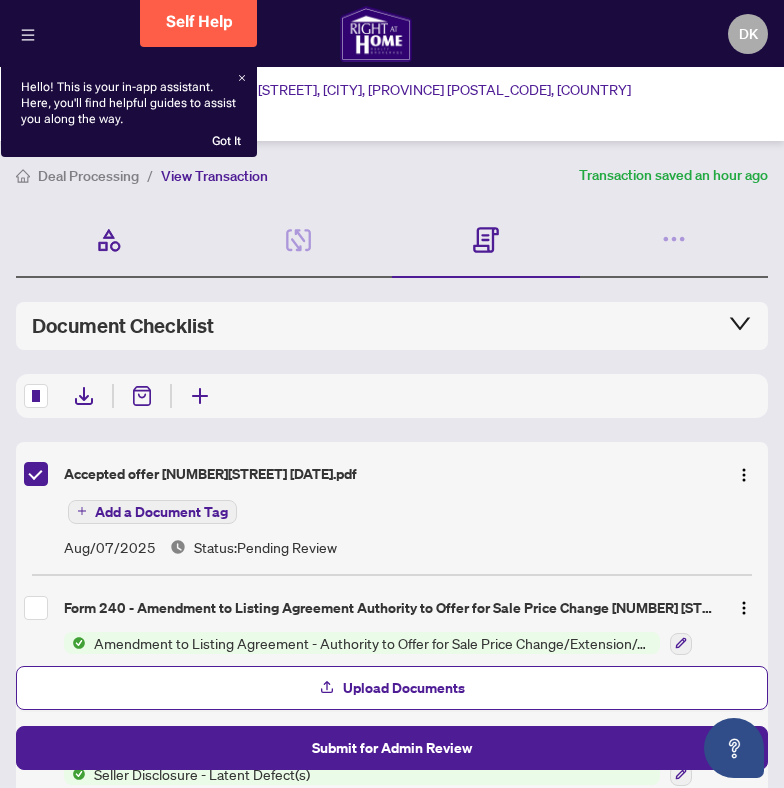 click on "Transaction Wizard Required" at bounding box center (110, 241) 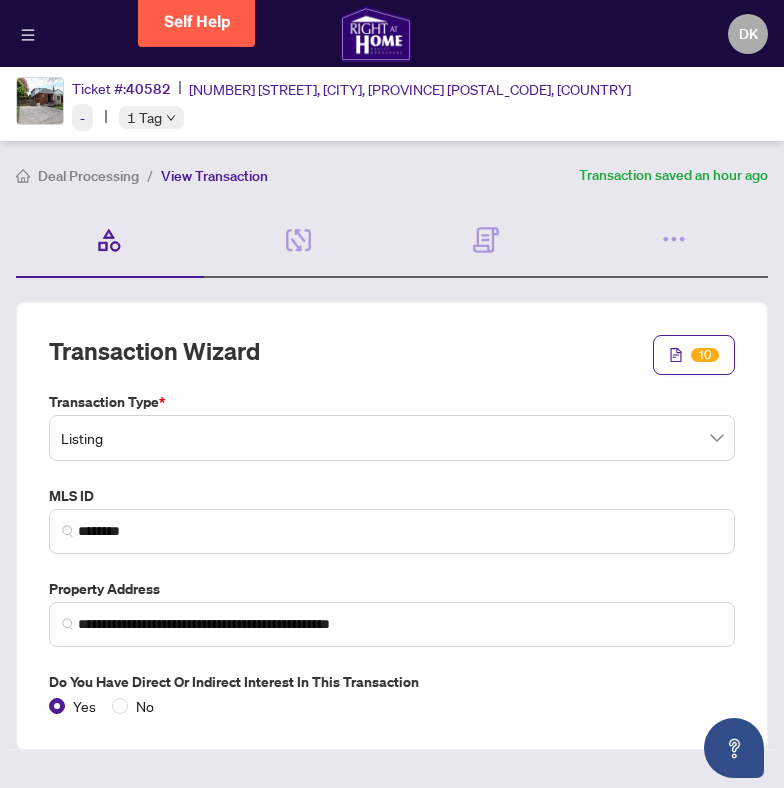 click on "Deal Processing" at bounding box center (88, 176) 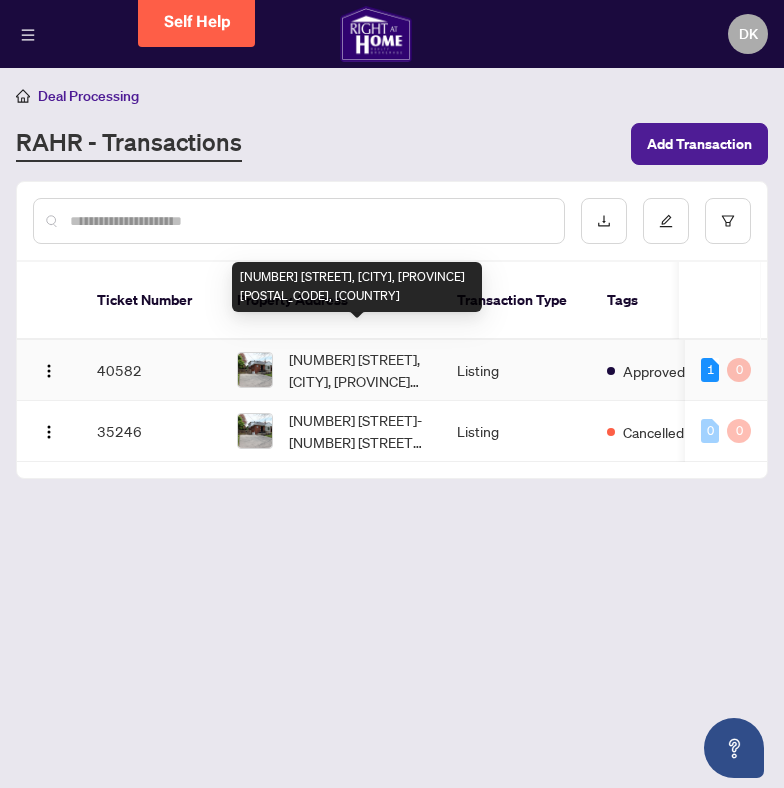 click on "[NUMBER] [STREET], [CITY], [PROVINCE] [POSTAL_CODE], [COUNTRY]" at bounding box center [357, 370] 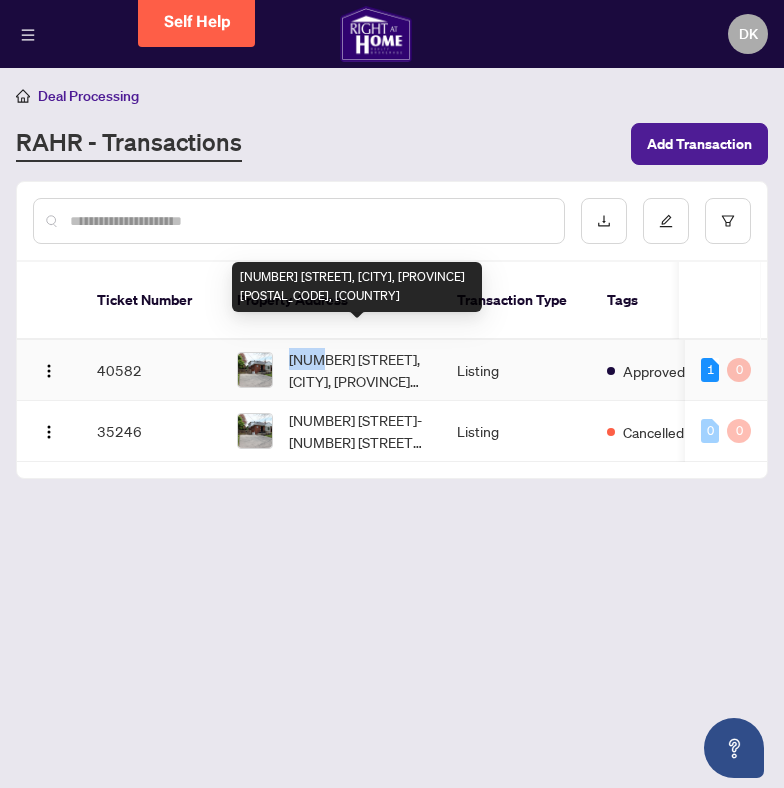 click on "[NUMBER] [STREET], [CITY], [PROVINCE] [POSTAL_CODE], [COUNTRY]" at bounding box center (357, 370) 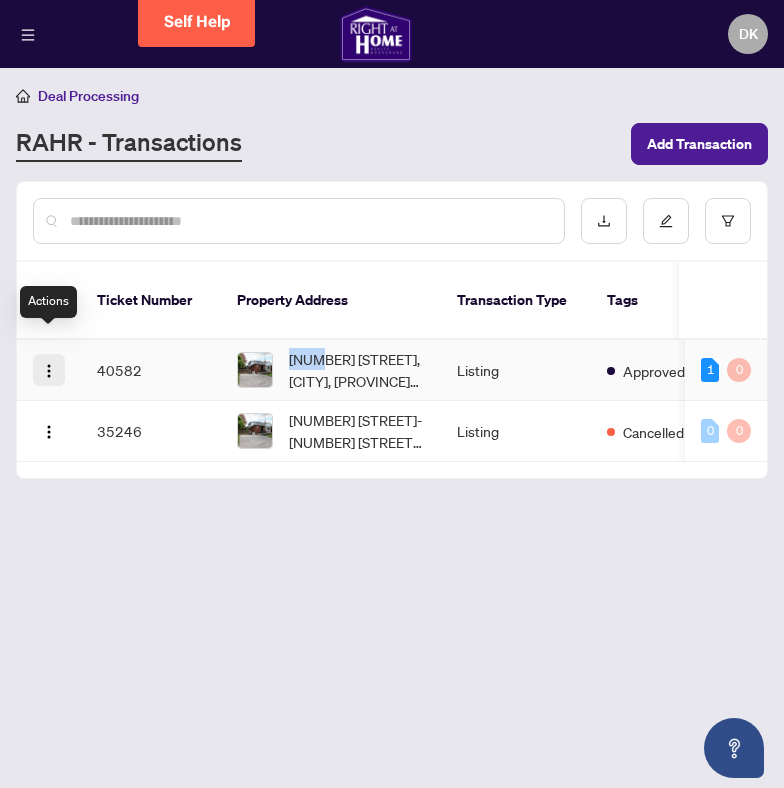 click at bounding box center (49, 371) 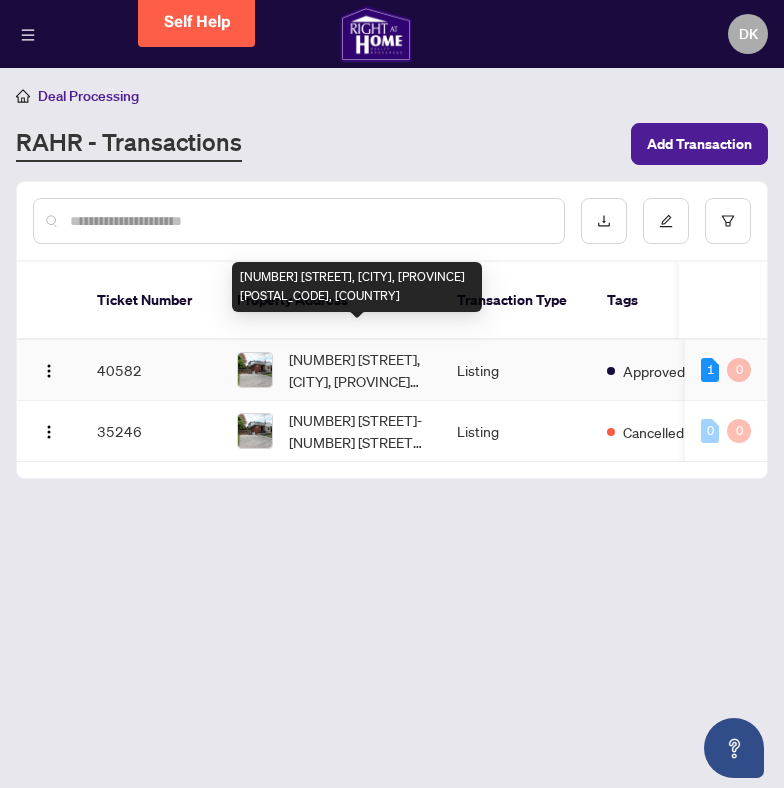 click on "[NUMBER] [STREET], [CITY], [PROVINCE] [POSTAL_CODE], [COUNTRY]" at bounding box center (357, 370) 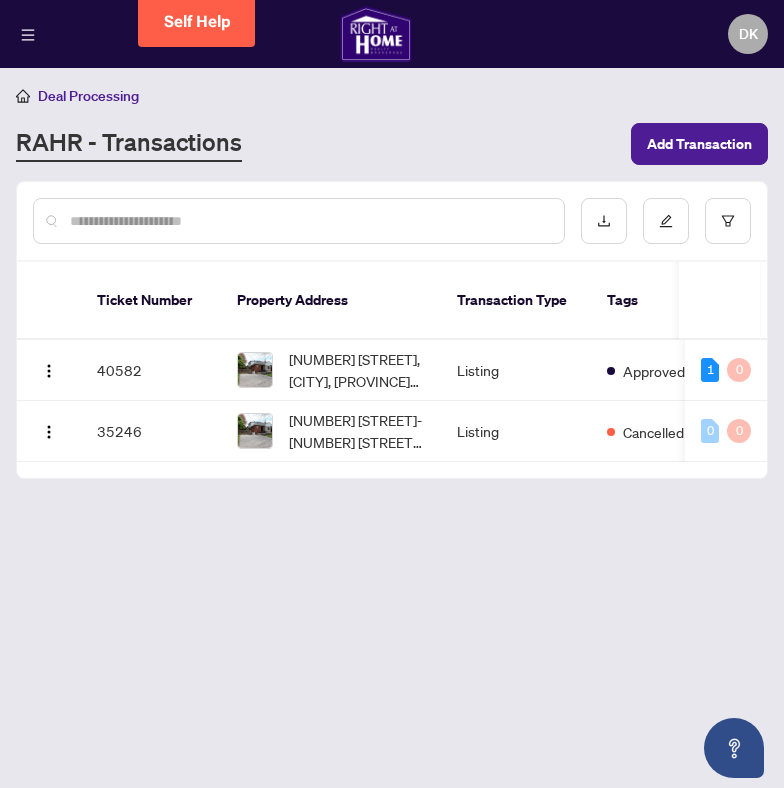 click at bounding box center (309, 221) 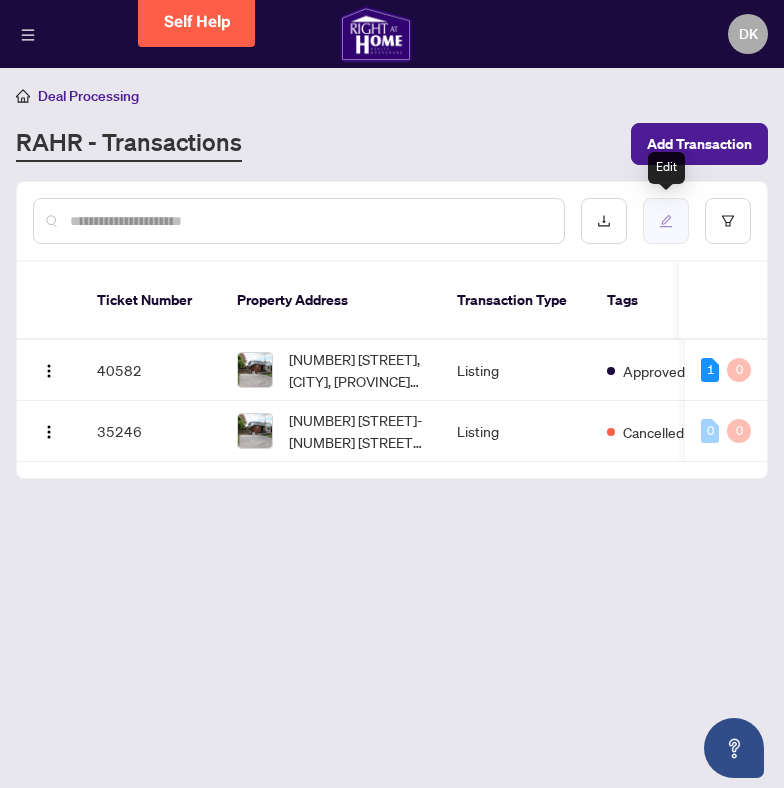 click 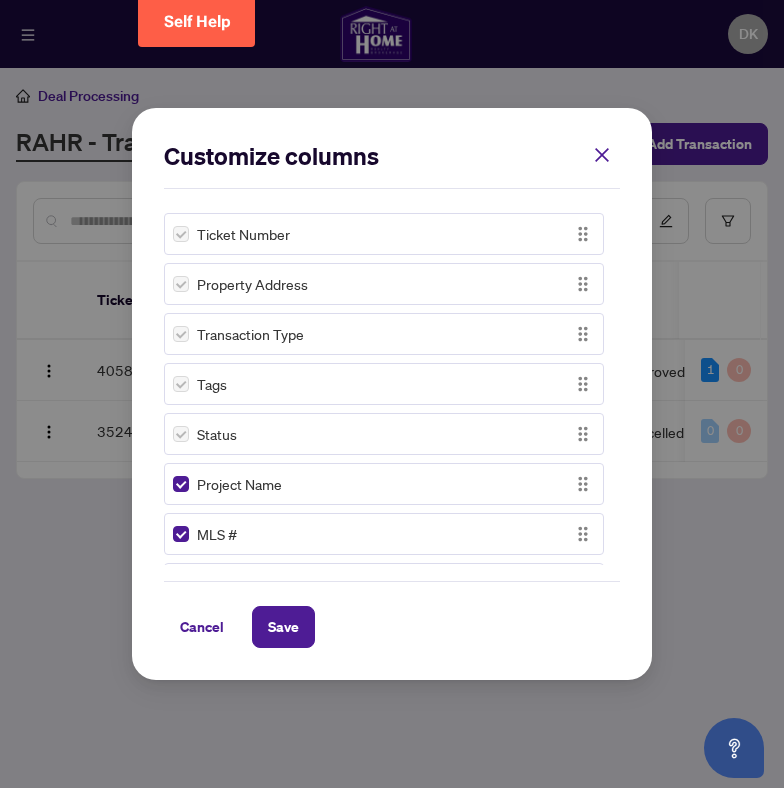 click on "Ticket Number" at bounding box center (243, 234) 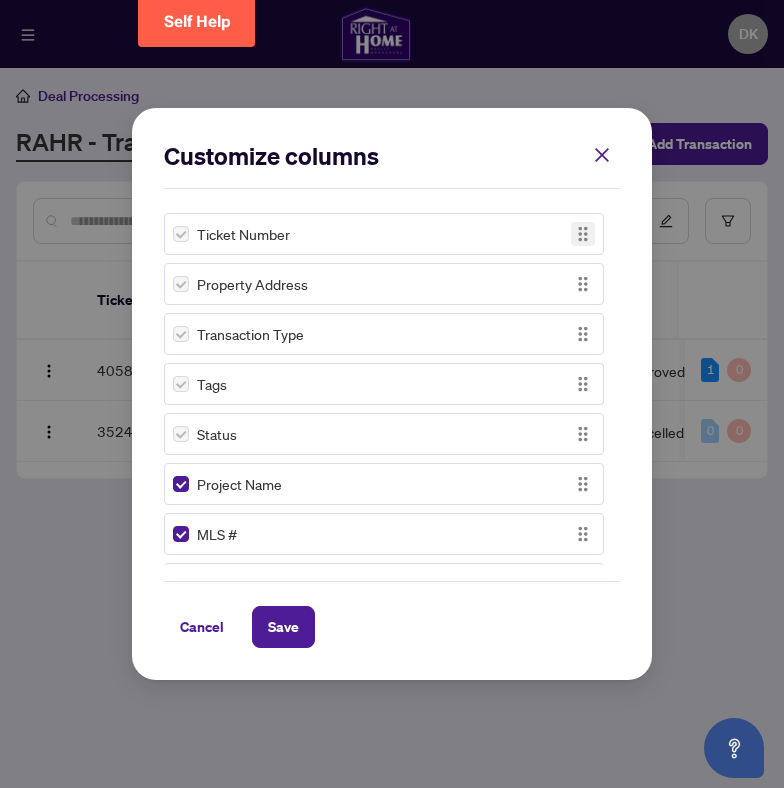 click at bounding box center (583, 234) 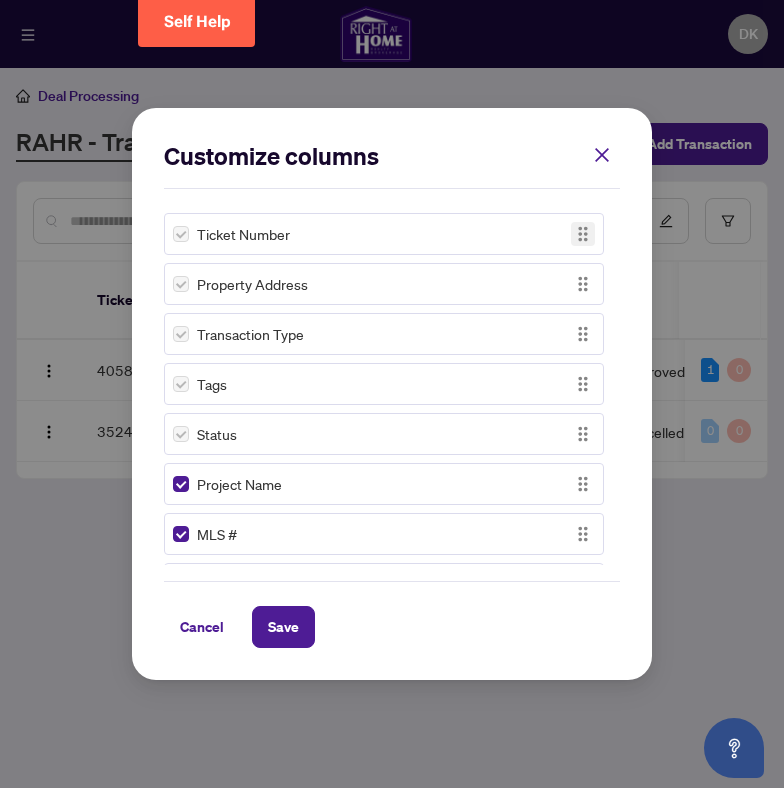 click at bounding box center [583, 234] 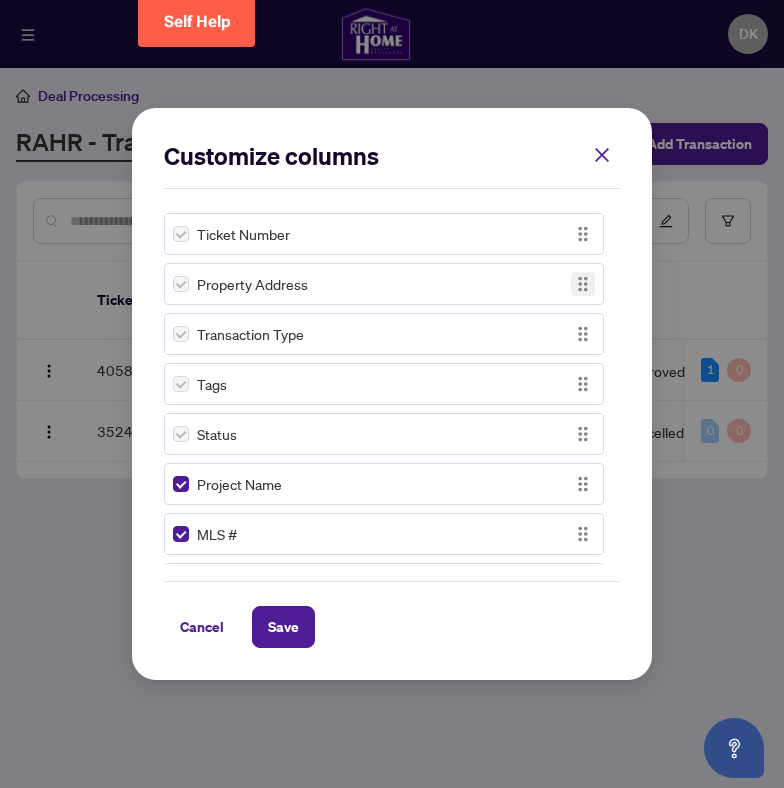 click at bounding box center (583, 284) 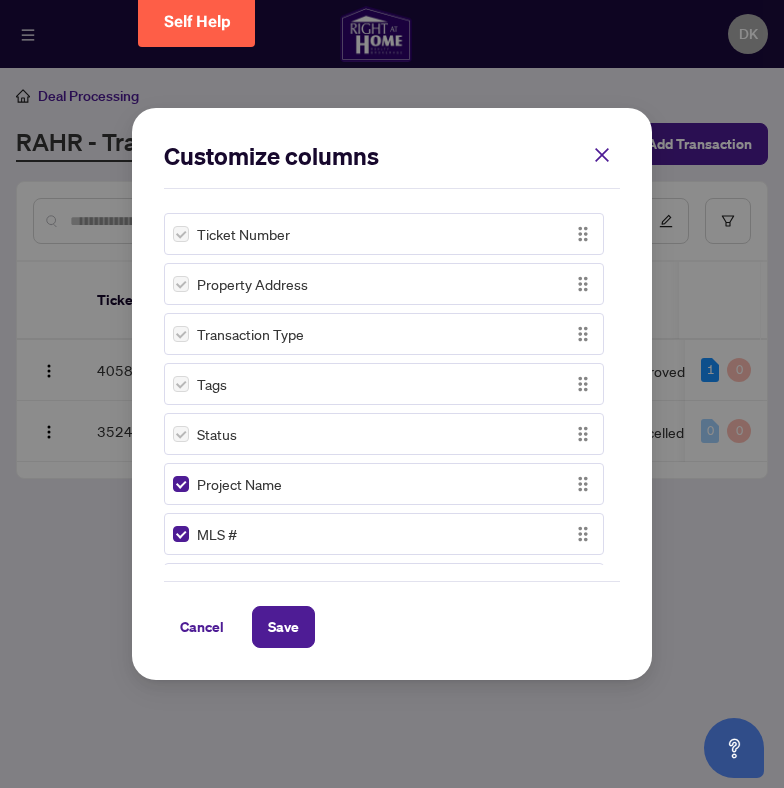 click on "Customize columns Ticket Number Property Address Transaction Type Tags Status Project Name MLS # Trade Number Last Updated By Last Modified Date Created By Created Date Property Type City Province Country Unit/Lot Number Branch Board Exclusive Number of Offers Listing Price Leased Price Sold Price Net Purchase Price Total Commission Offer Date Closing Date Firm Date Conditional Date Commencement Date Expiry Date Signing Date Tentative Closing Date Cancellation Date Suspension Date Mutual Release Date Submission Date
To pick up a draggable item, press the space bar.
While dragging, use the arrow keys to move the item.
Press space again to drop the item in its new position, or press escape to cancel.
Draggable item address was dropped over droppable area address Cancel Save Cancel OK" at bounding box center (392, 394) 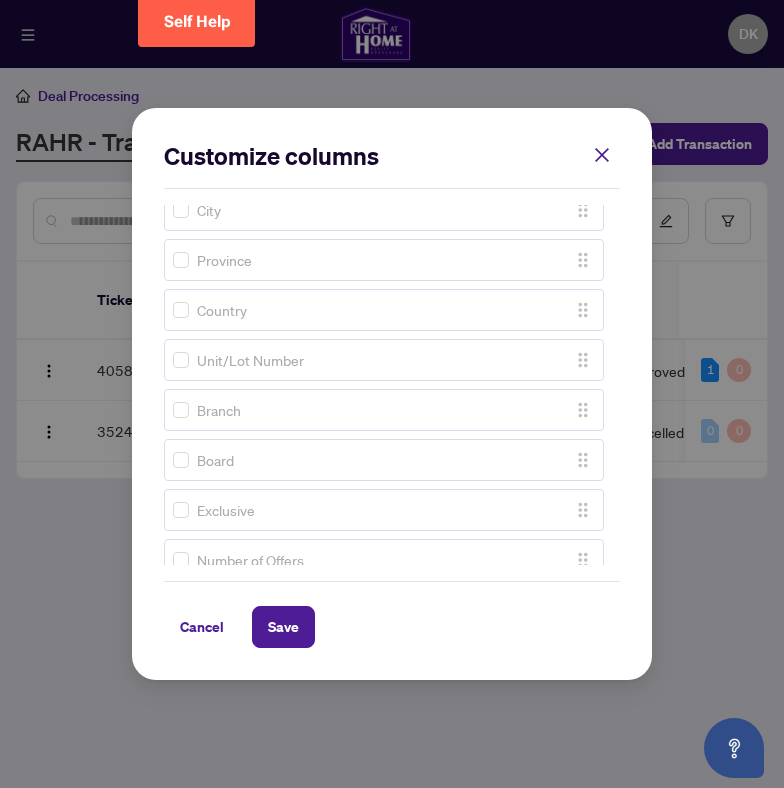 scroll, scrollTop: 584, scrollLeft: 0, axis: vertical 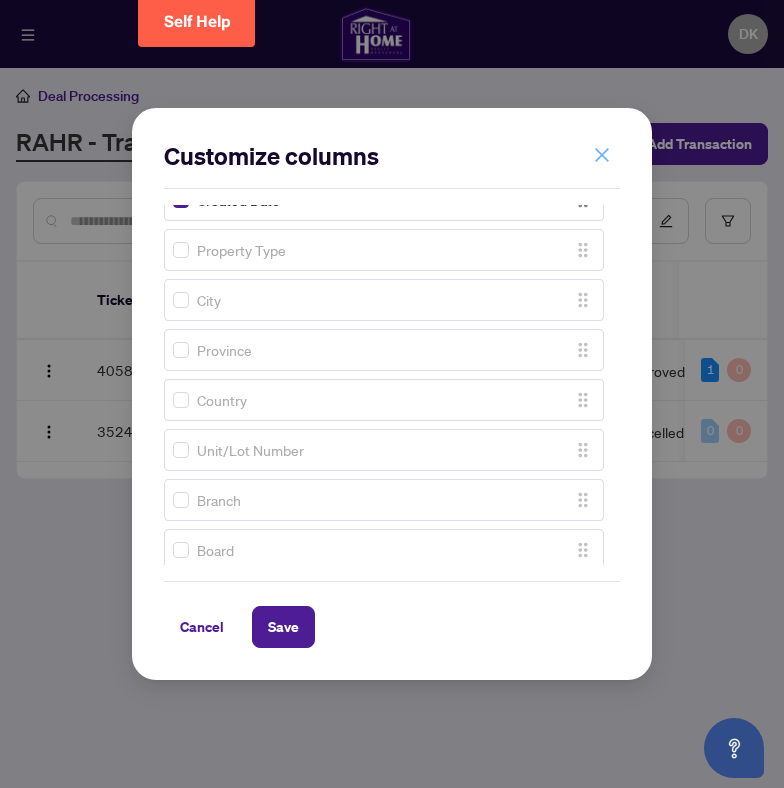 click 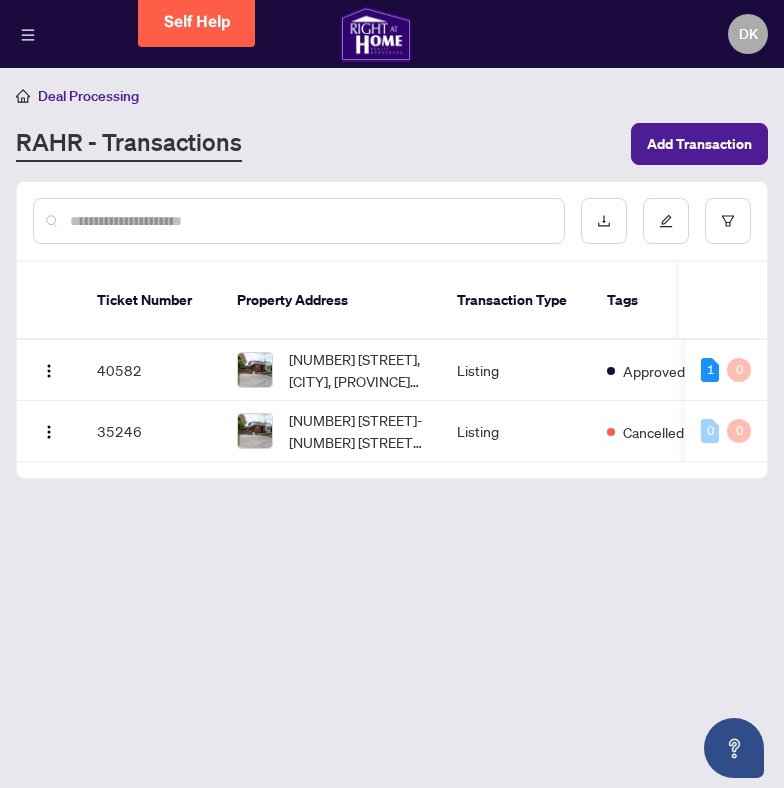 scroll, scrollTop: 0, scrollLeft: 0, axis: both 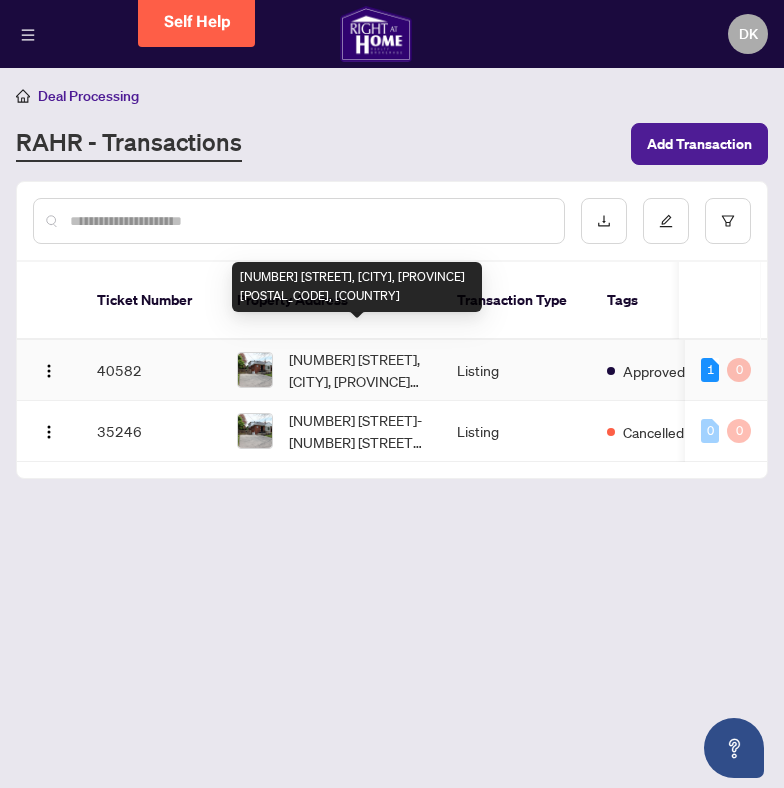 click on "[NUMBER] [STREET], [CITY], [PROVINCE] [POSTAL_CODE], [COUNTRY]" at bounding box center (357, 370) 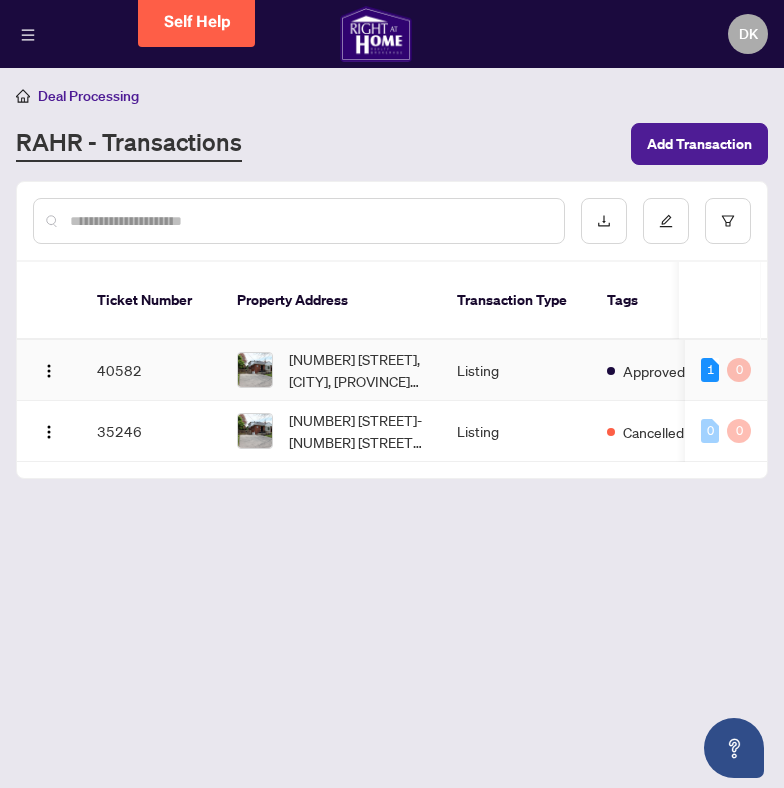 click on "40582" at bounding box center [151, 370] 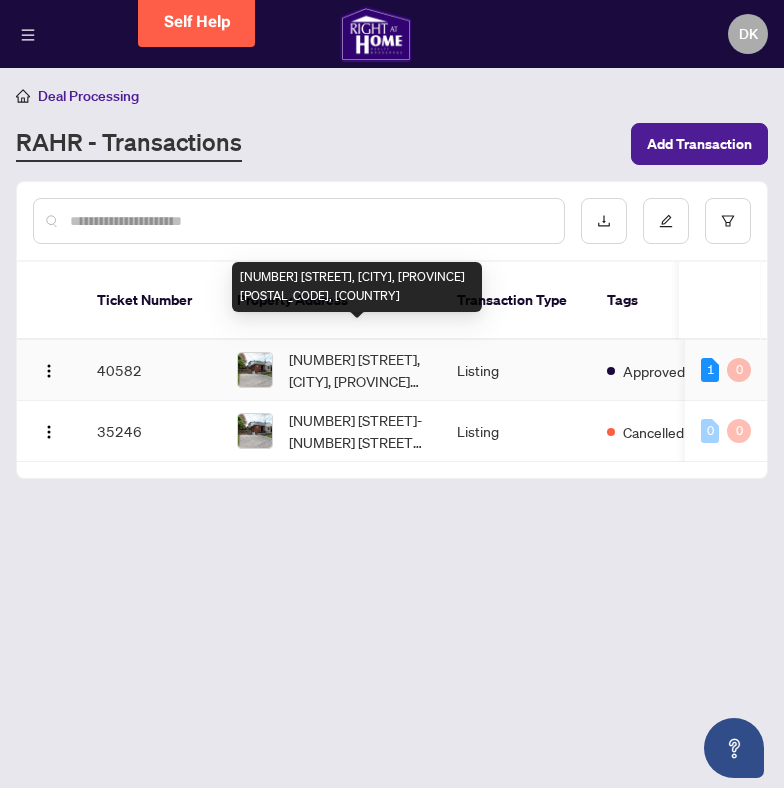 click on "[NUMBER] [STREET], [CITY], [PROVINCE] [POSTAL_CODE], [COUNTRY]" at bounding box center (357, 370) 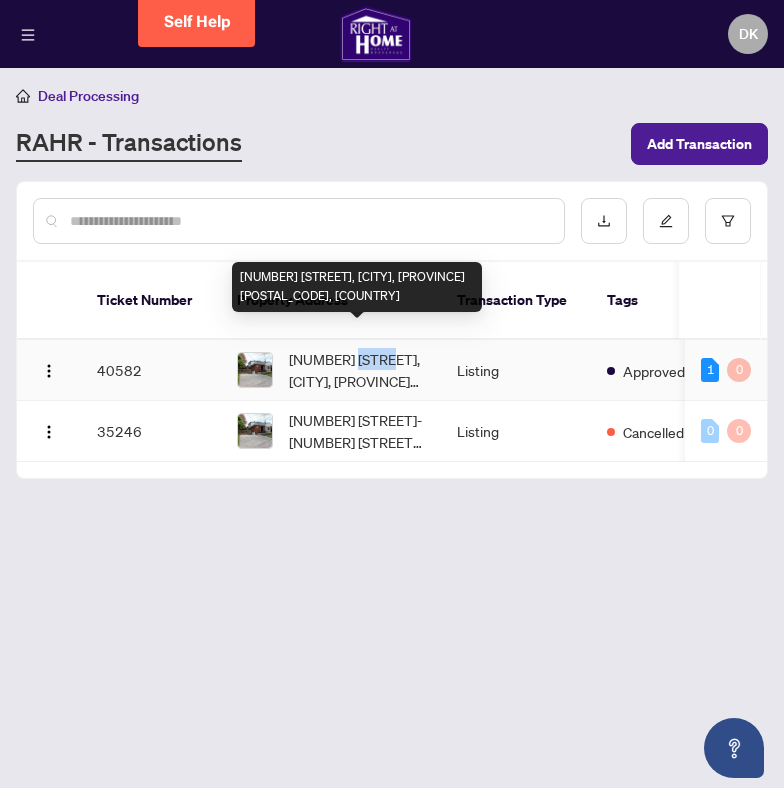 click on "[NUMBER] [STREET], [CITY], [PROVINCE] [POSTAL_CODE], [COUNTRY]" at bounding box center [357, 370] 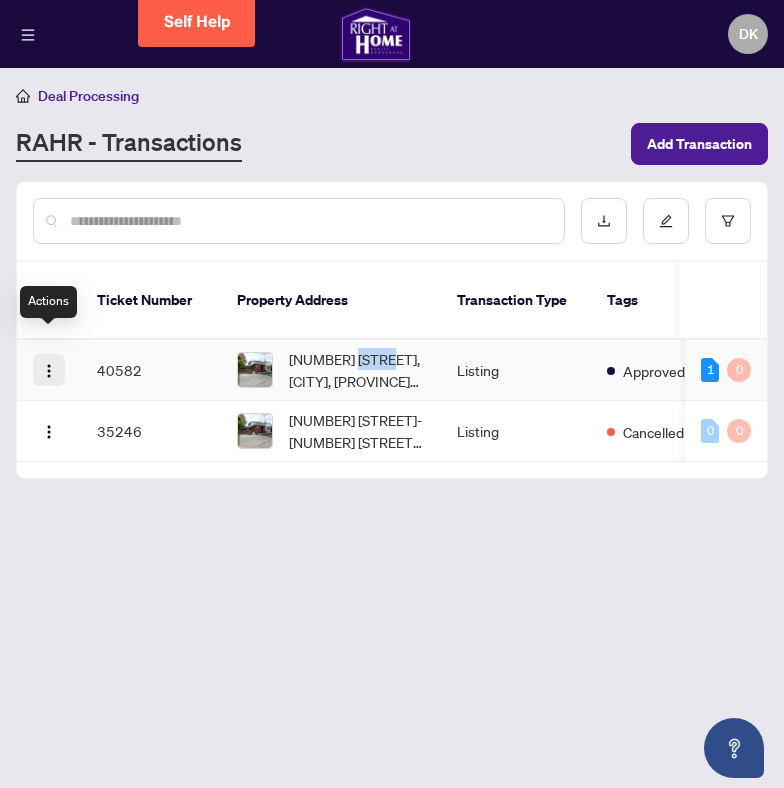 click at bounding box center (49, 371) 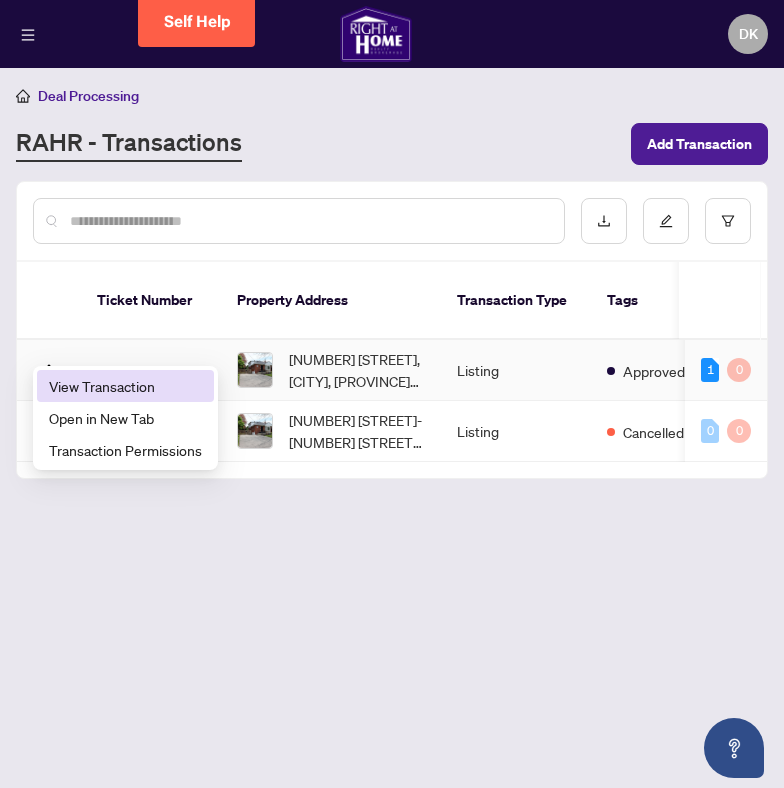 click on "View Transaction" at bounding box center (125, 386) 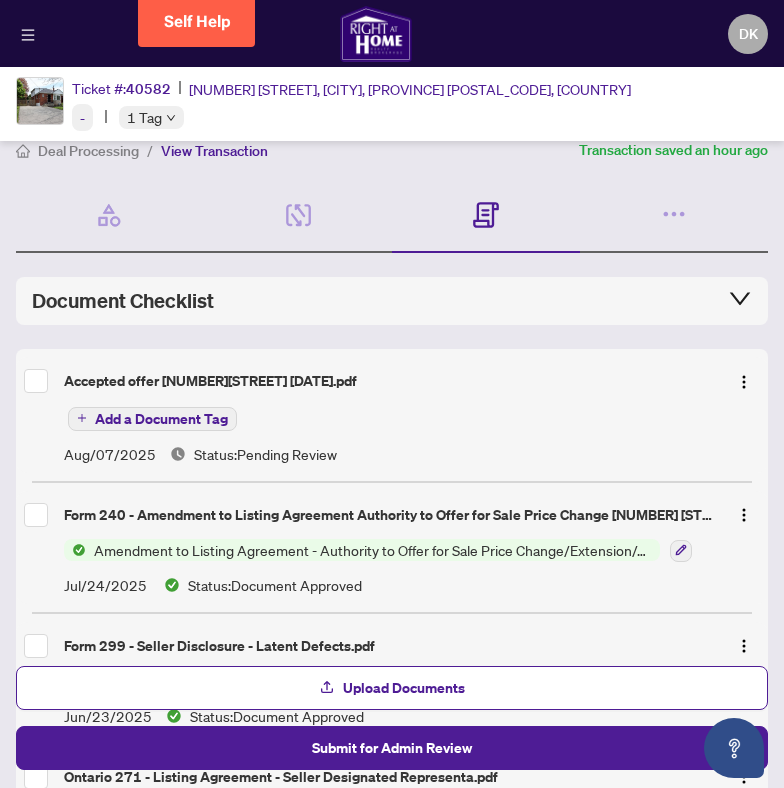 scroll, scrollTop: 0, scrollLeft: 0, axis: both 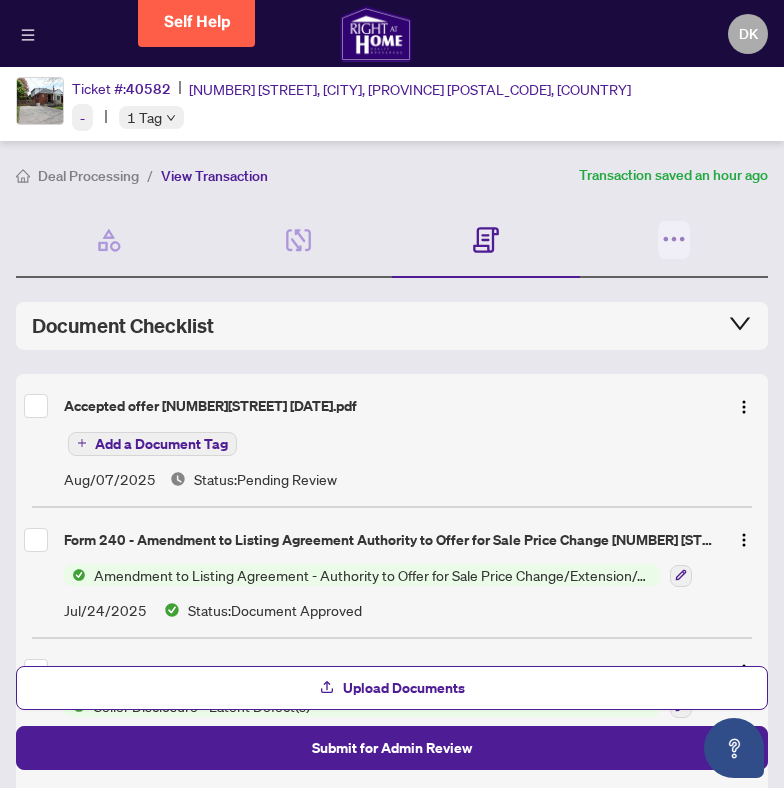 click 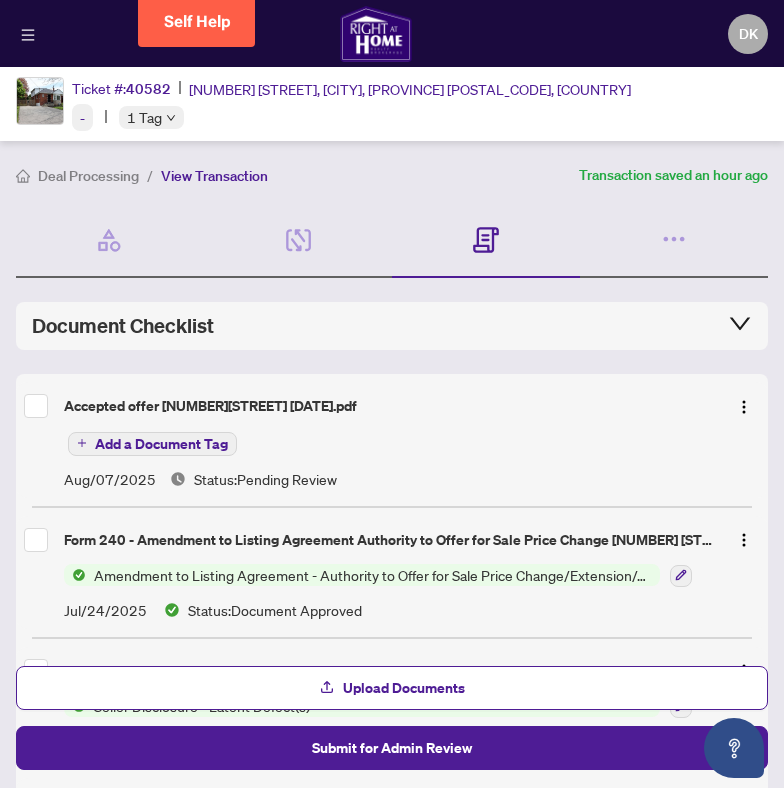 click on "Deal Processing / View Transaction" at bounding box center [293, 175] 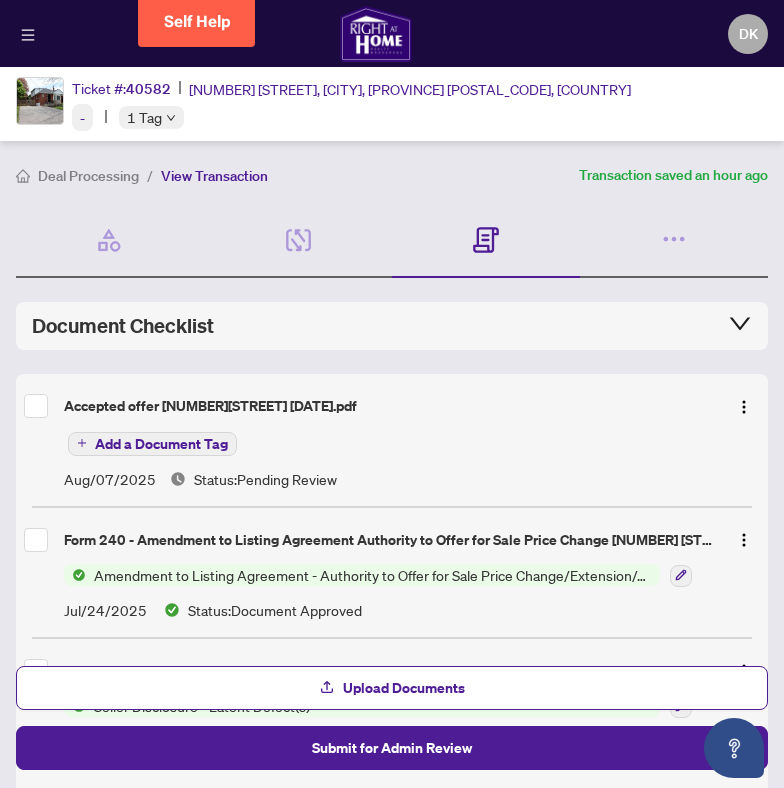 click on "Deal Processing" at bounding box center [88, 176] 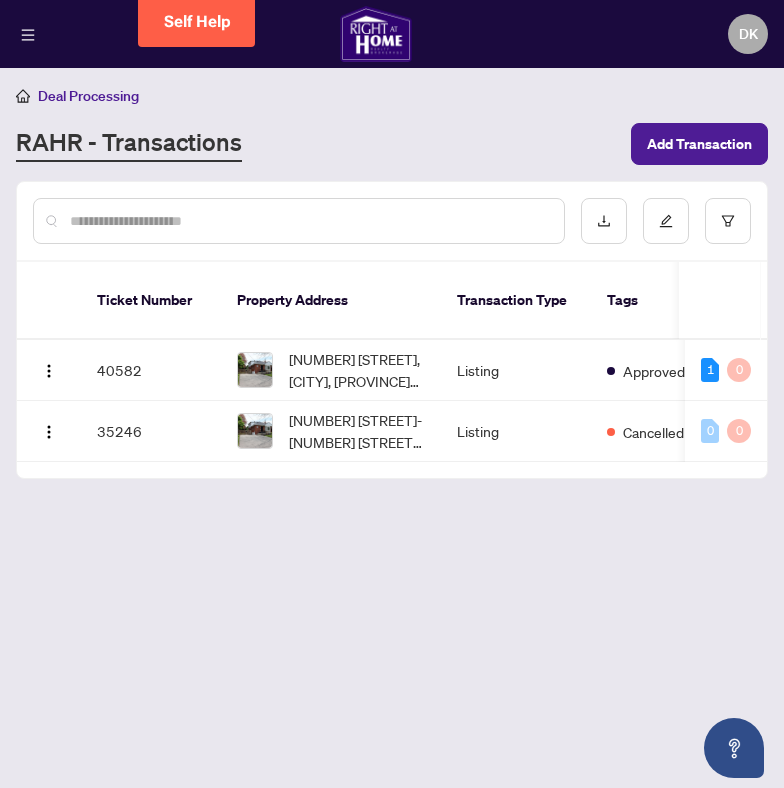 click at bounding box center (309, 221) 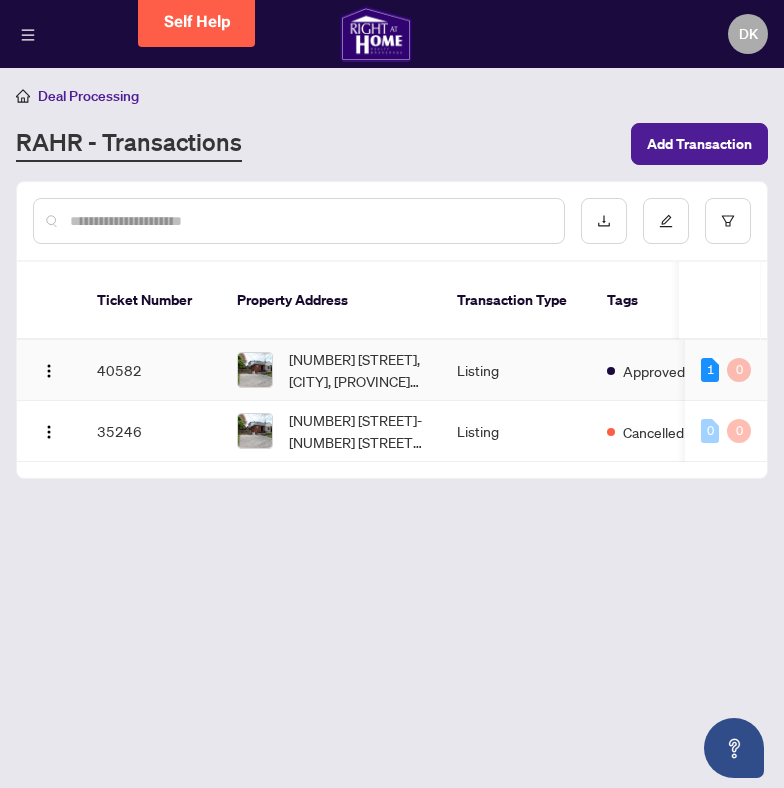 click on "[NUMBER] [STREET], [CITY], [PROVINCE] [POSTAL_CODE], [COUNTRY]" at bounding box center [357, 370] 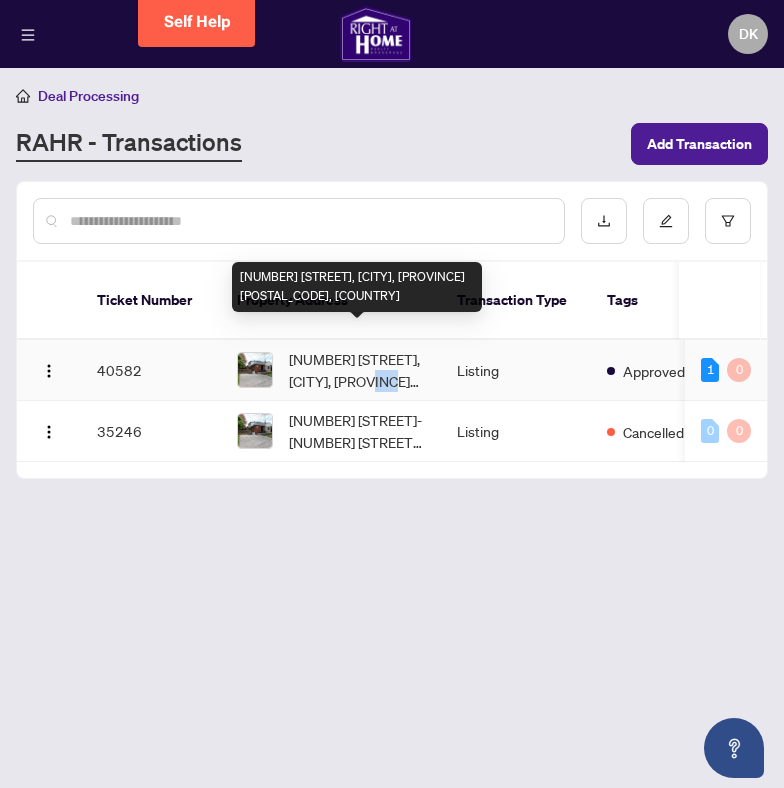 click on "[NUMBER] [STREET], [CITY], [PROVINCE] [POSTAL_CODE], [COUNTRY]" at bounding box center (357, 370) 